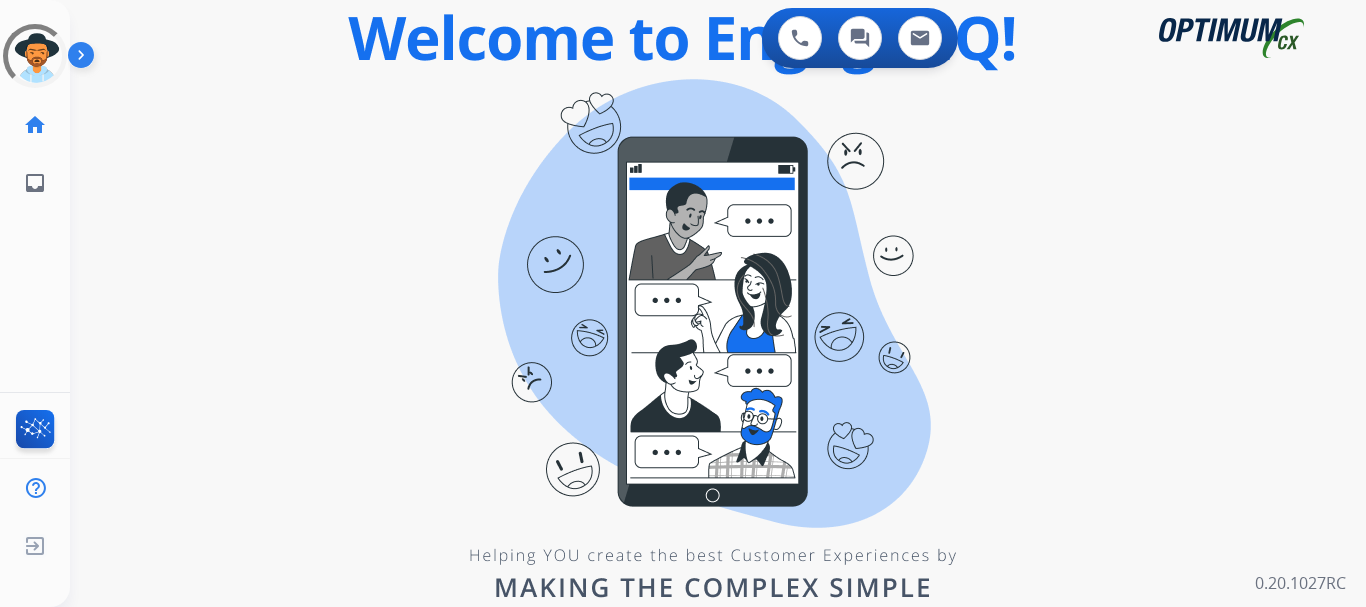 scroll, scrollTop: 0, scrollLeft: 0, axis: both 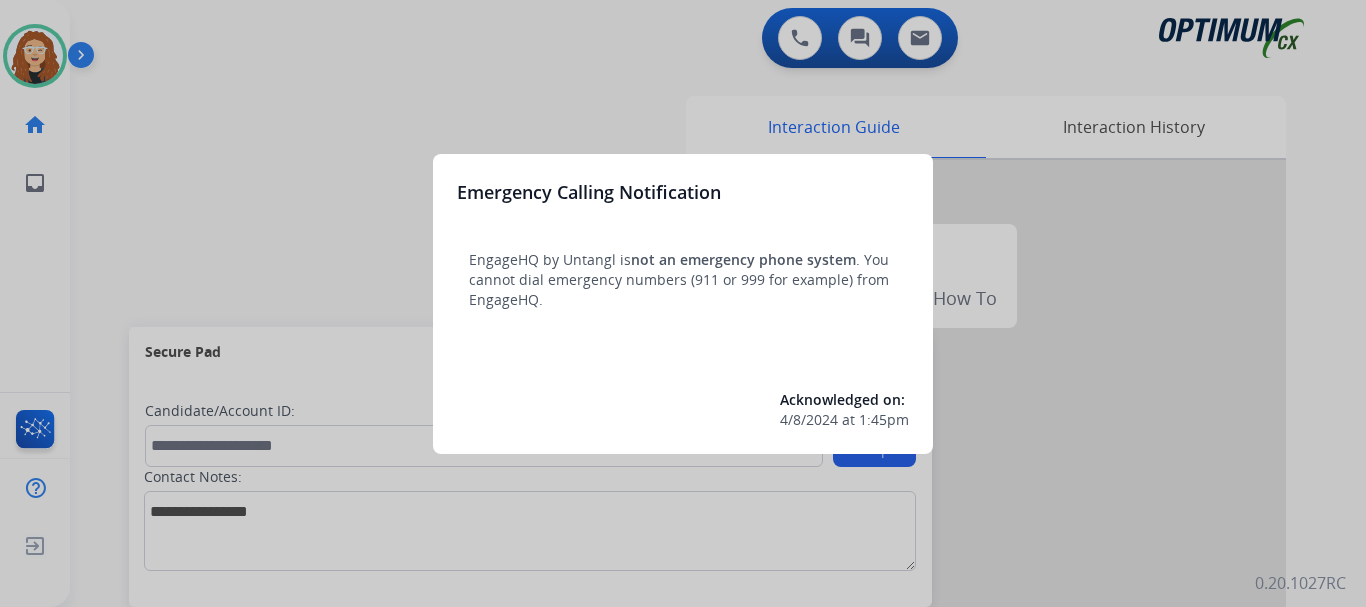 click at bounding box center (683, 303) 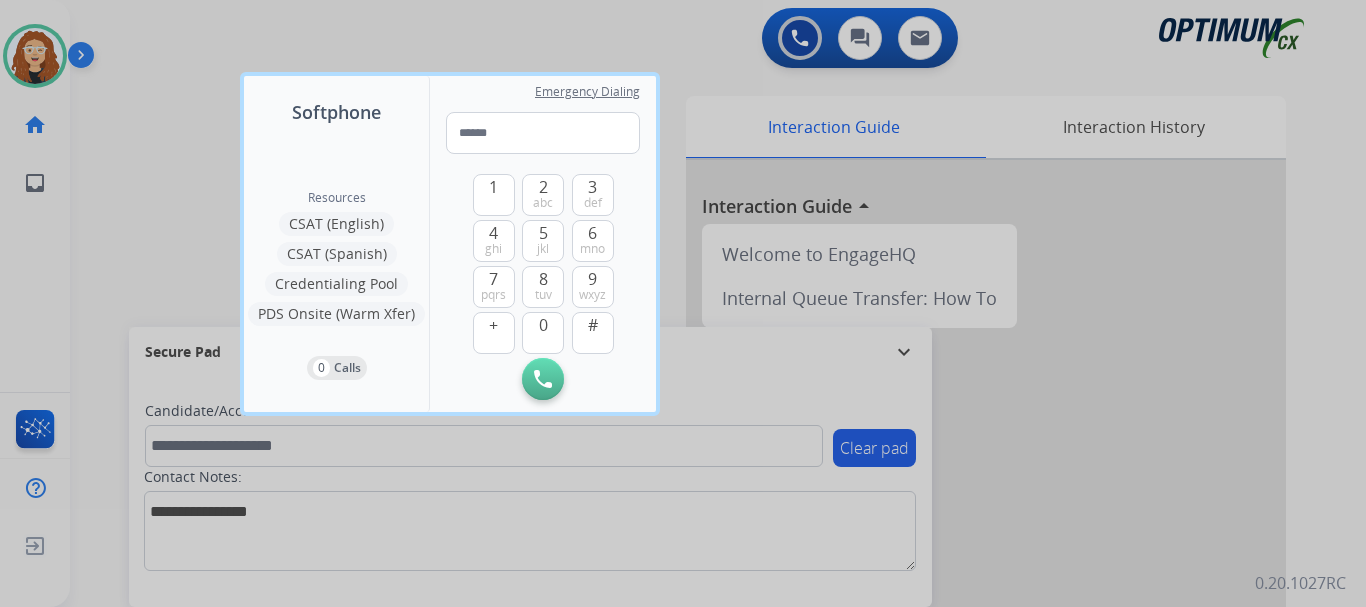 click at bounding box center (683, 303) 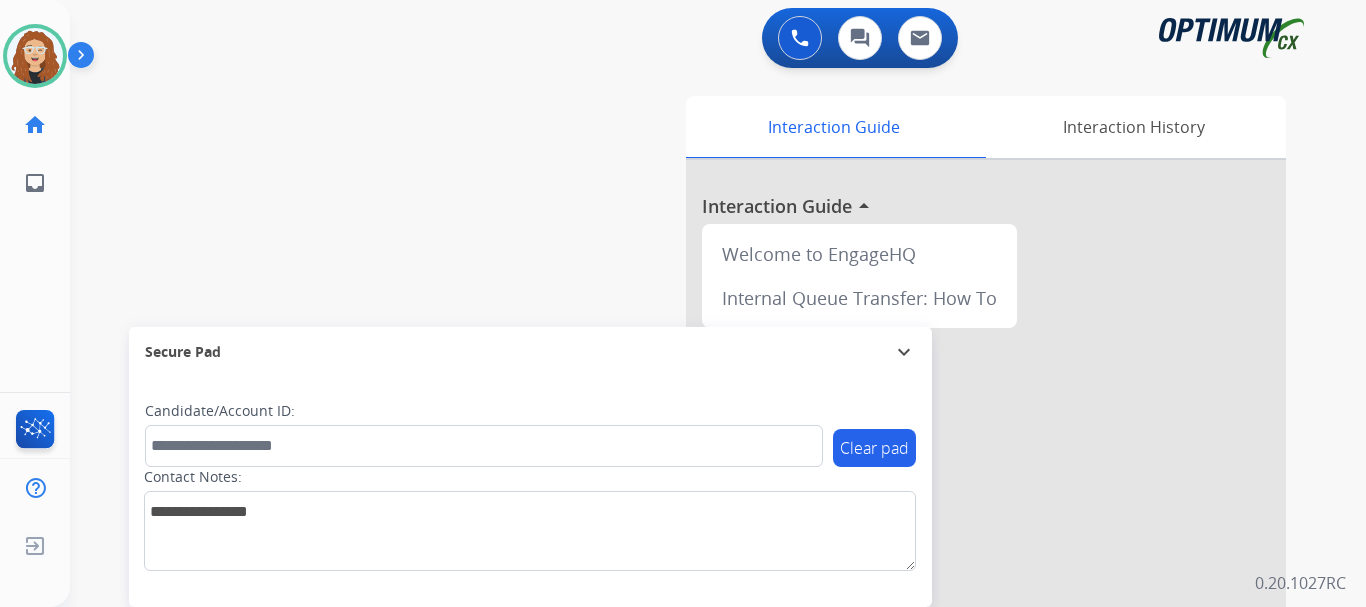 click on "swap_horiz Break voice bridge close_fullscreen Connect 3-Way Call merge_type Separate 3-Way Call  Interaction Guide   Interaction History  Interaction Guide arrow_drop_up  Welcome to EngageHQ   Internal Queue Transfer: How To  Secure Pad expand_more Clear pad Candidate/Account ID: Contact Notes:" at bounding box center (694, 489) 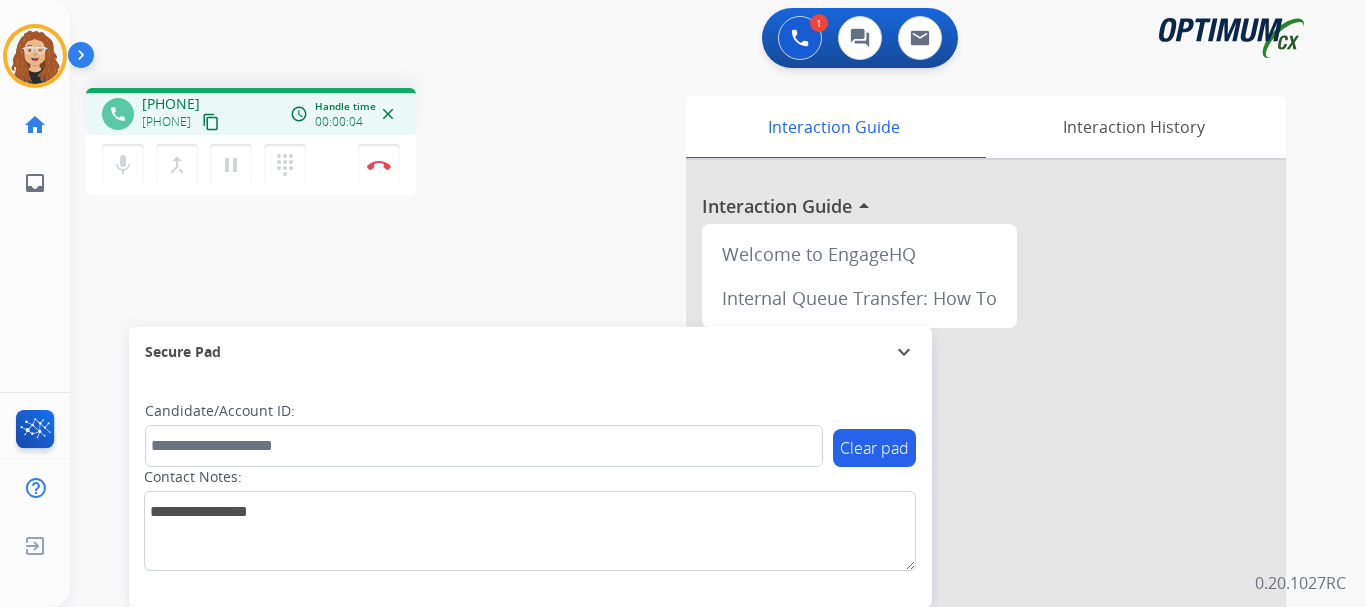 drag, startPoint x: 157, startPoint y: 102, endPoint x: 244, endPoint y: 100, distance: 87.02299 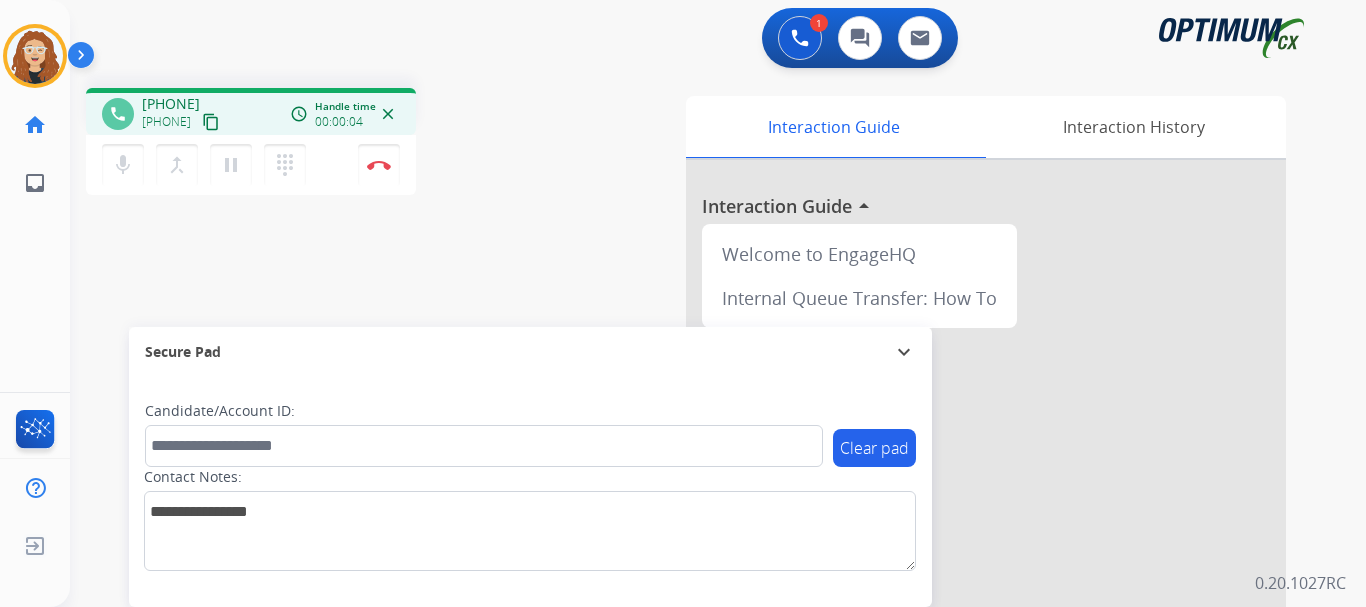 click on "[PHONE] [PHONE] content_copy" at bounding box center (182, 114) 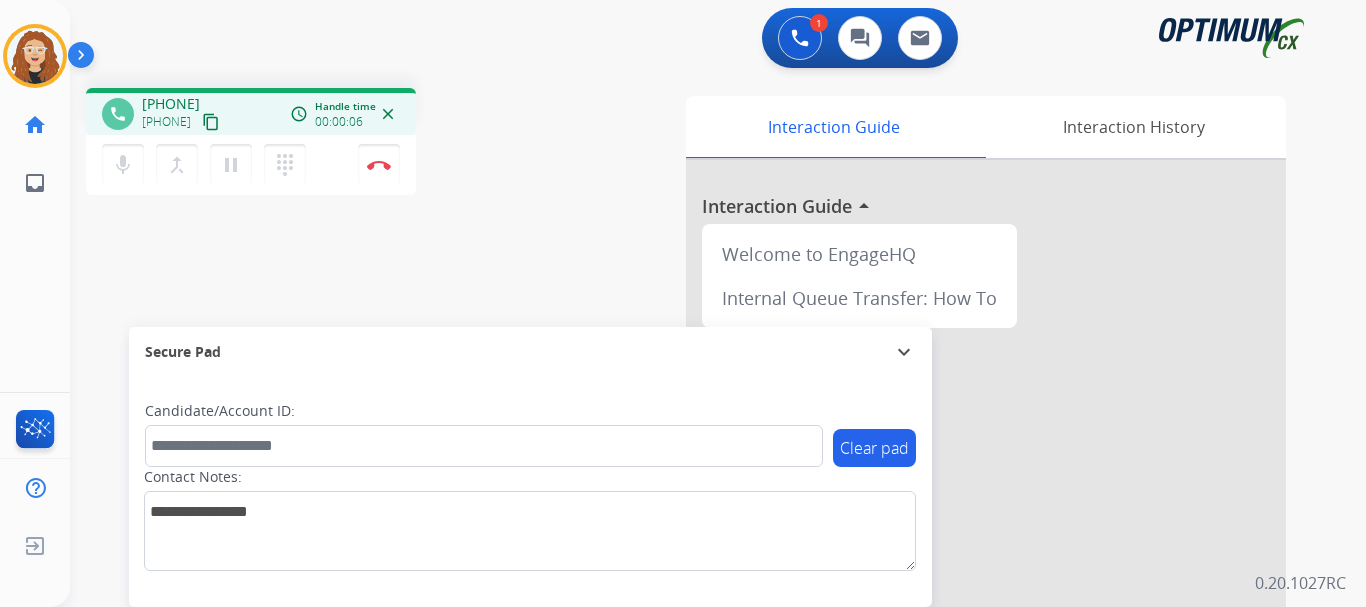 copy on "[PHONE]" 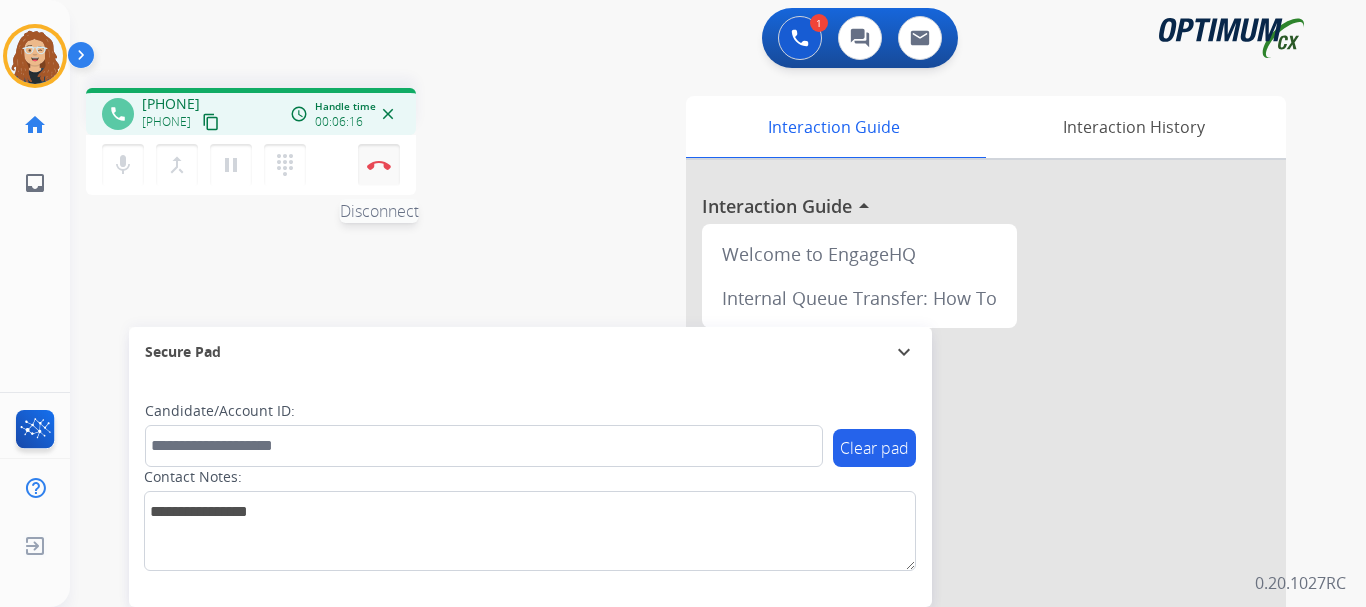 click at bounding box center [379, 165] 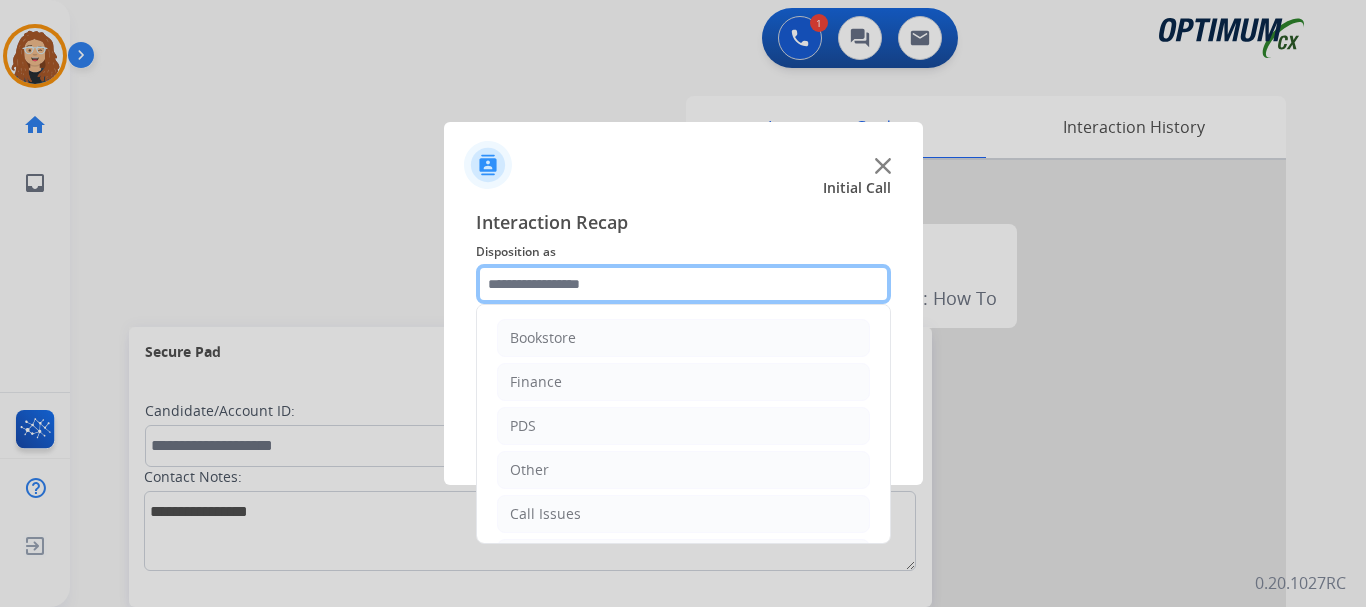 click 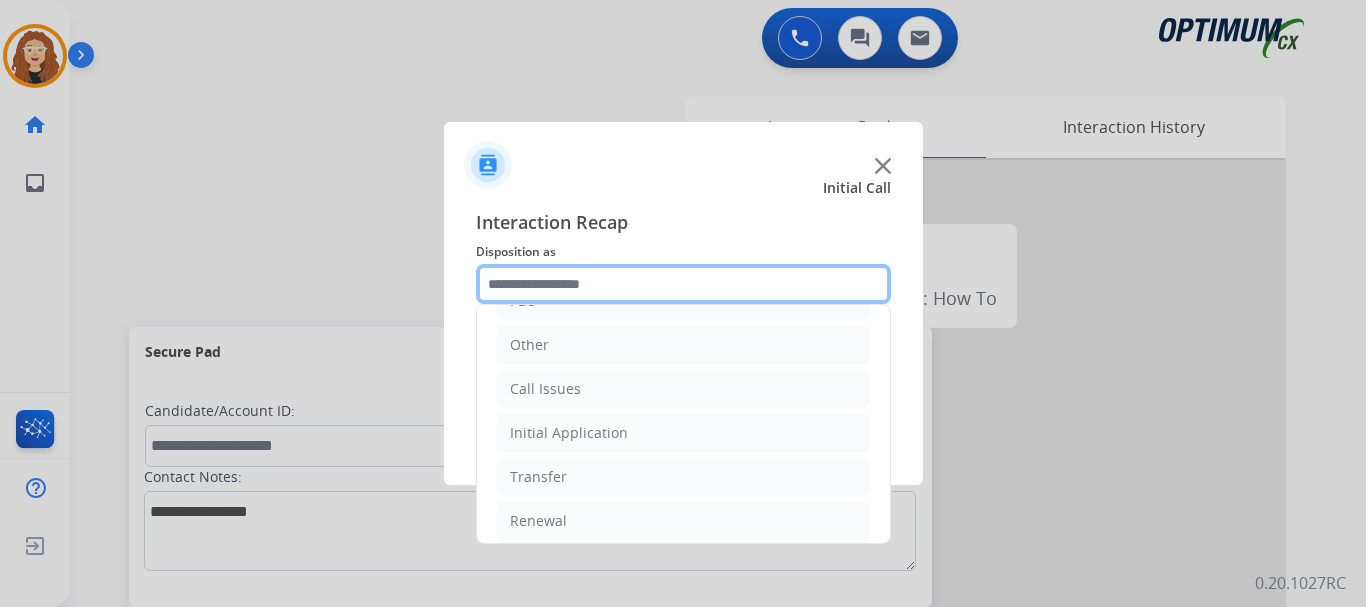 scroll, scrollTop: 136, scrollLeft: 0, axis: vertical 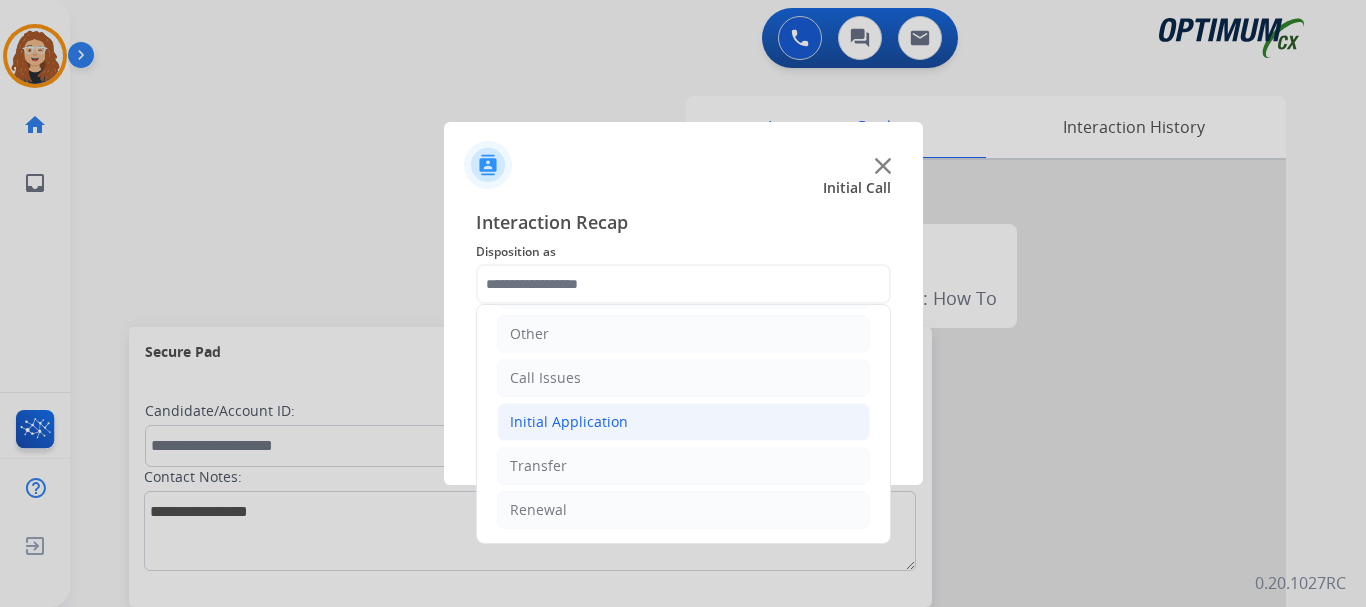 click on "Initial Application" 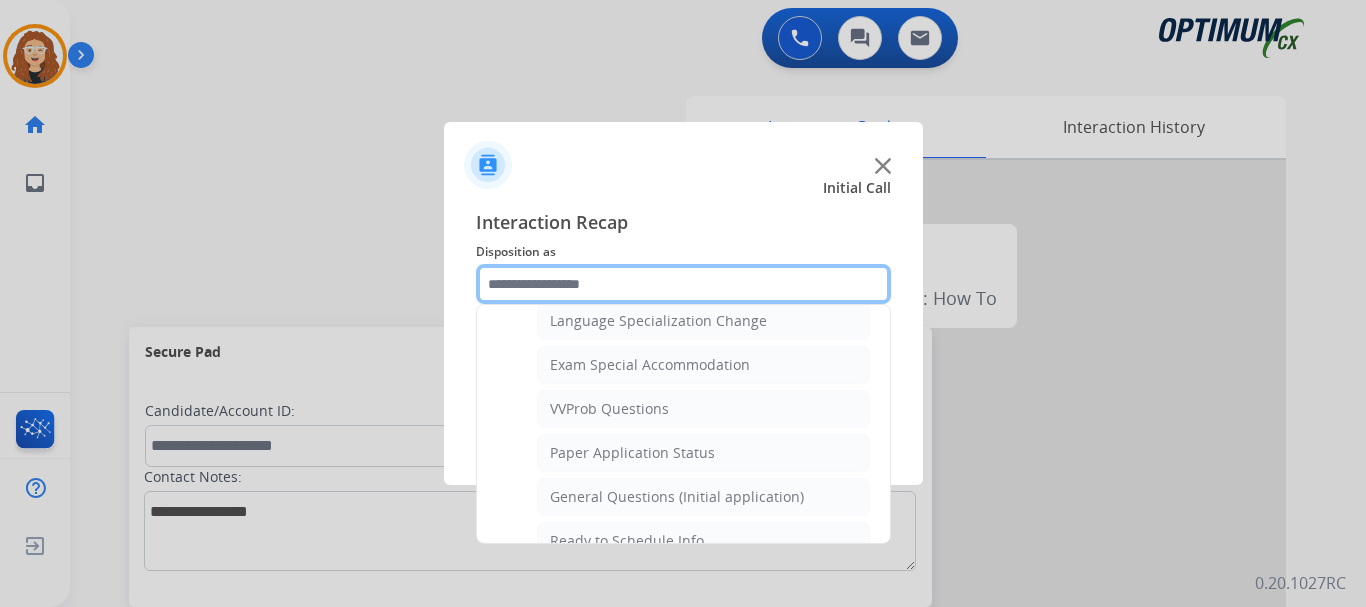 scroll, scrollTop: 1030, scrollLeft: 0, axis: vertical 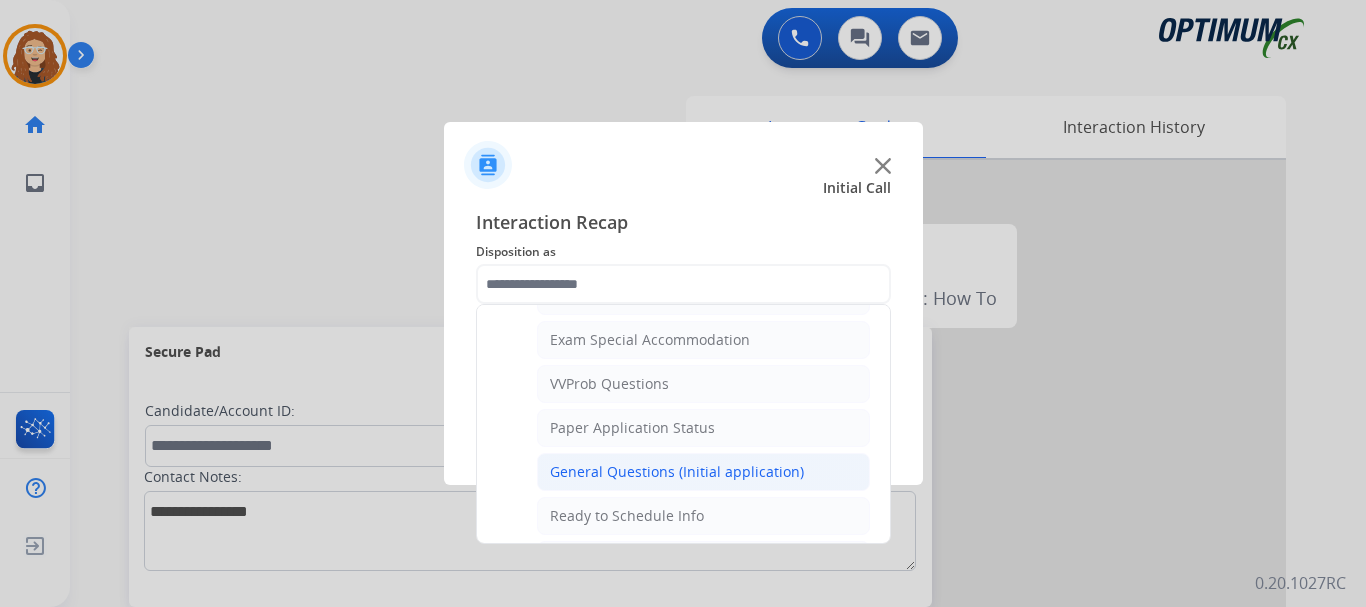 click on "General Questions (Initial application)" 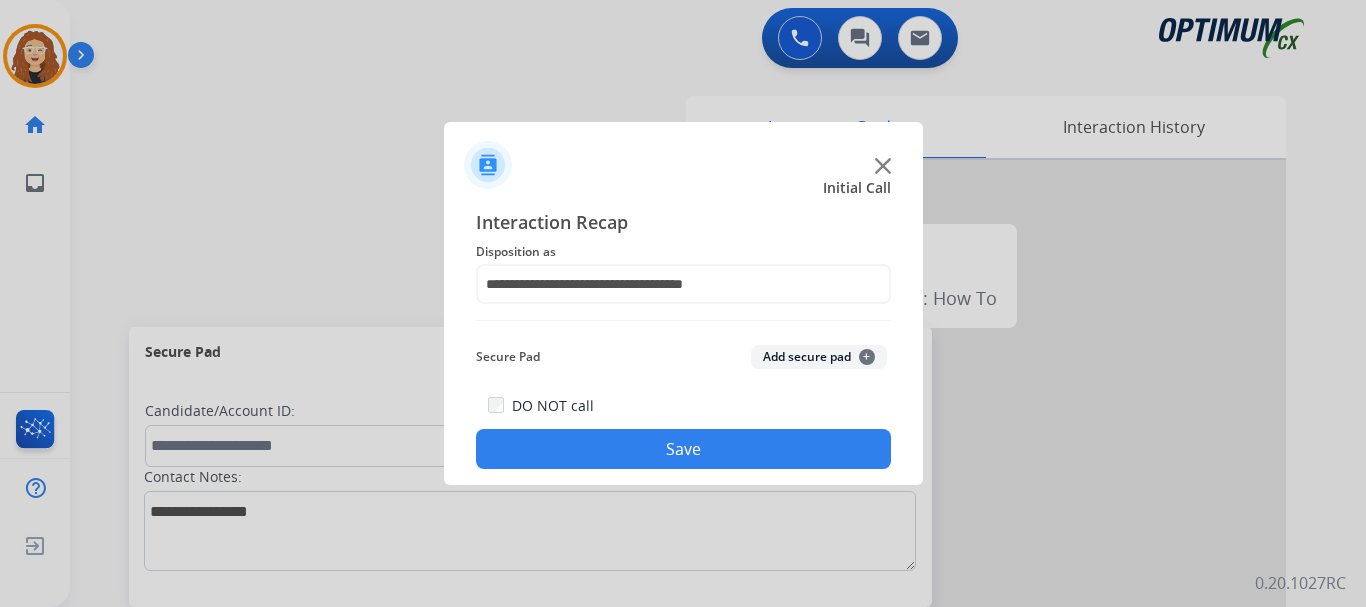 click on "Save" 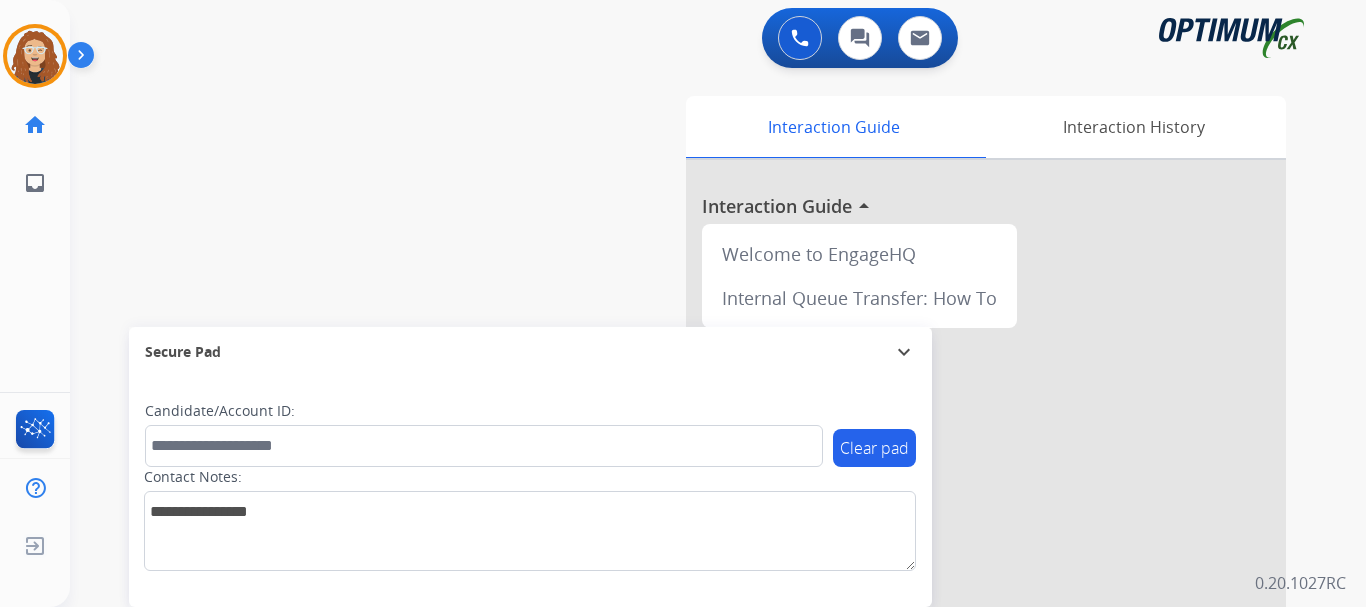 click on "swap_horiz Break voice bridge close_fullscreen Connect 3-Way Call merge_type Separate 3-Way Call  Interaction Guide   Interaction History  Interaction Guide arrow_drop_up  Welcome to EngageHQ   Internal Queue Transfer: How To  Secure Pad expand_more Clear pad Candidate/Account ID: Contact Notes:" at bounding box center [694, 489] 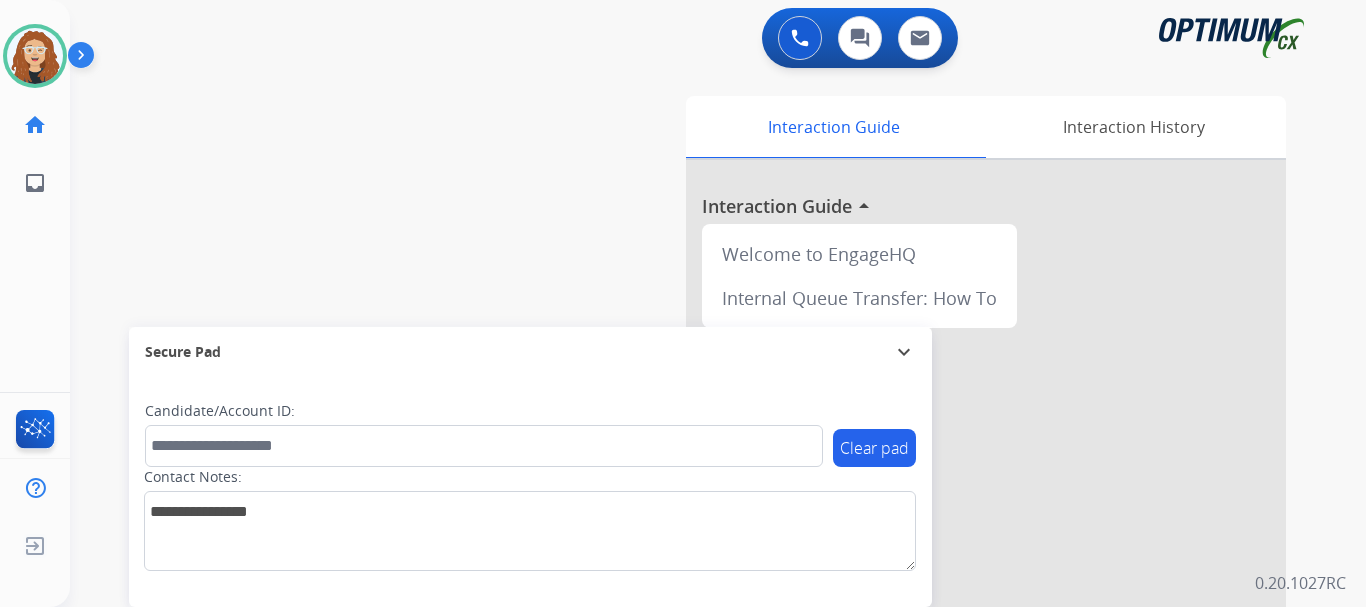 click on "swap_horiz Break voice bridge close_fullscreen Connect 3-Way Call merge_type Separate 3-Way Call  Interaction Guide   Interaction History  Interaction Guide arrow_drop_up  Welcome to EngageHQ   Internal Queue Transfer: How To  Secure Pad expand_more Clear pad Candidate/Account ID: Contact Notes:" at bounding box center (694, 489) 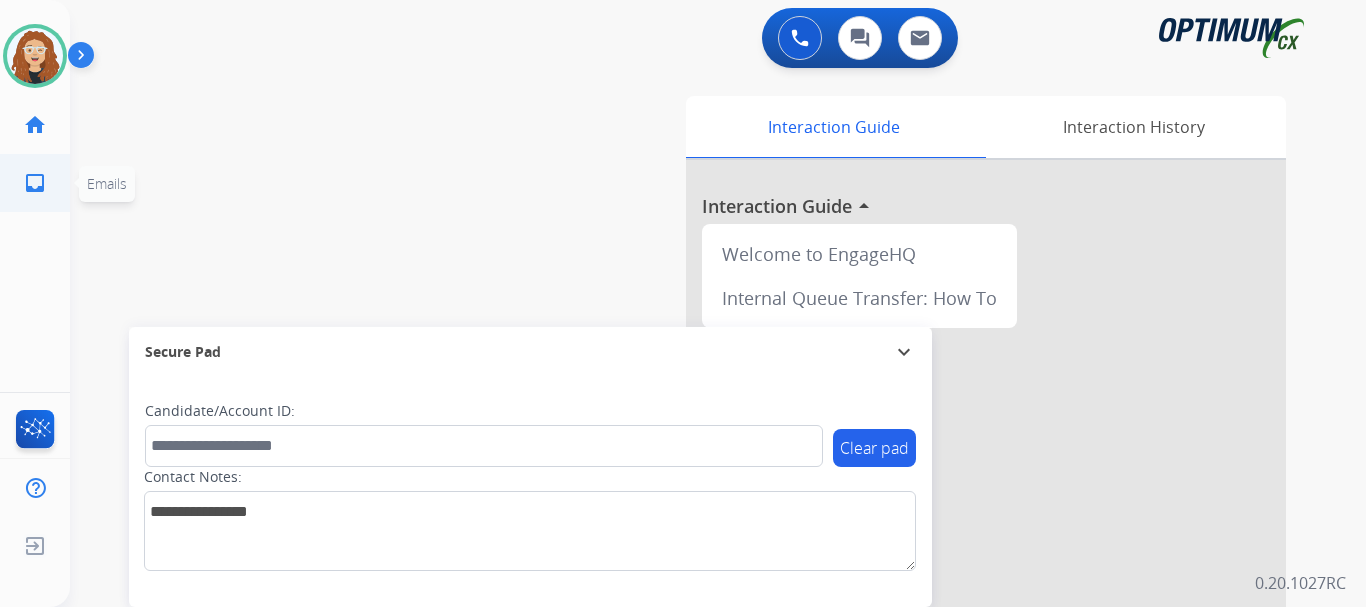 click on "inbox  Emails  Emails" 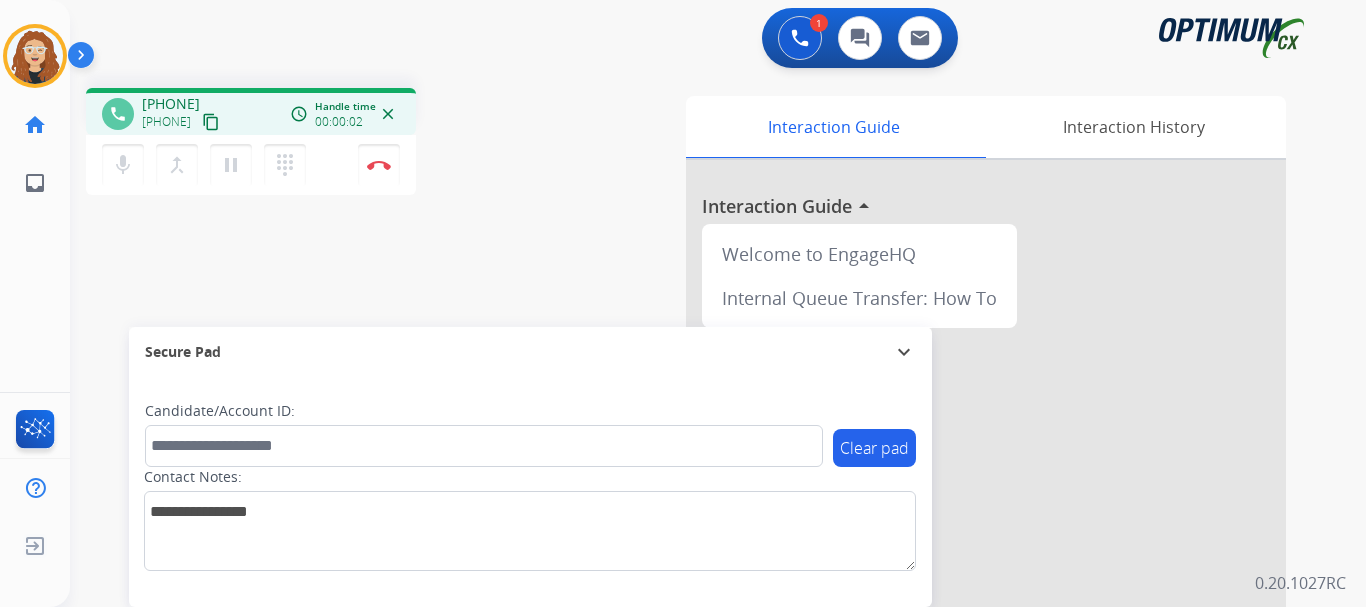 drag, startPoint x: 161, startPoint y: 101, endPoint x: 241, endPoint y: 99, distance: 80.024994 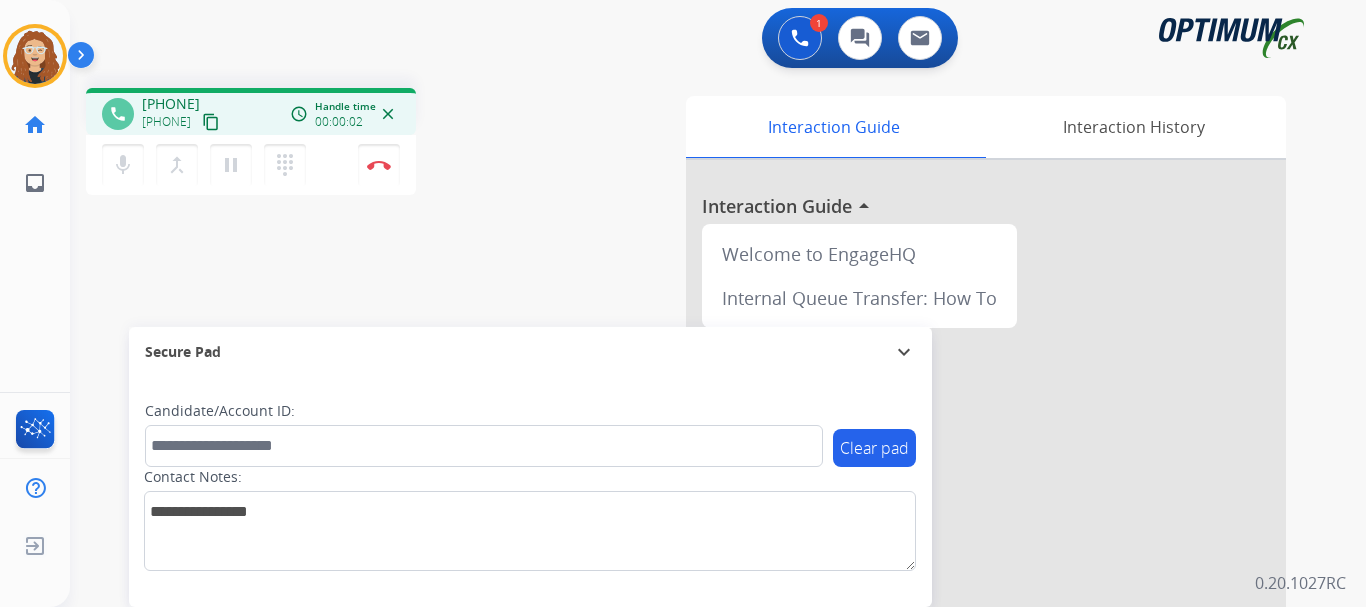 click on "[PHONE] [PHONE] content_copy" at bounding box center [182, 114] 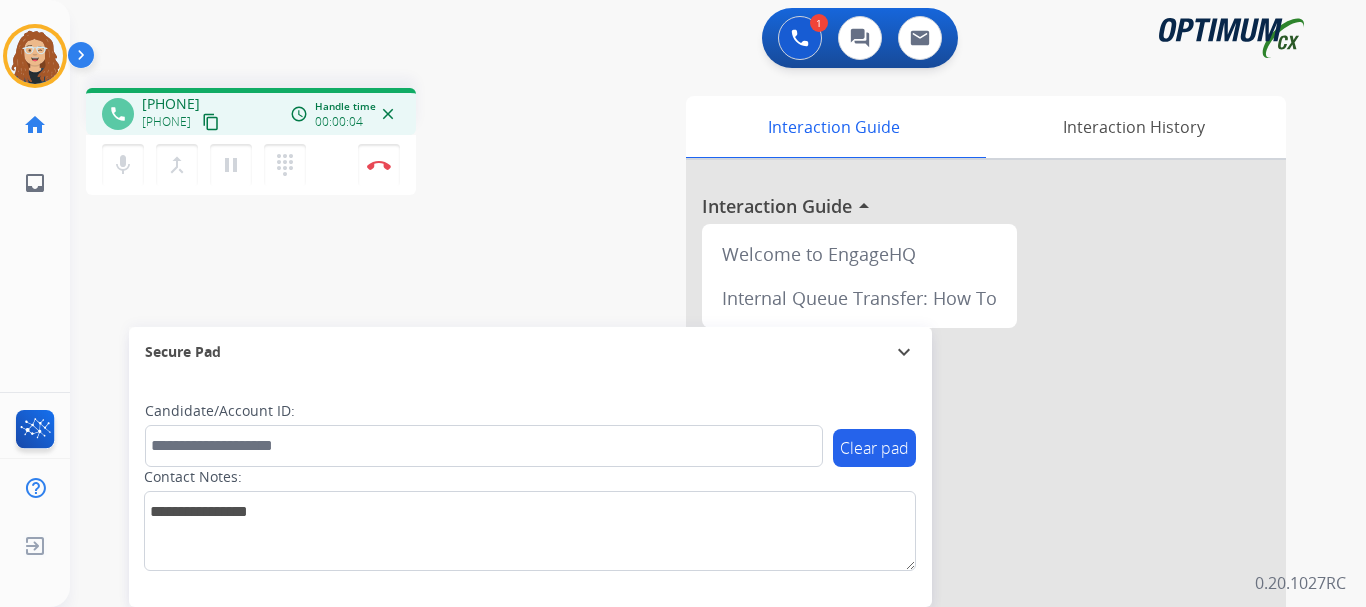 copy on "[PHONE]" 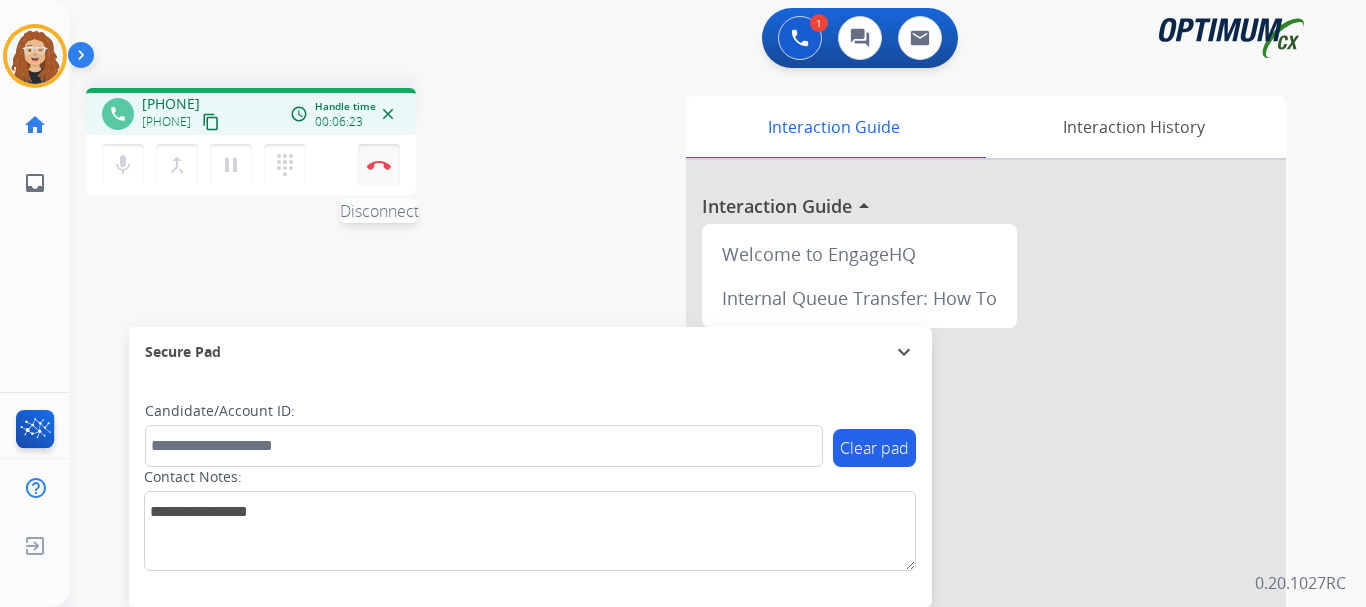 click on "Disconnect" at bounding box center (379, 165) 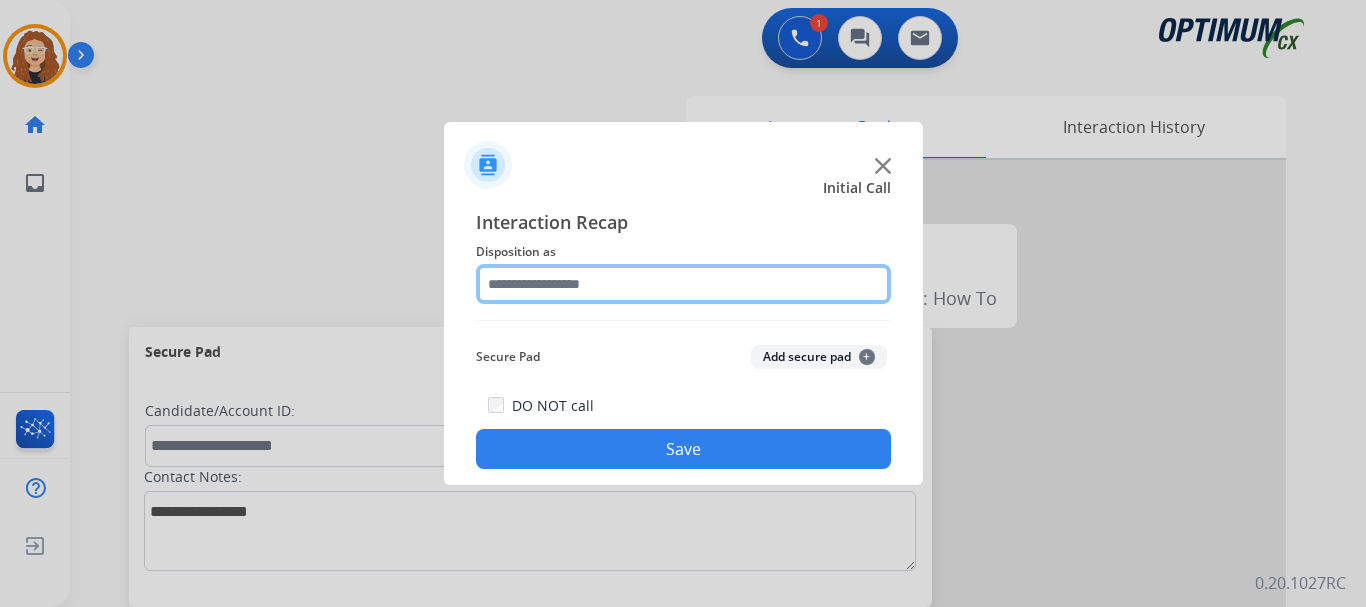 click 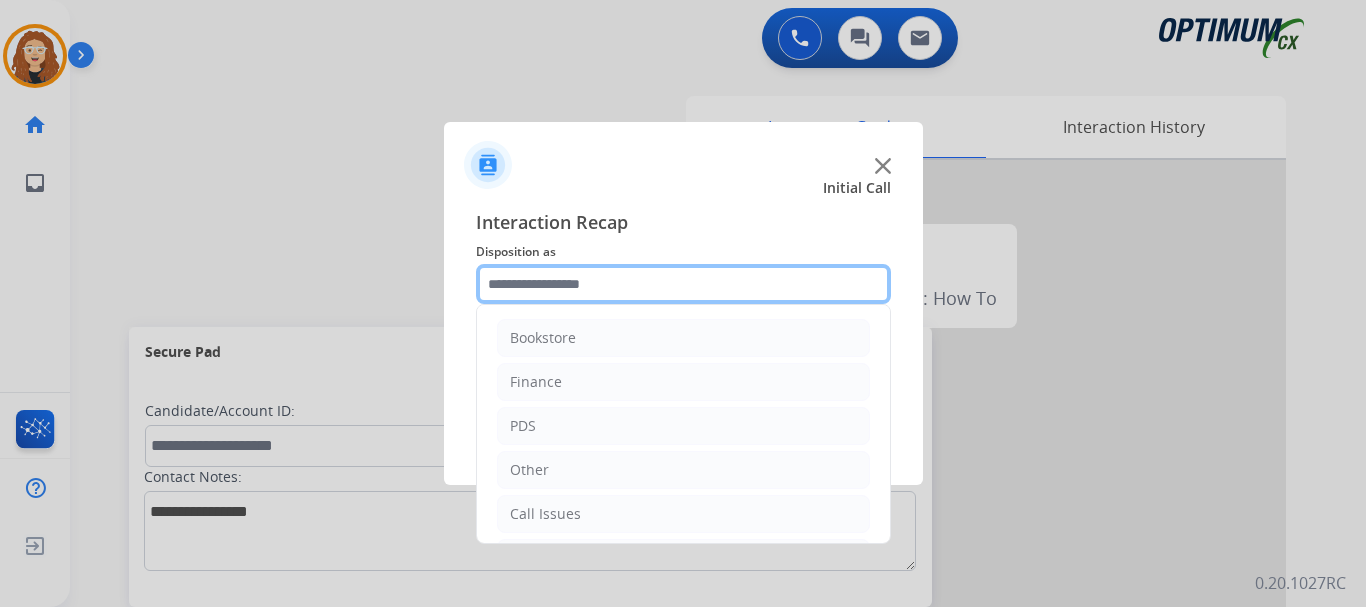 scroll, scrollTop: 136, scrollLeft: 0, axis: vertical 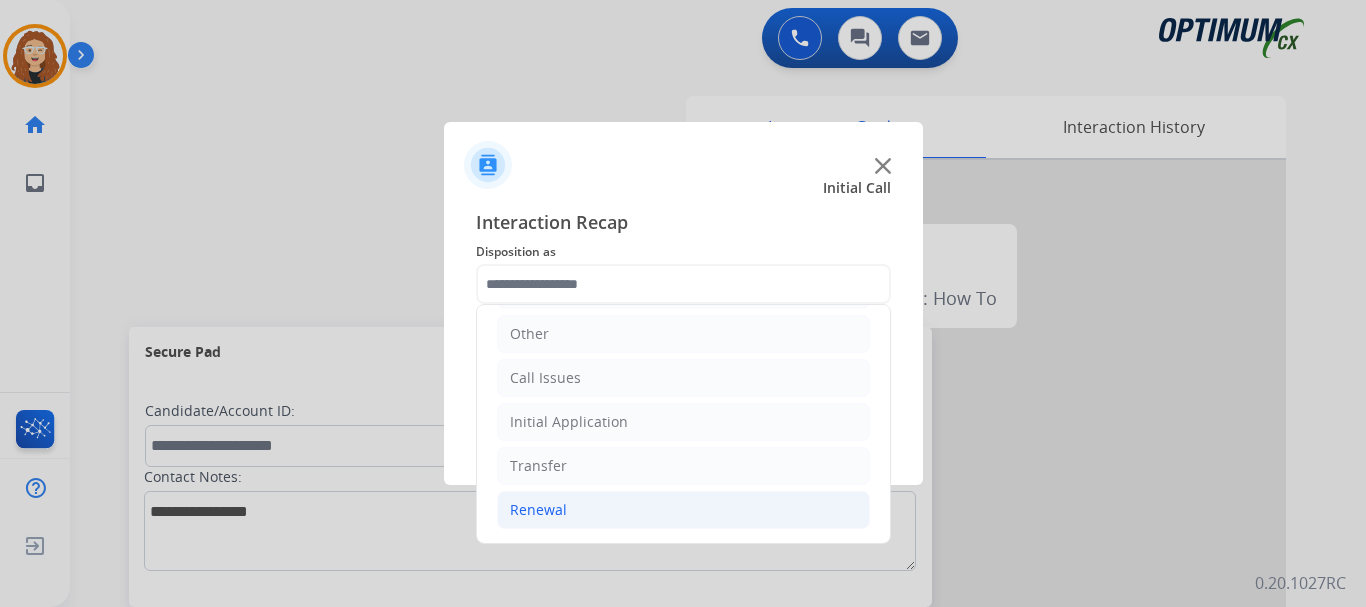 click on "Renewal" 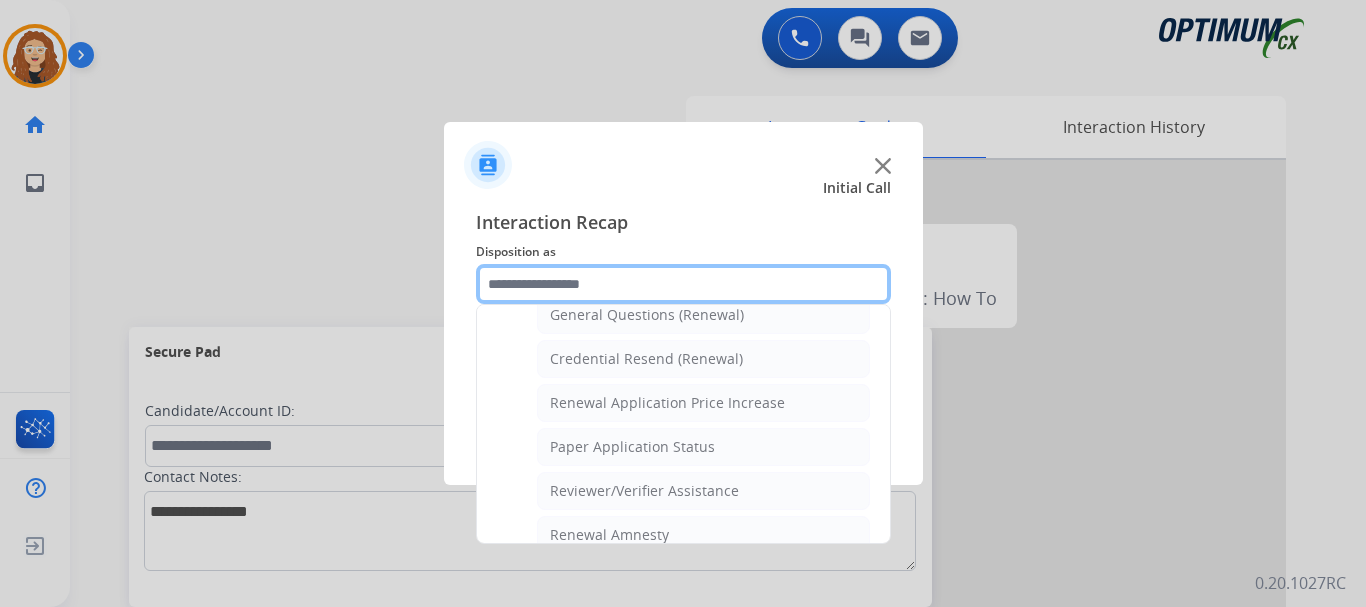 scroll, scrollTop: 619, scrollLeft: 0, axis: vertical 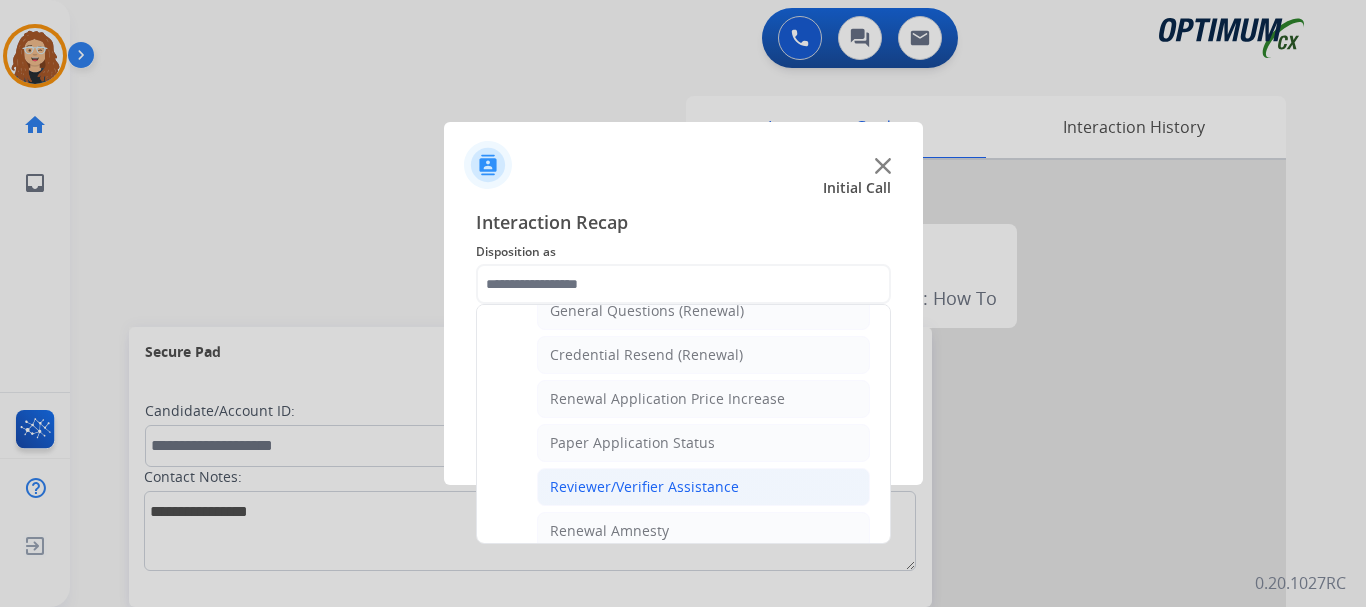 click on "Reviewer/Verifier Assistance" 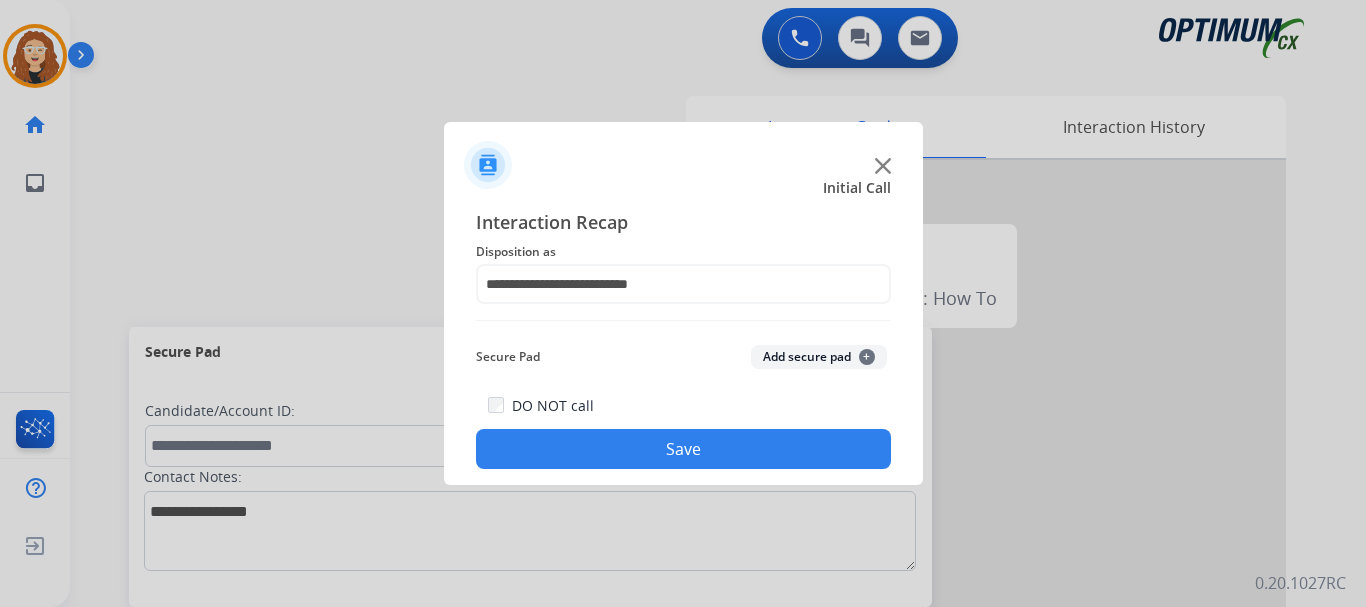 click on "Save" 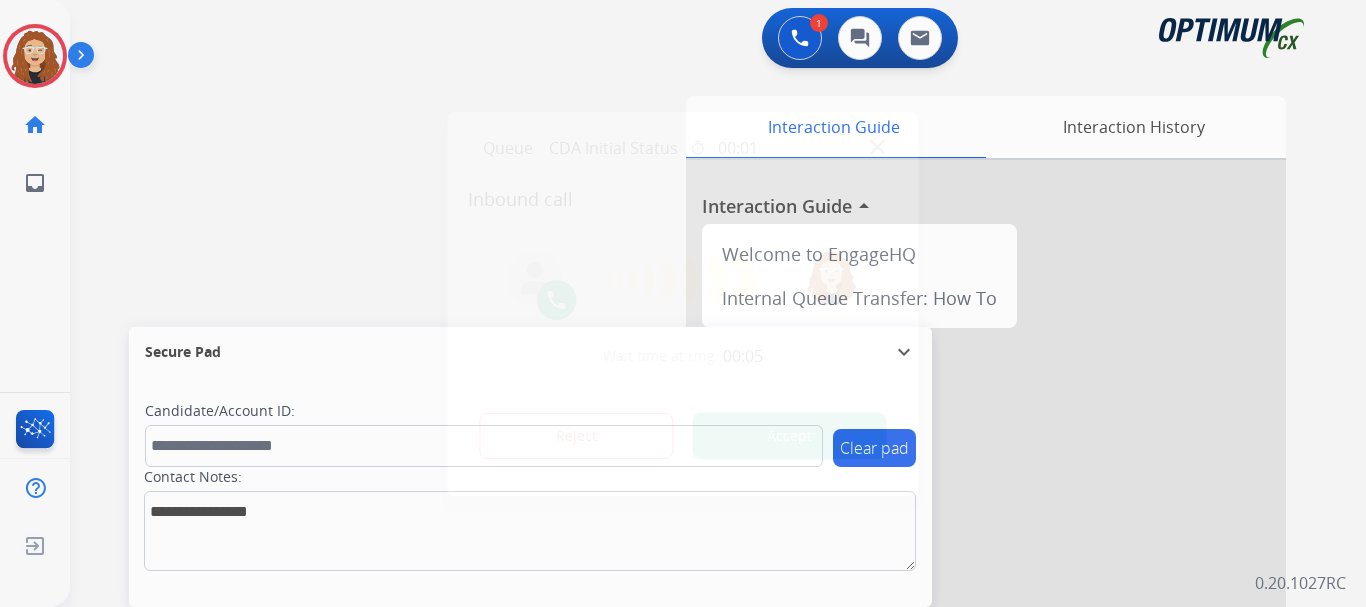 click at bounding box center [683, 303] 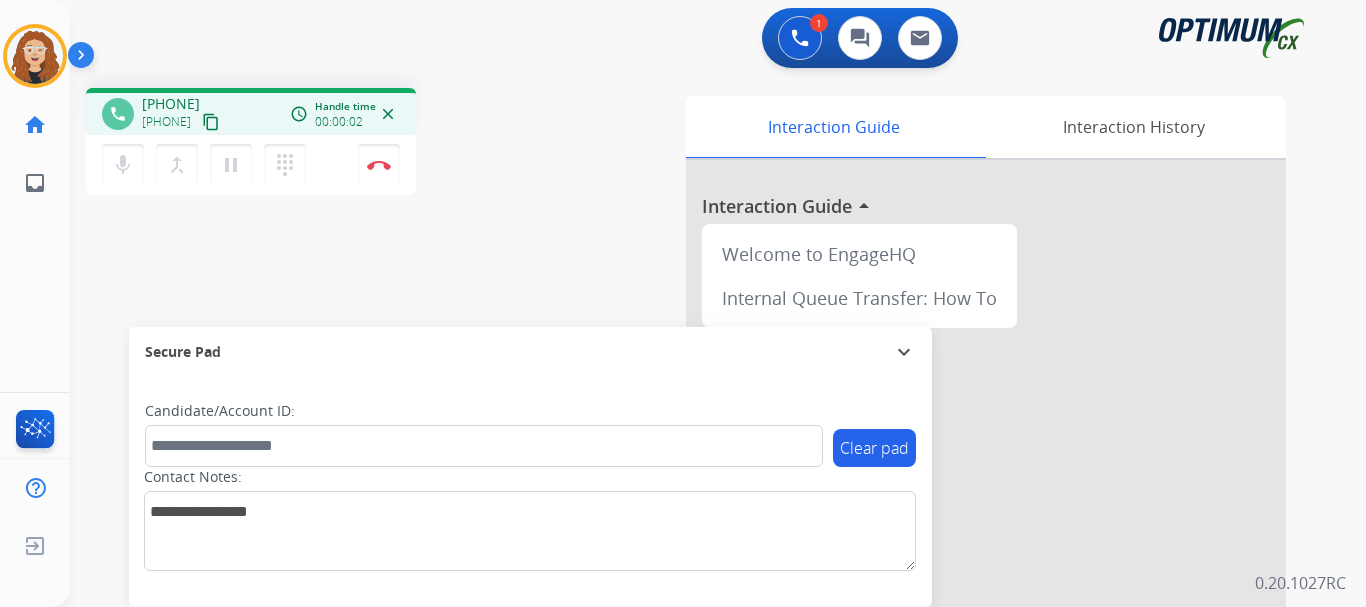 drag, startPoint x: 161, startPoint y: 98, endPoint x: 241, endPoint y: 96, distance: 80.024994 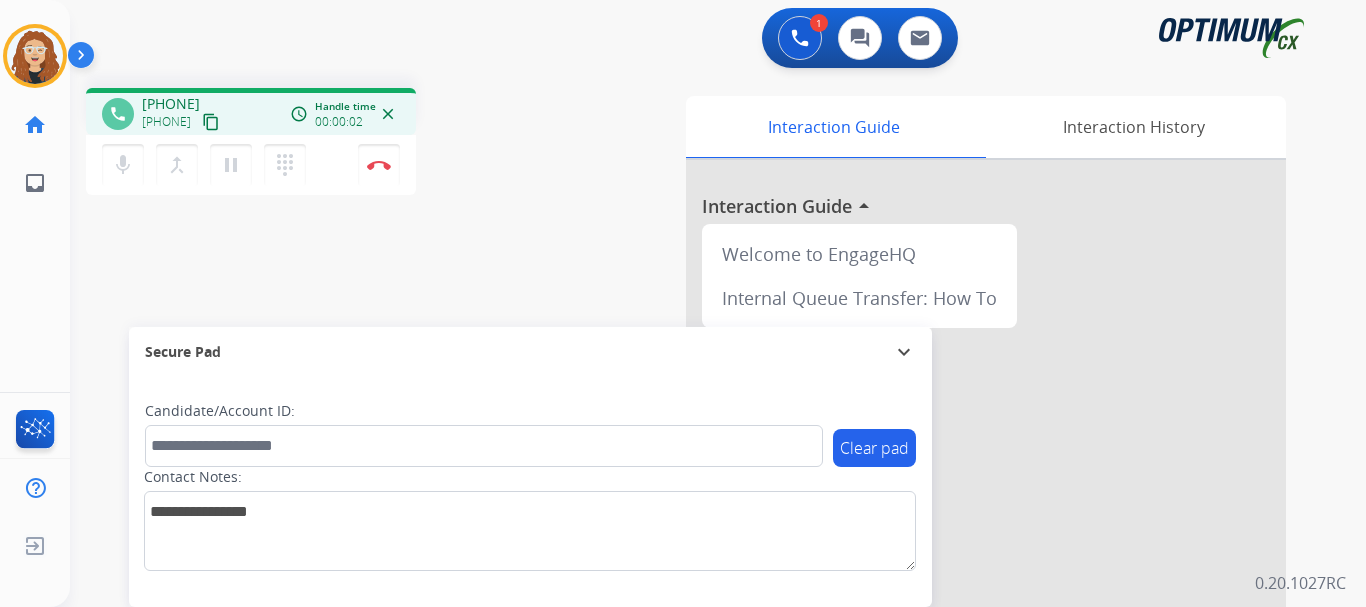 click on "[PHONE] [PHONE] content_copy" at bounding box center (182, 114) 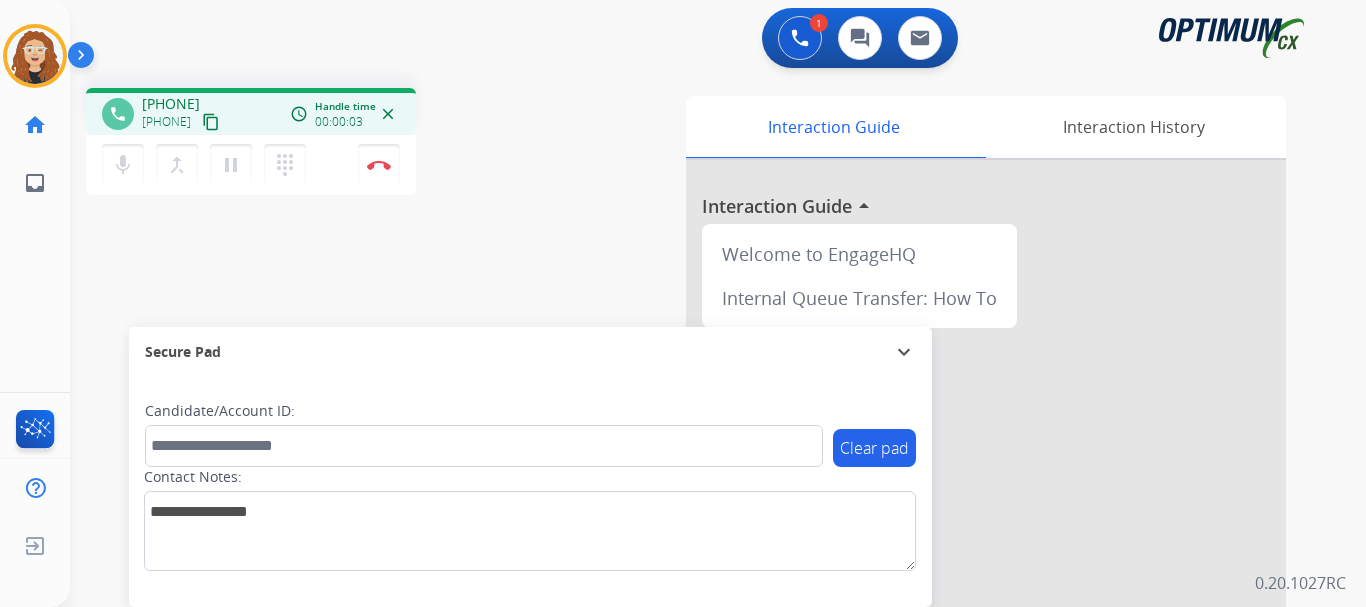 copy on "[PHONE]" 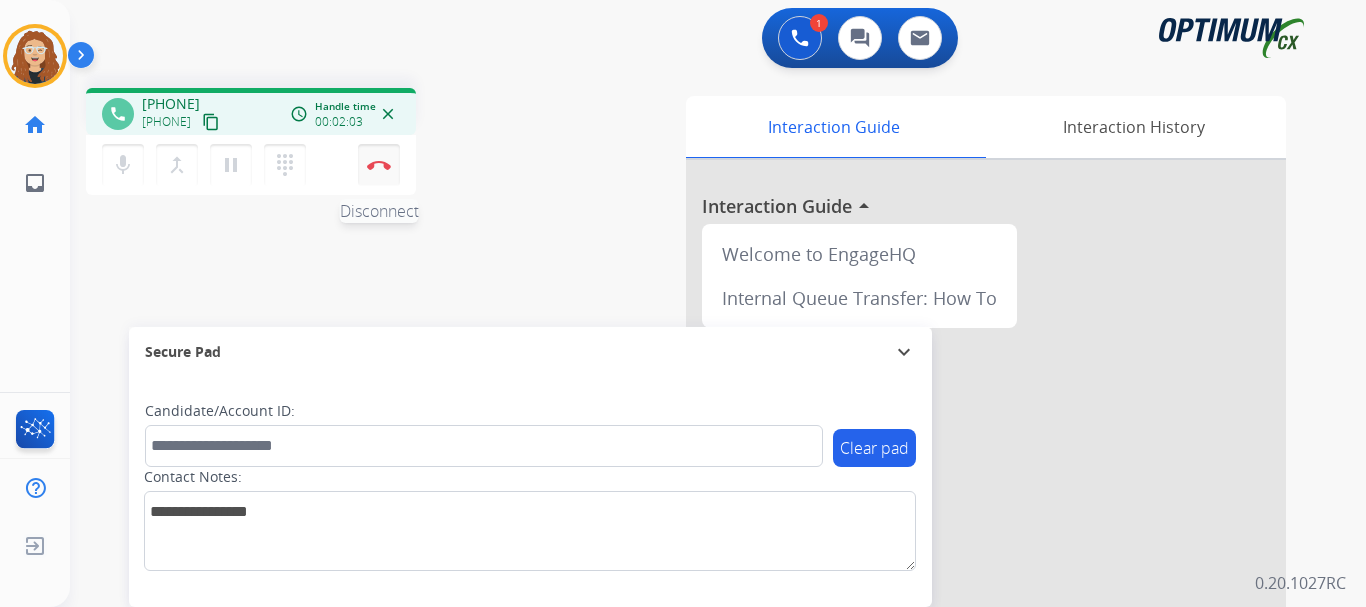 click on "Disconnect" at bounding box center [379, 165] 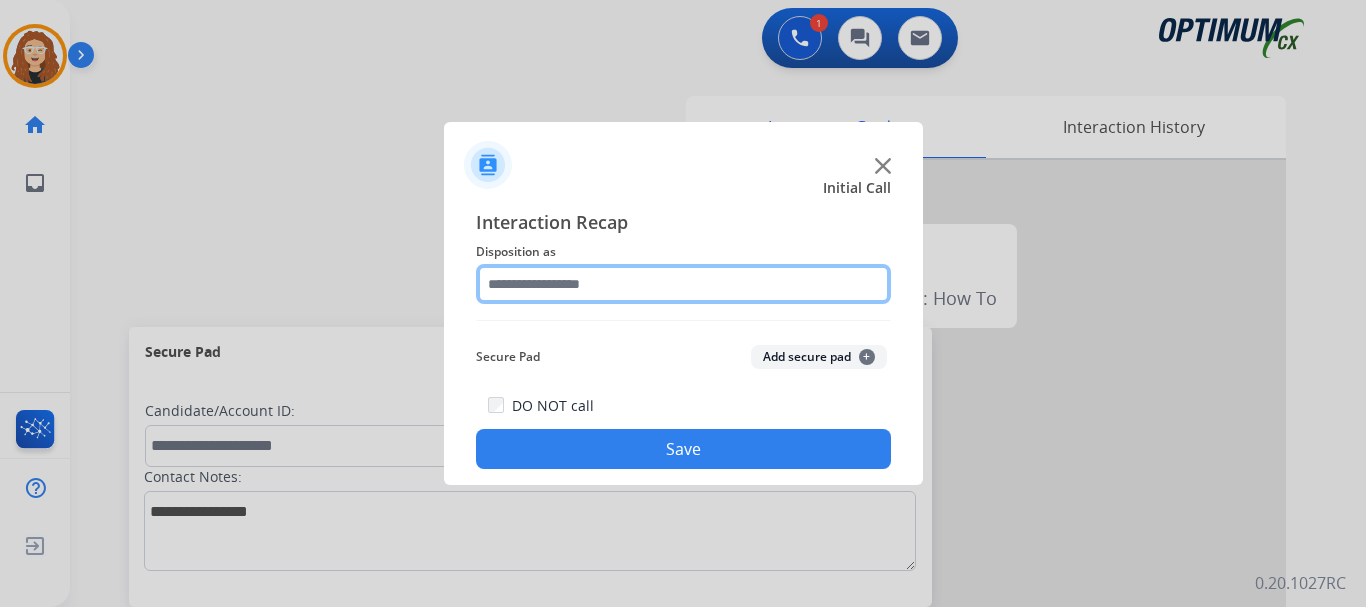 click 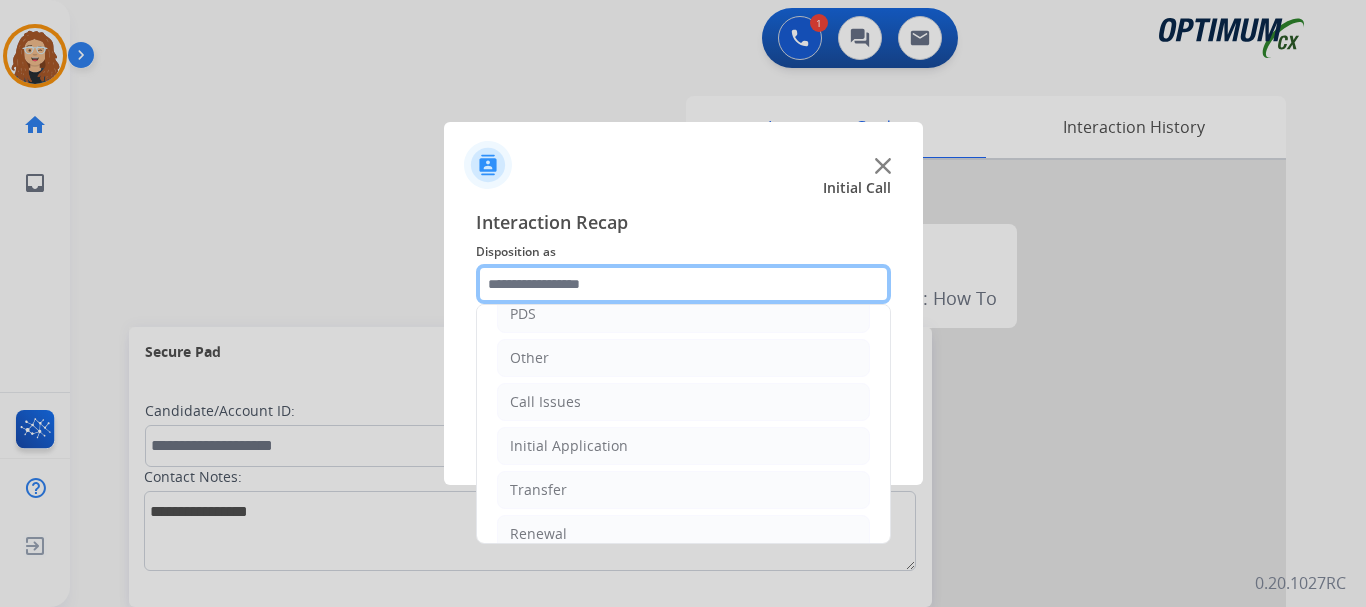 scroll, scrollTop: 136, scrollLeft: 0, axis: vertical 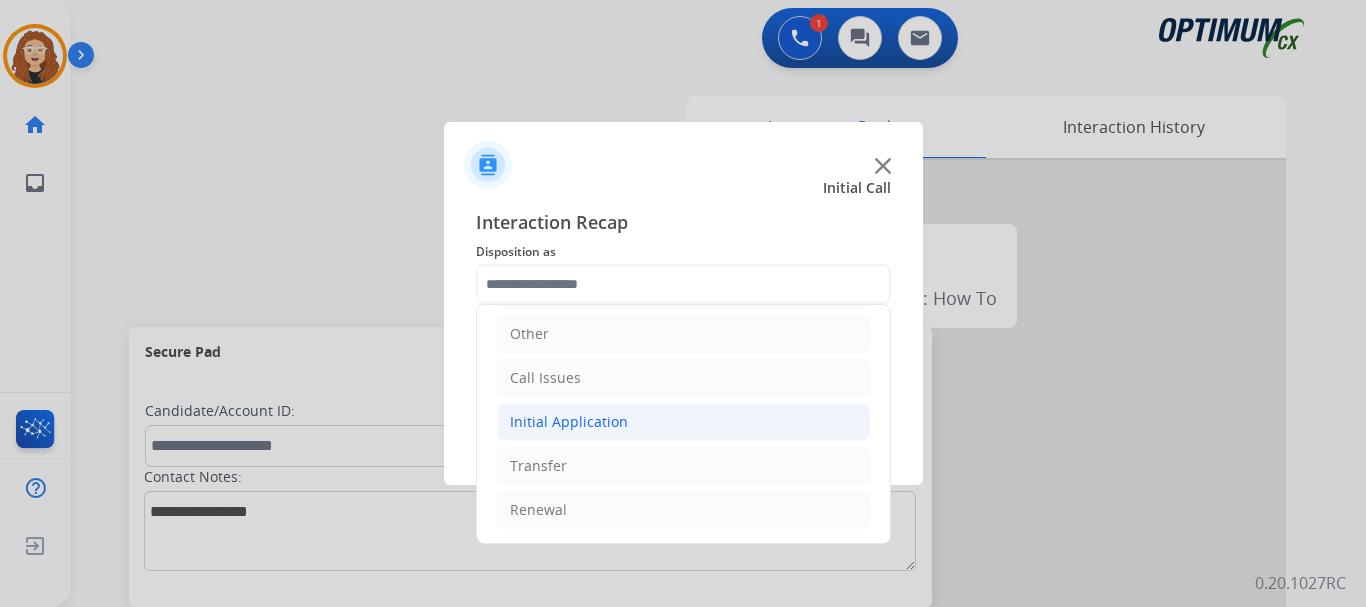click on "Initial Application" 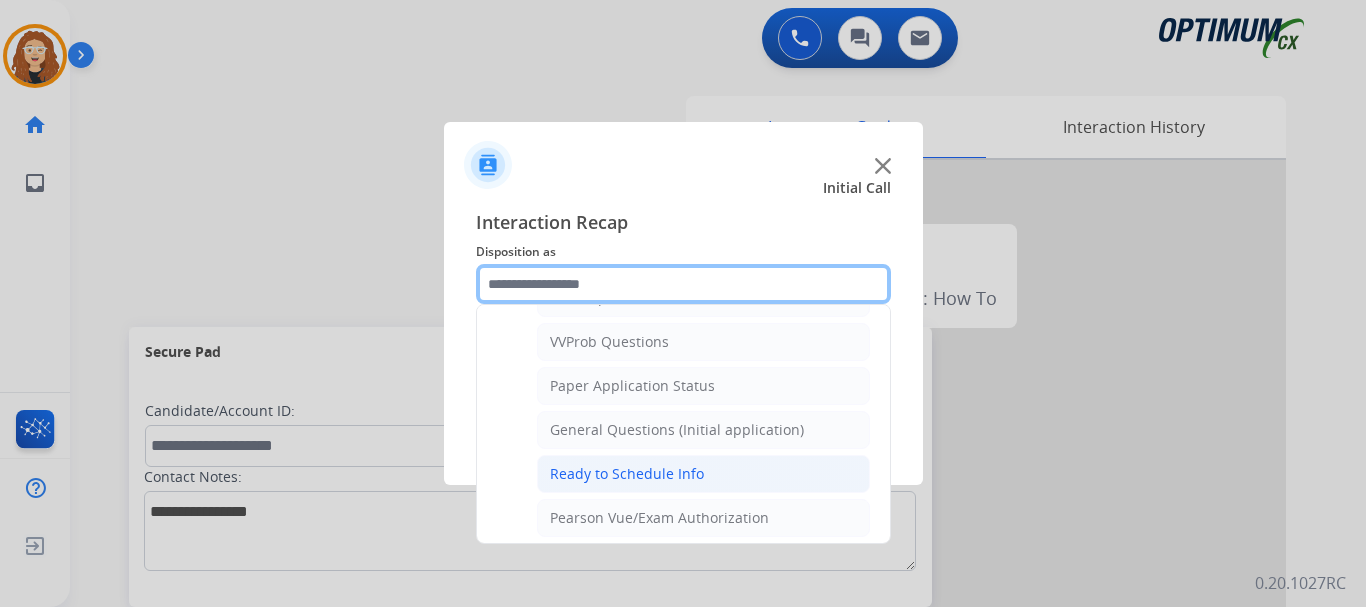 scroll, scrollTop: 1066, scrollLeft: 0, axis: vertical 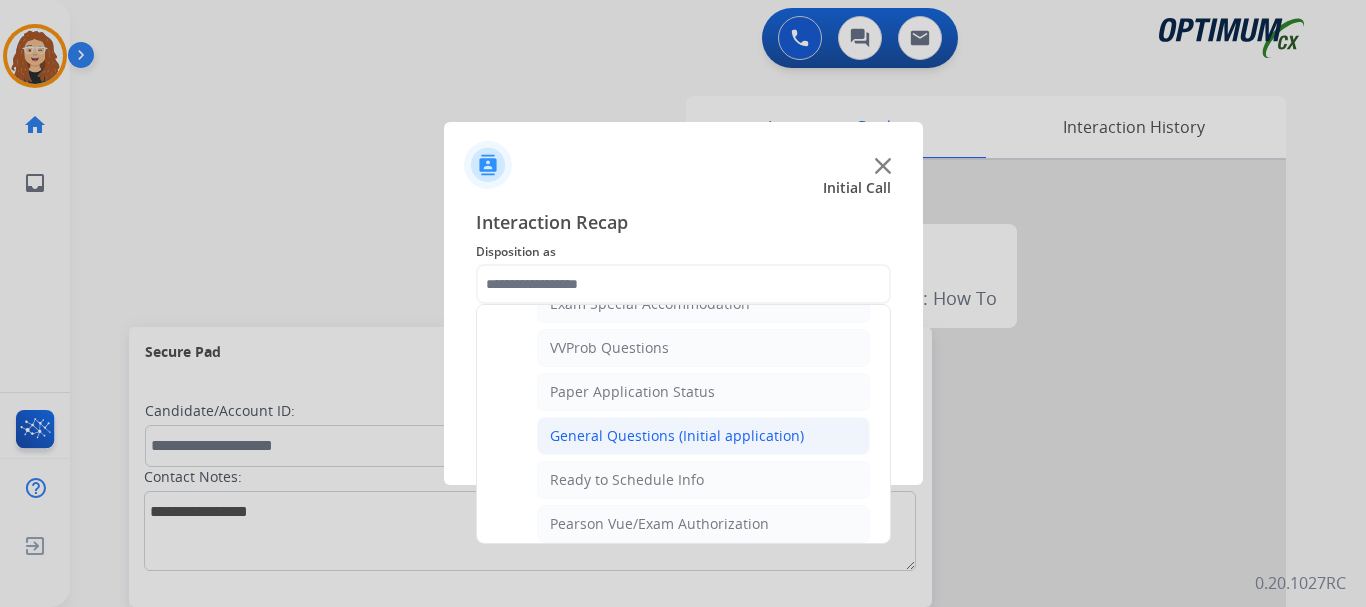 click on "General Questions (Initial application)" 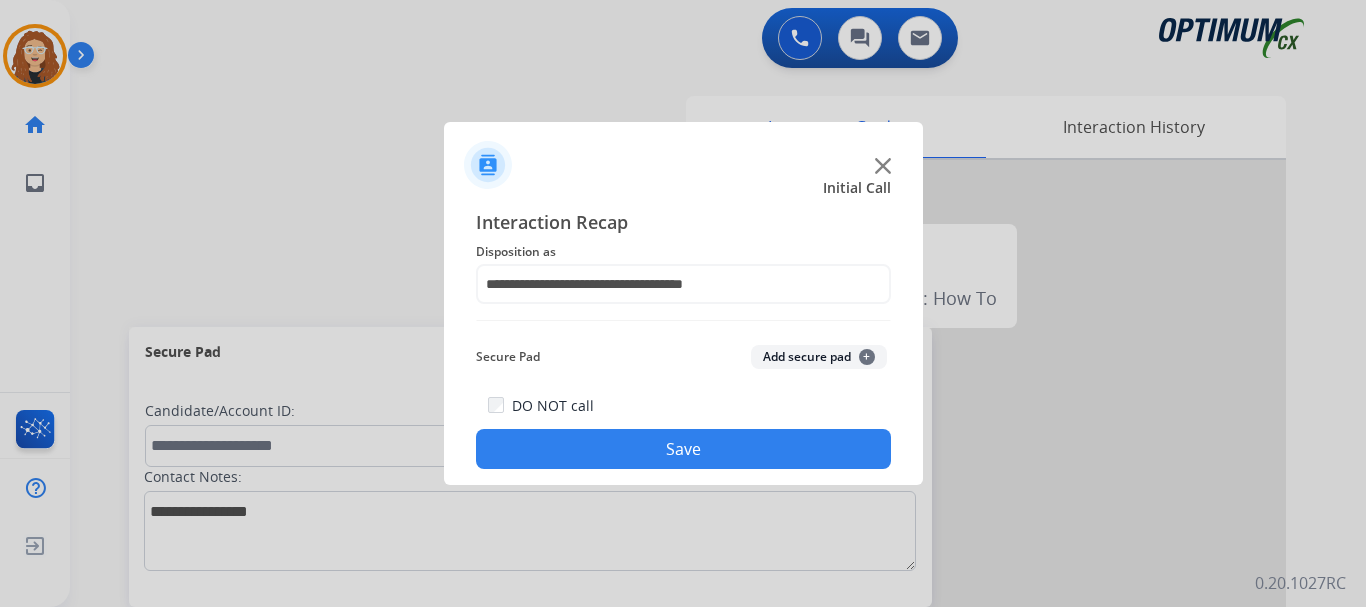 click on "Save" 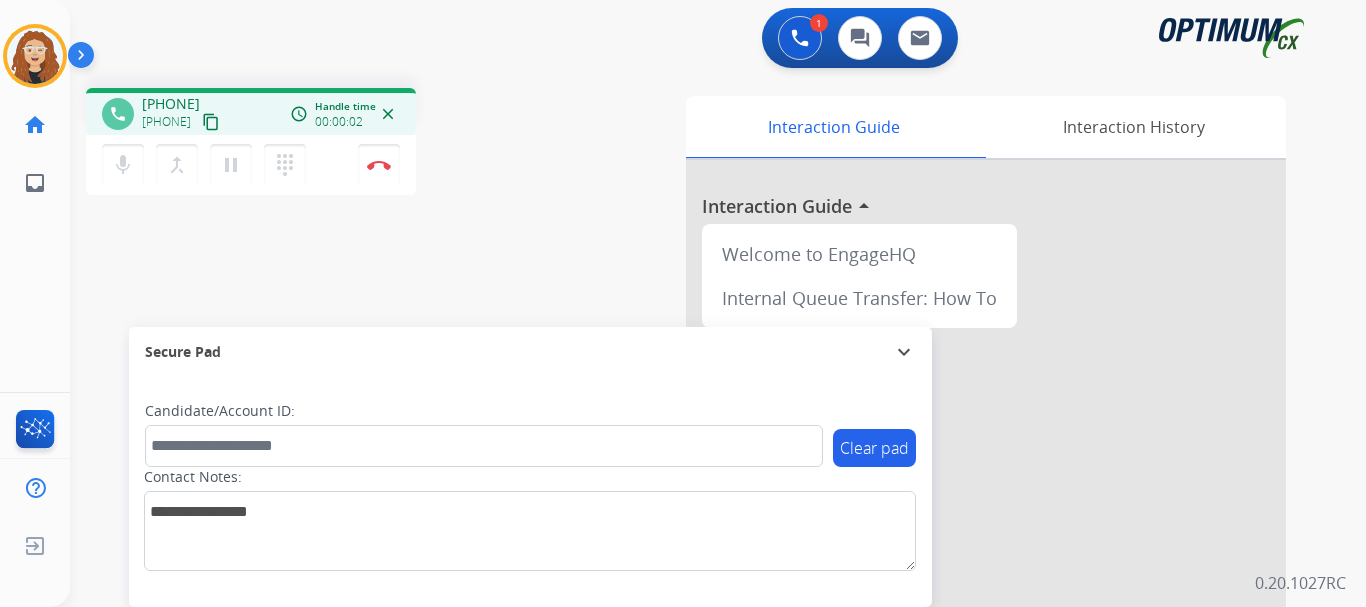 drag, startPoint x: 162, startPoint y: 103, endPoint x: 240, endPoint y: 100, distance: 78.05767 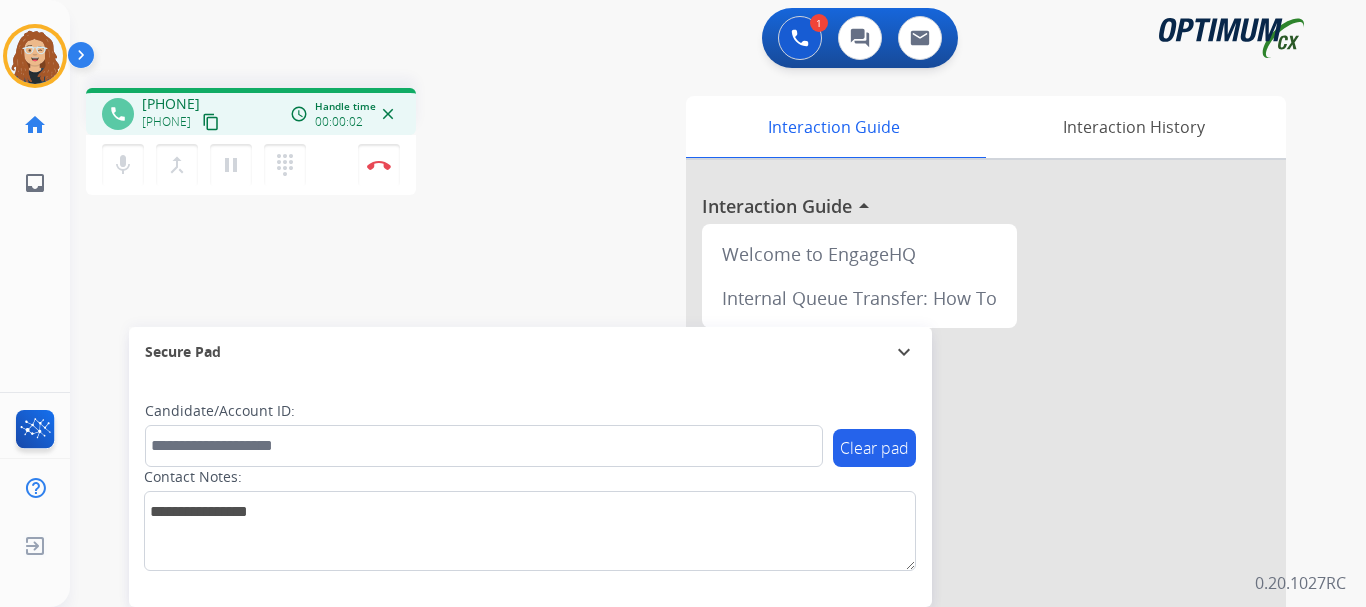 click on "[PHONE] [PHONE] content_copy" at bounding box center [182, 114] 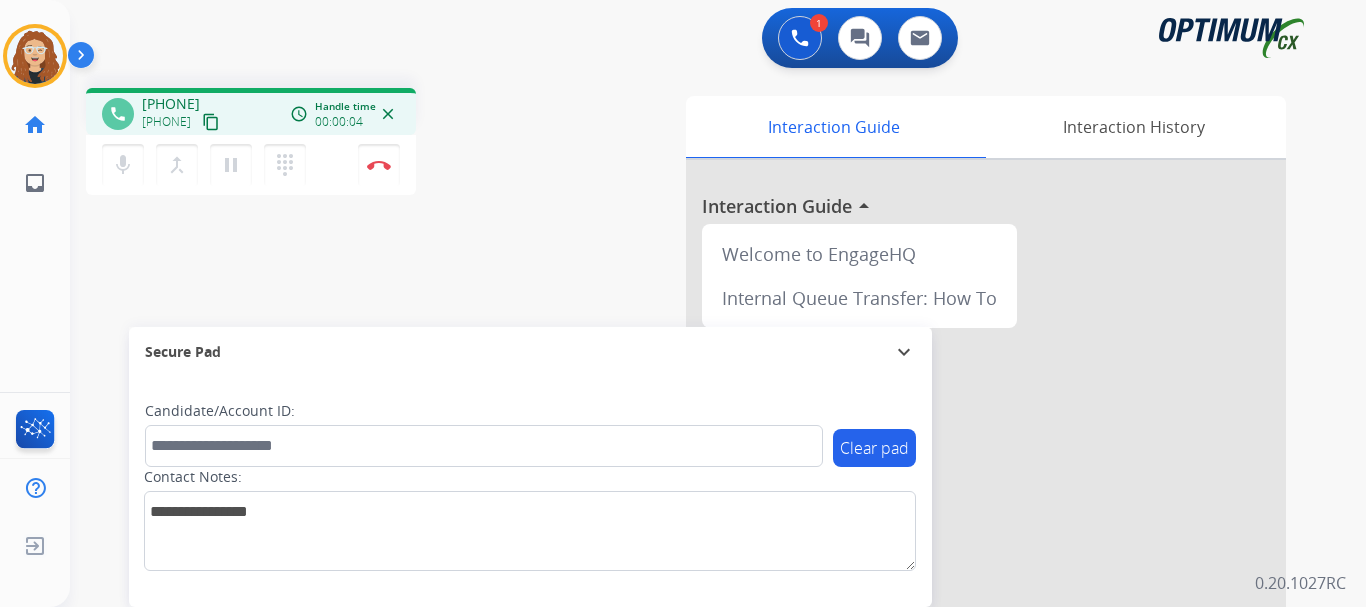 copy on "[PHONE]" 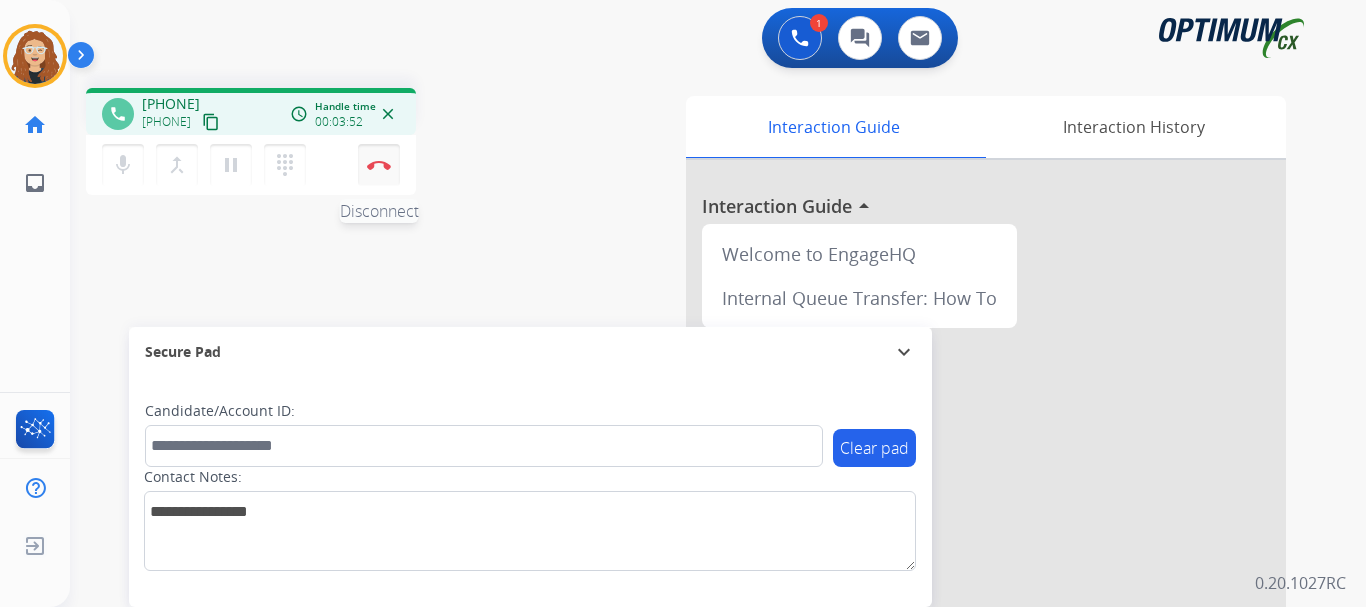 click at bounding box center (379, 165) 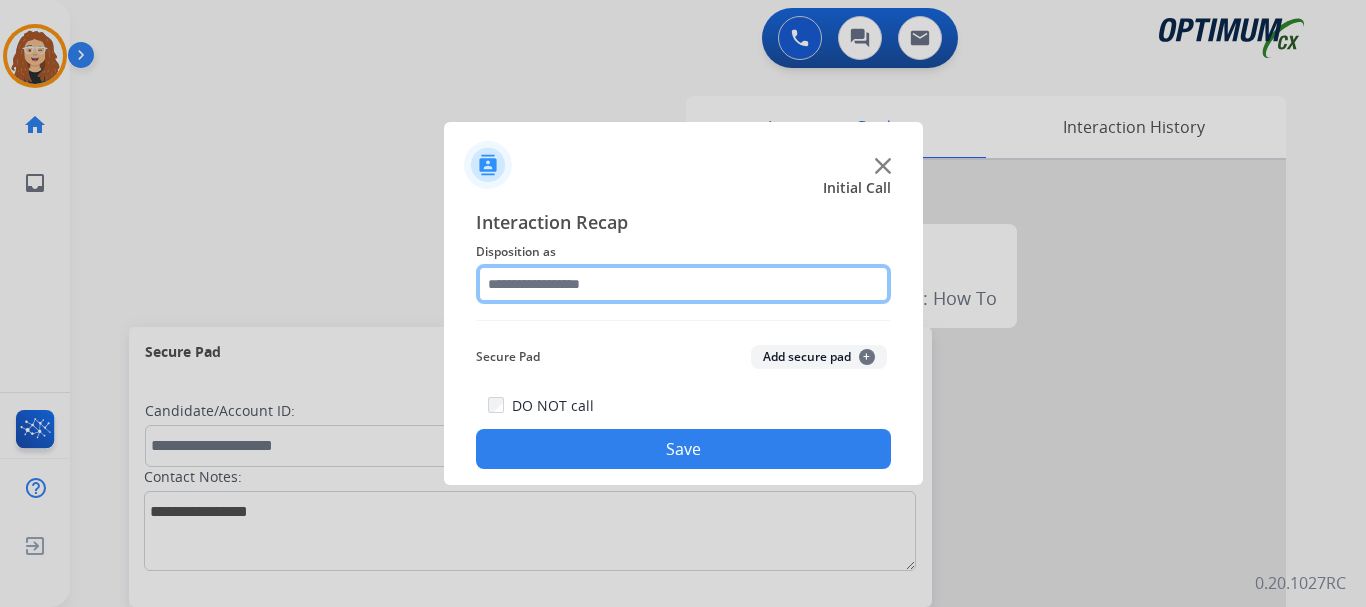 click 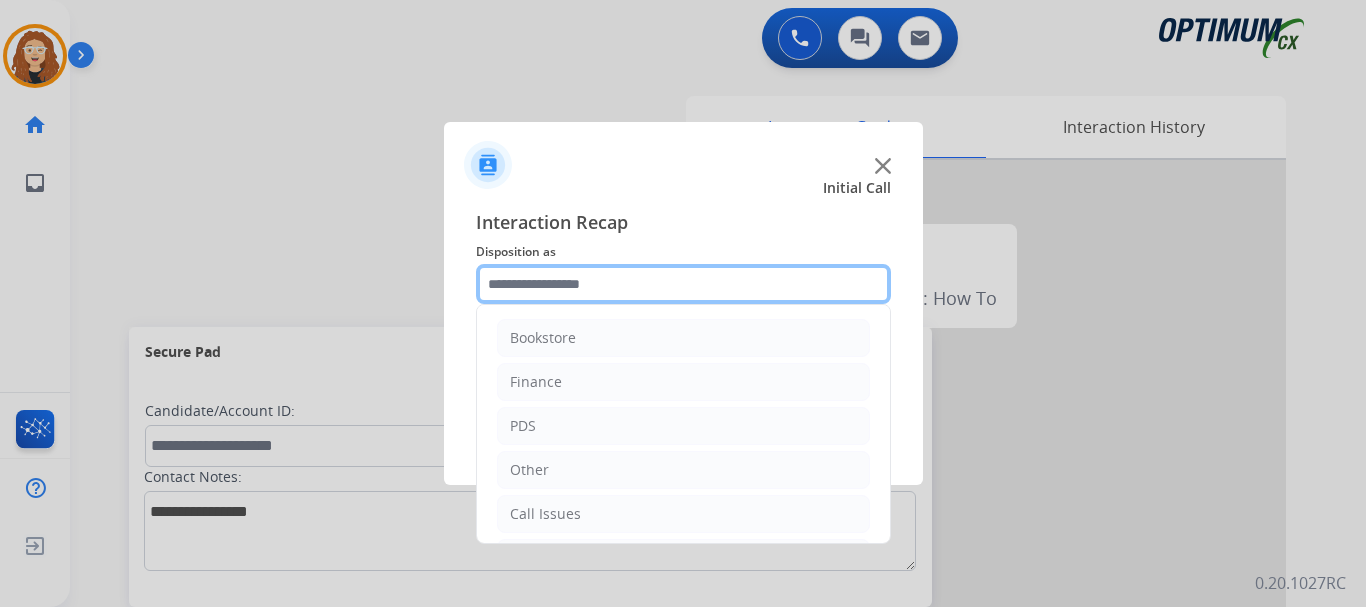 scroll, scrollTop: 136, scrollLeft: 0, axis: vertical 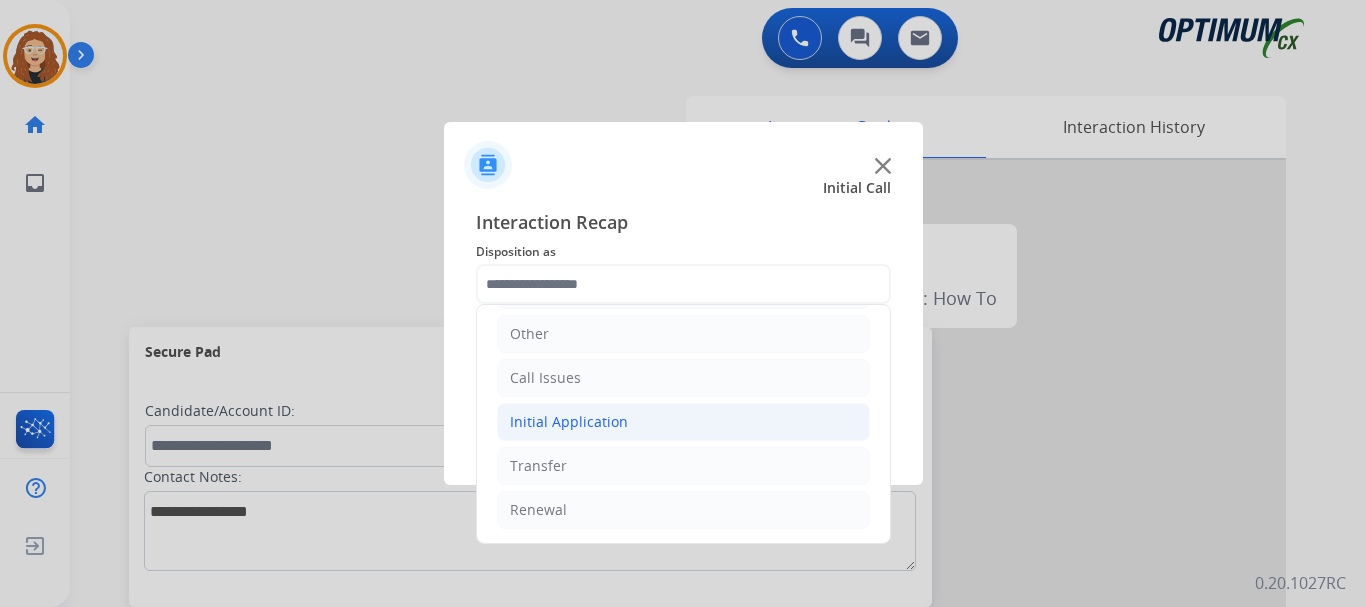 click on "Initial Application" 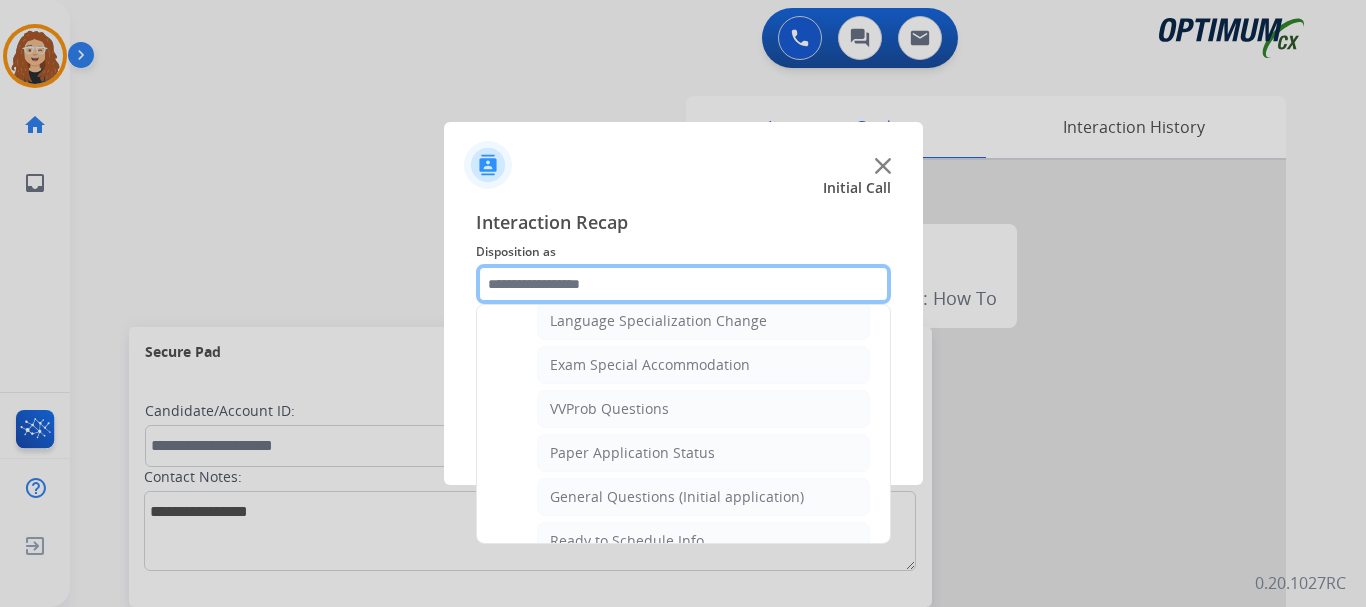 scroll, scrollTop: 1048, scrollLeft: 0, axis: vertical 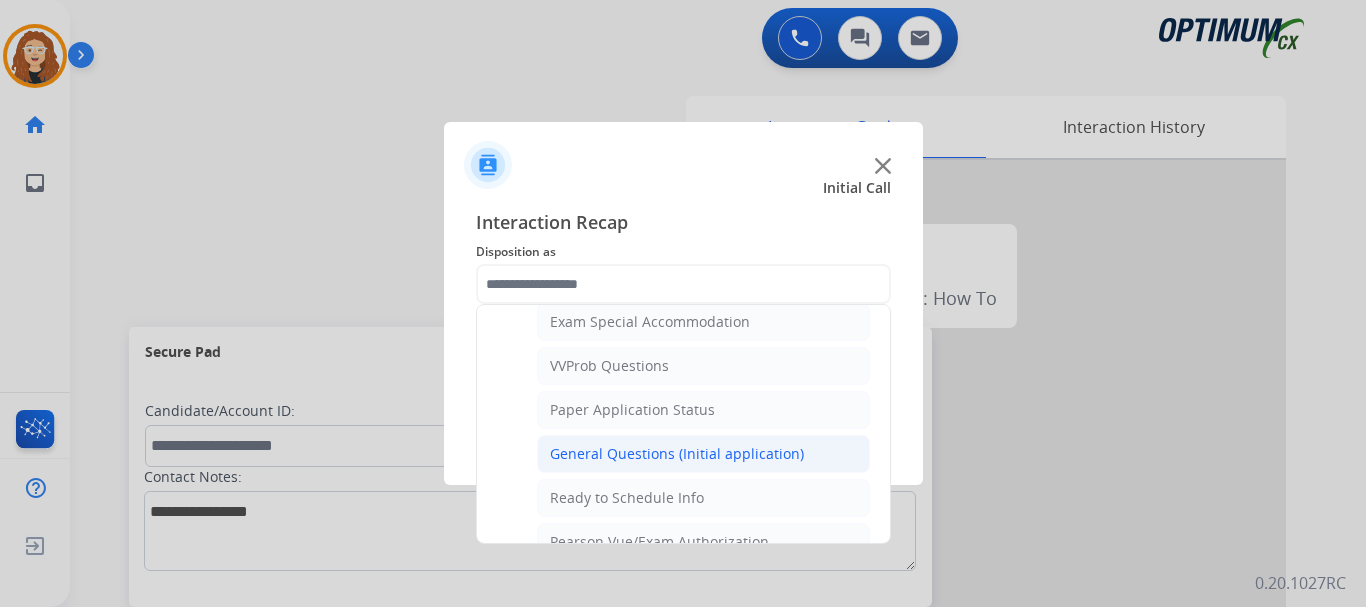 click on "General Questions (Initial application)" 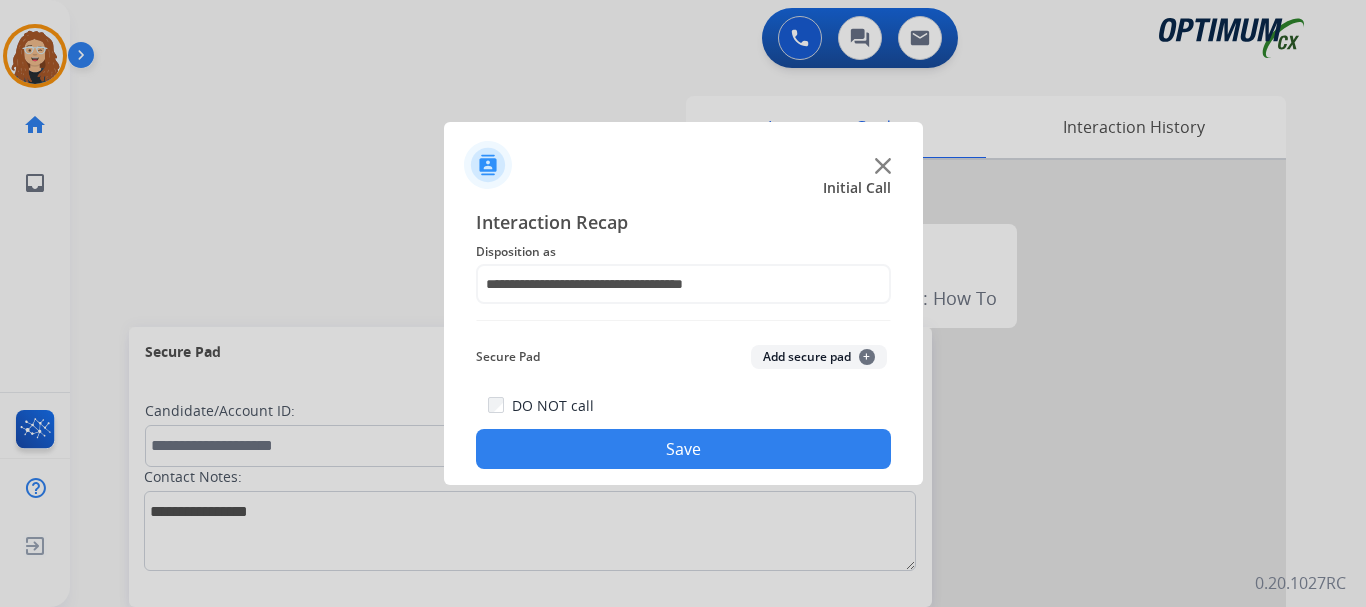 click on "Save" 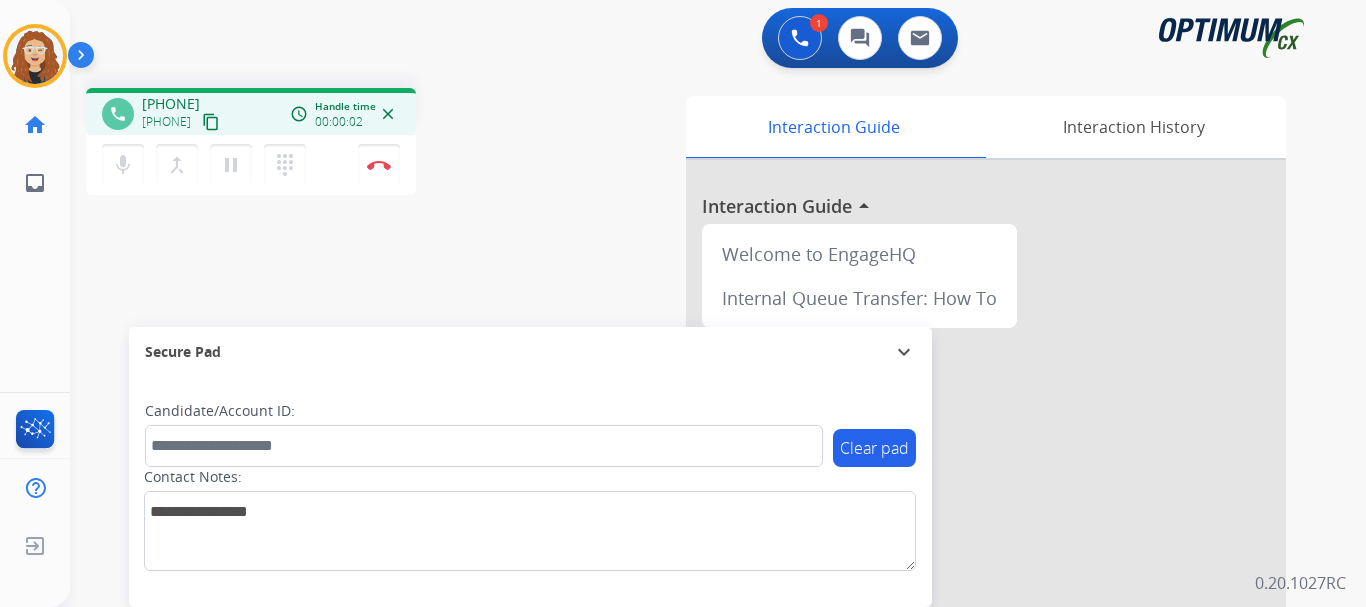 drag, startPoint x: 157, startPoint y: 102, endPoint x: 242, endPoint y: 99, distance: 85.052925 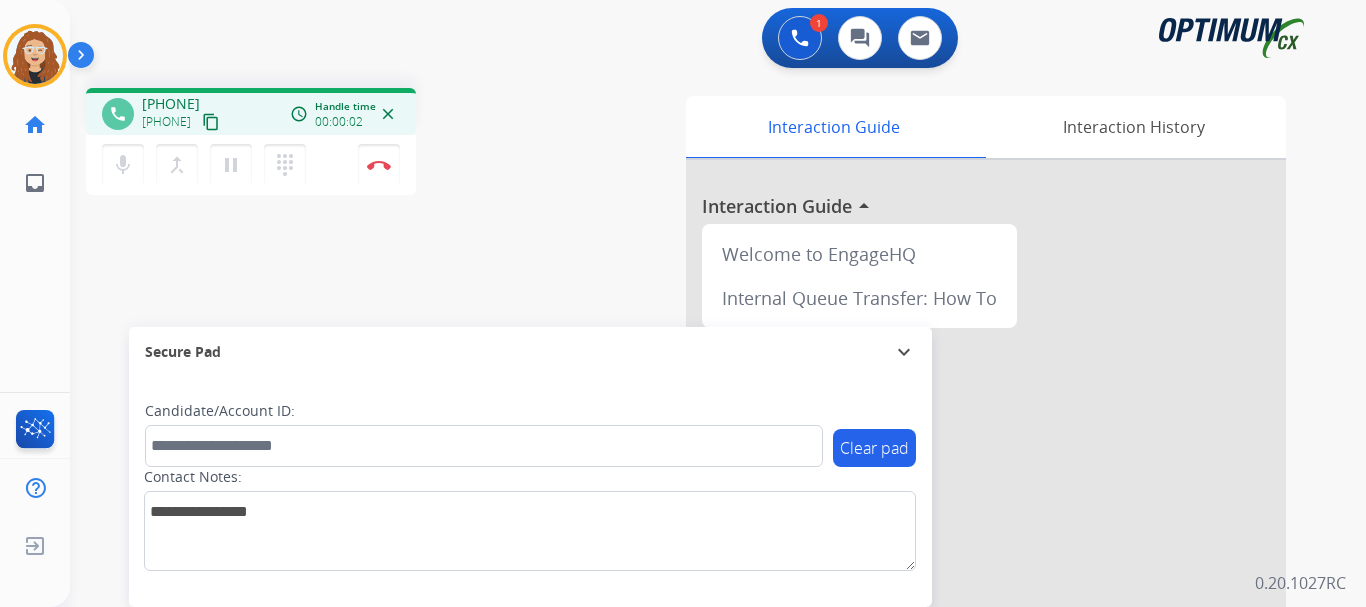 click on "[PHONE] [PHONE] content_copy" at bounding box center [182, 114] 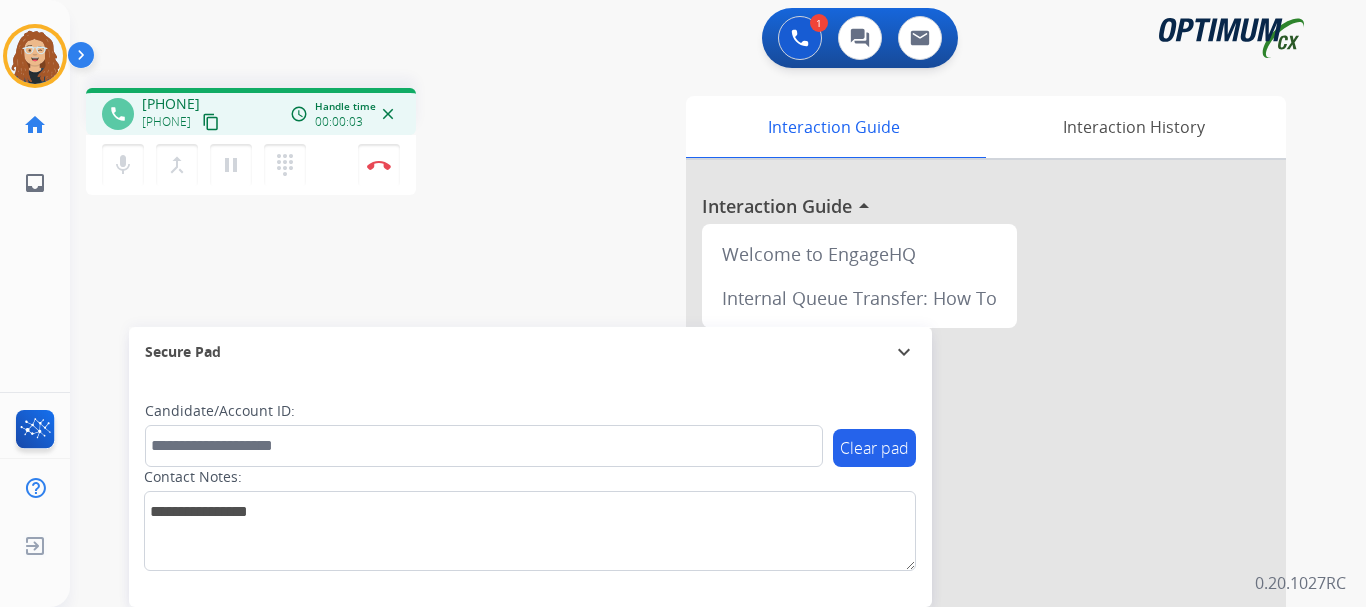 copy on "[PHONE]" 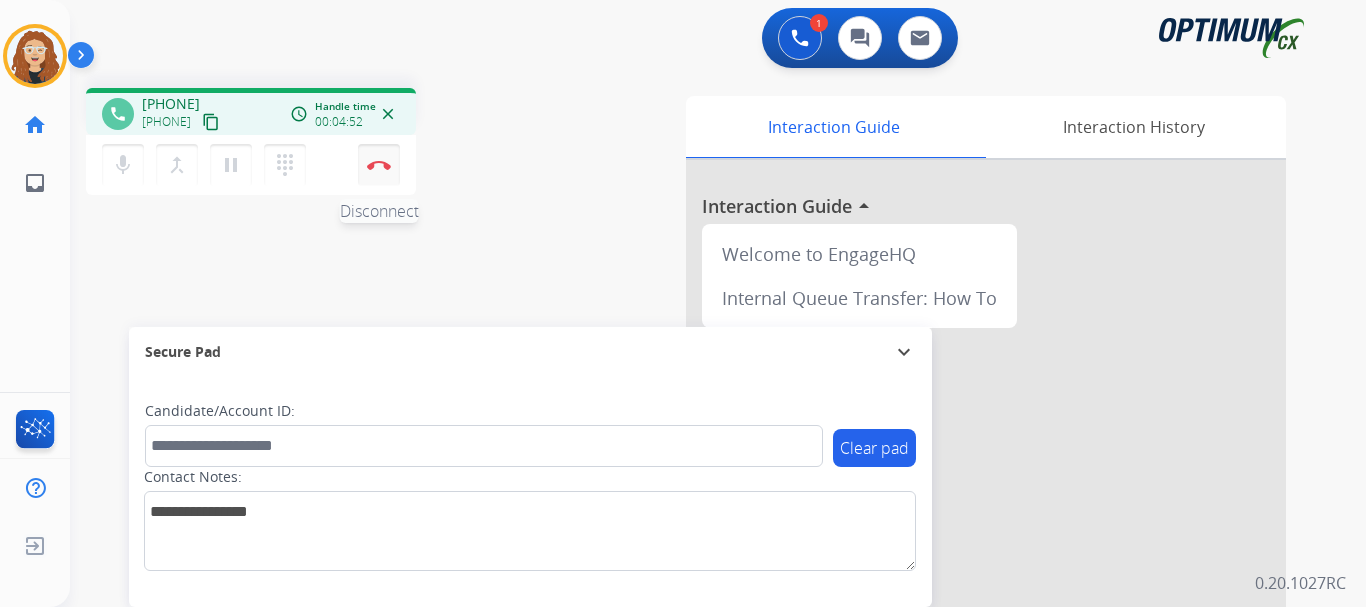 click at bounding box center (379, 165) 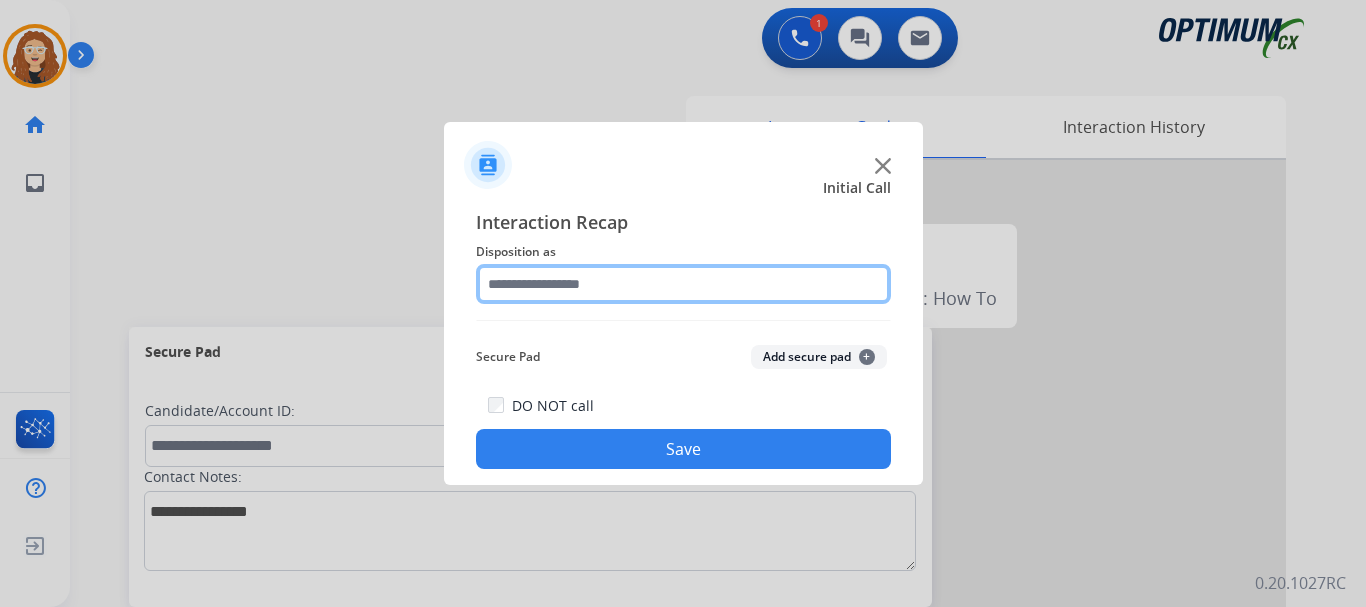 click 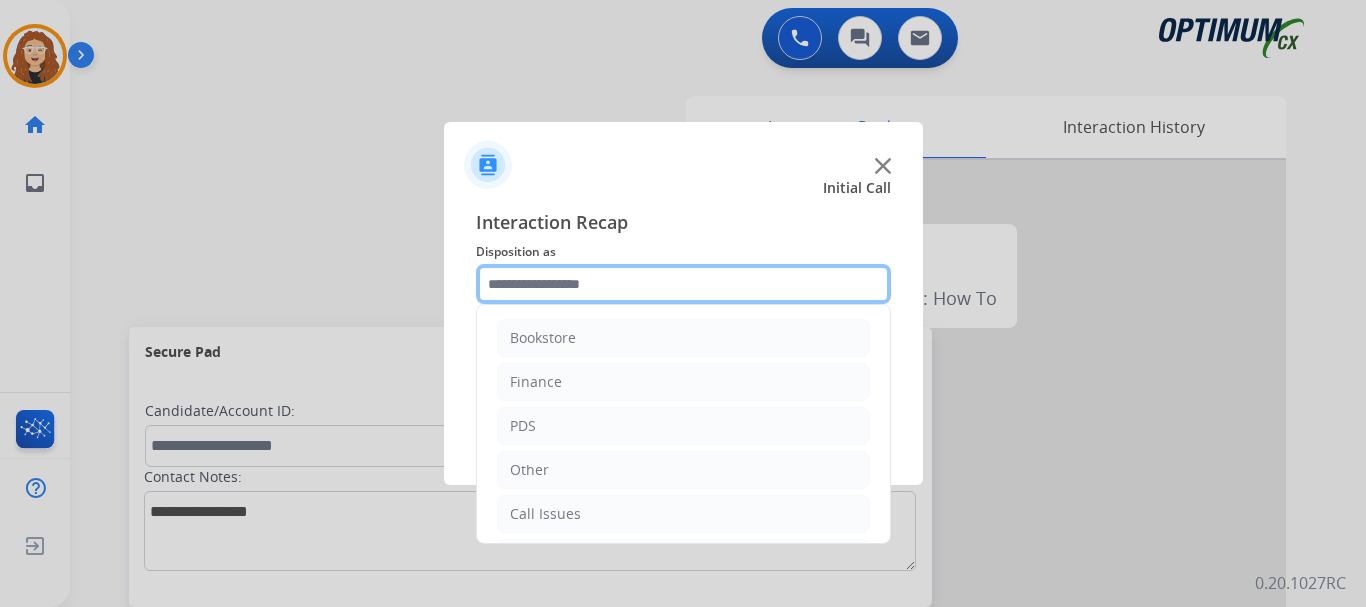 scroll, scrollTop: 136, scrollLeft: 0, axis: vertical 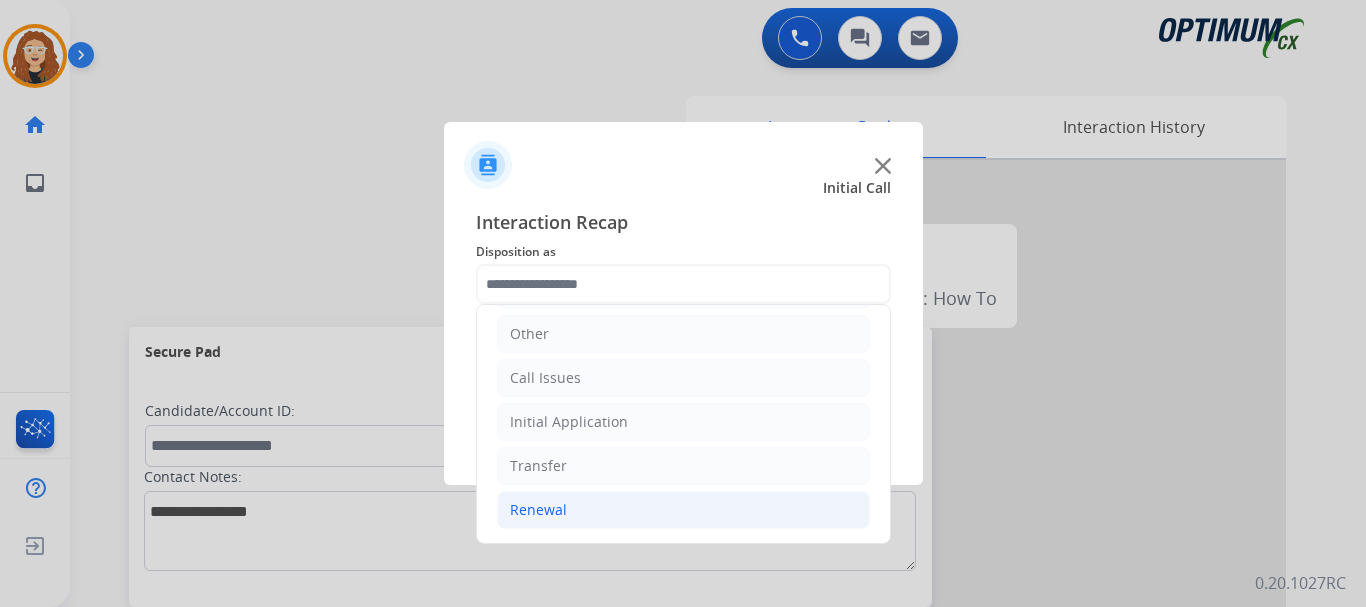 click on "Renewal" 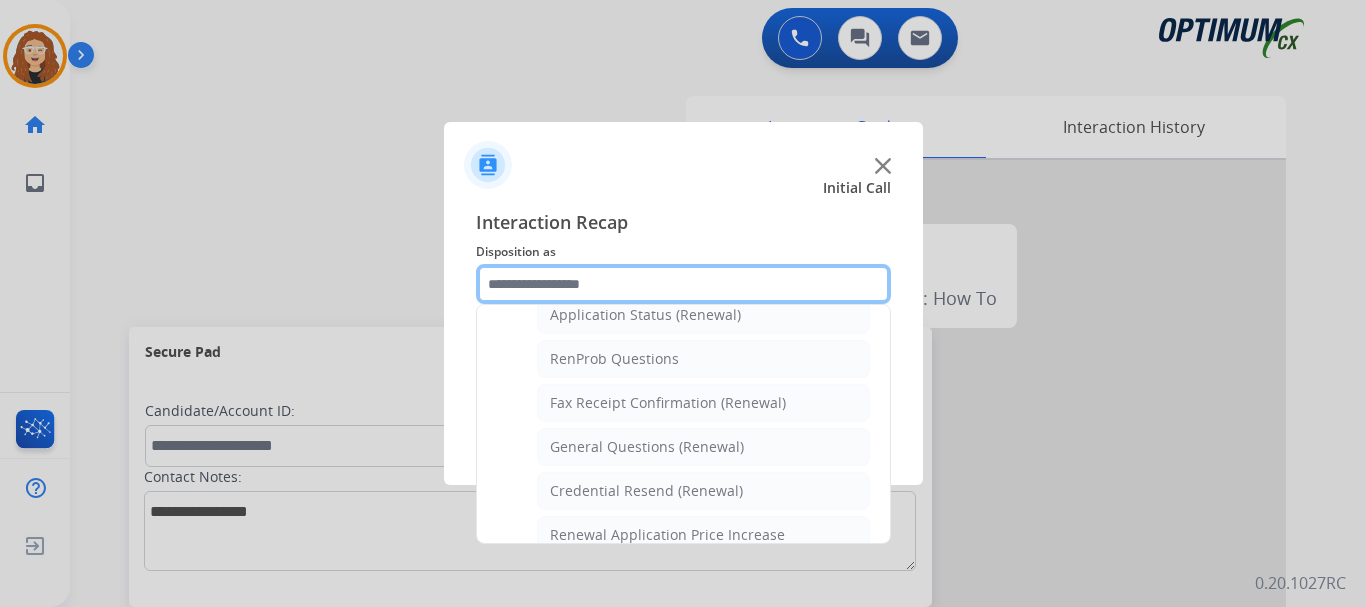 scroll, scrollTop: 501, scrollLeft: 0, axis: vertical 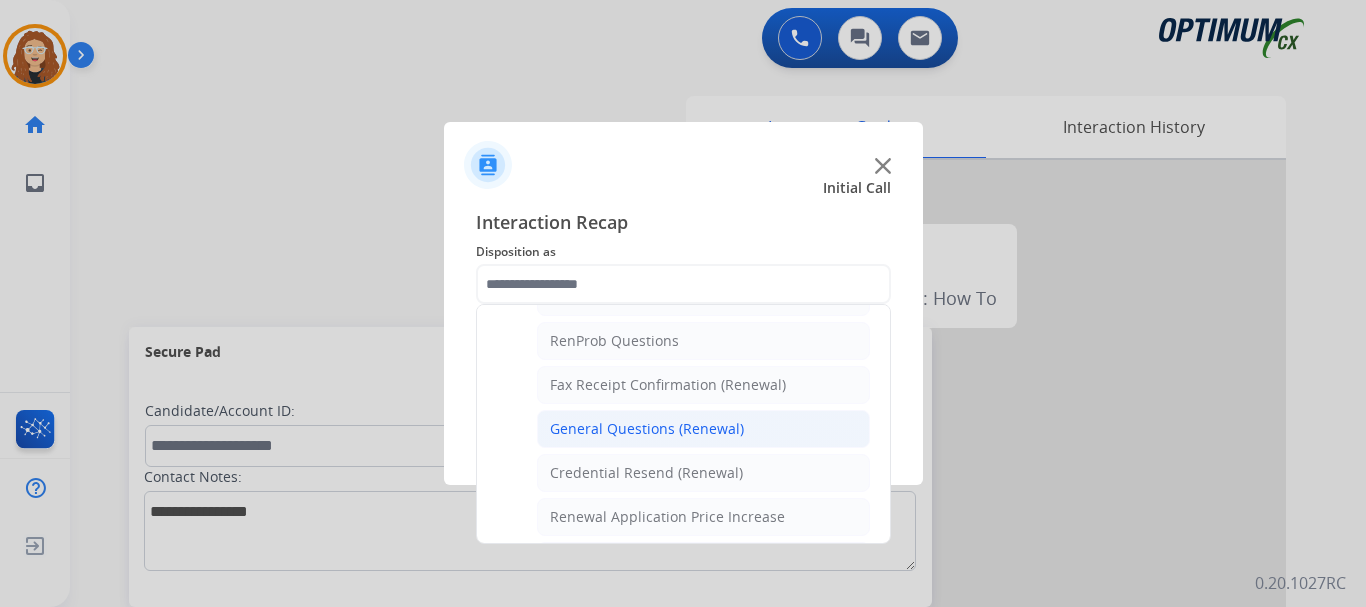 click on "General Questions (Renewal)" 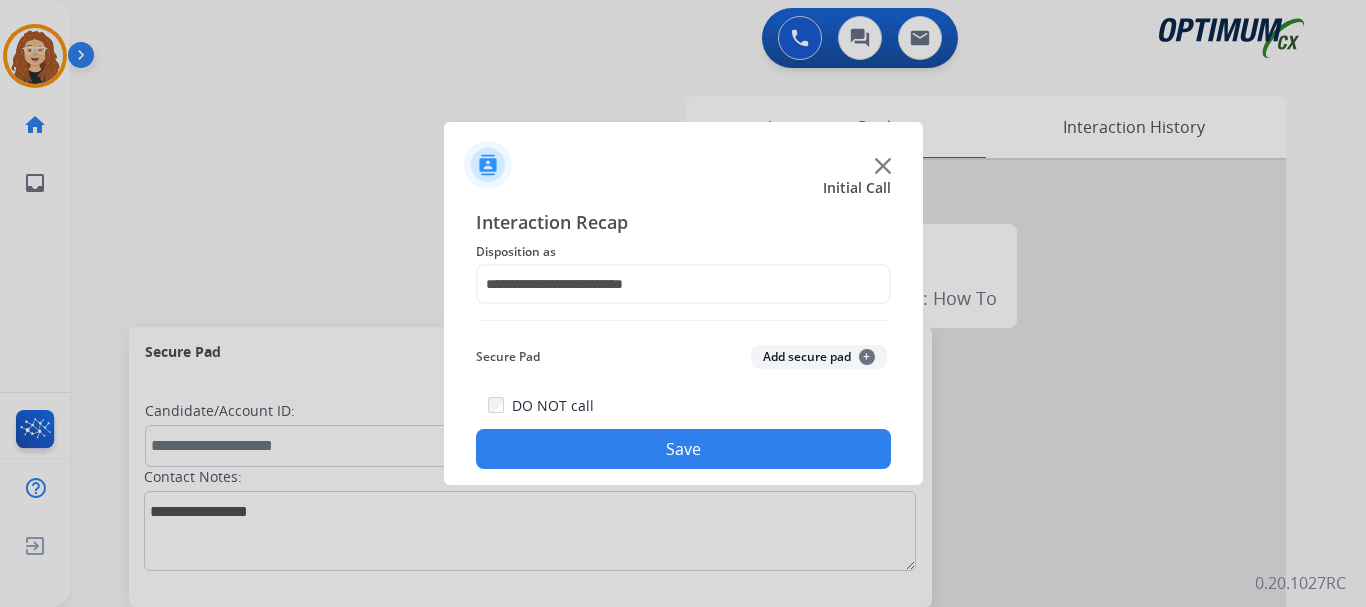 click on "Save" 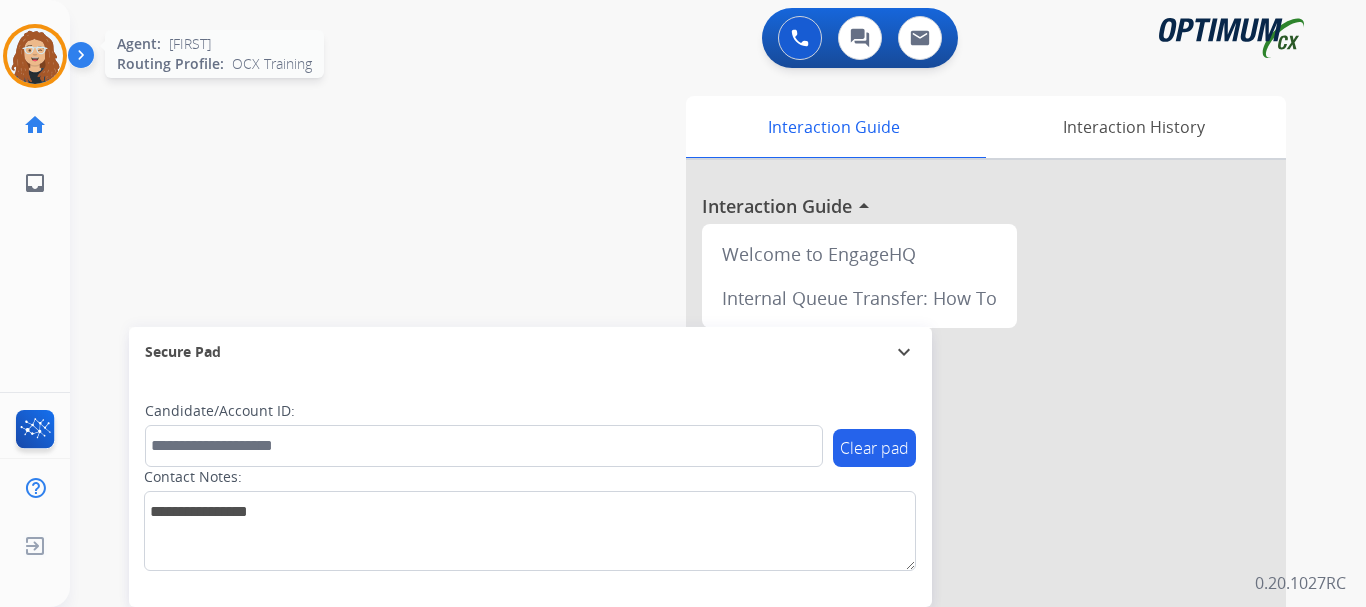 click at bounding box center (35, 56) 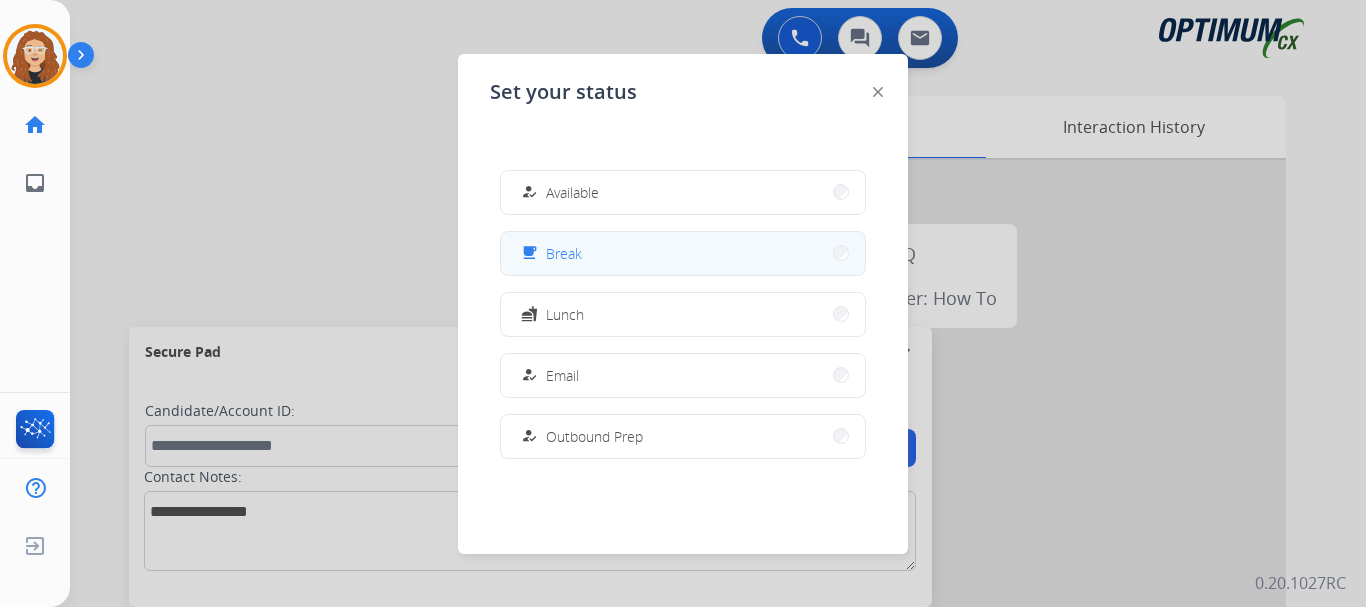 click on "free_breakfast Break" at bounding box center [683, 253] 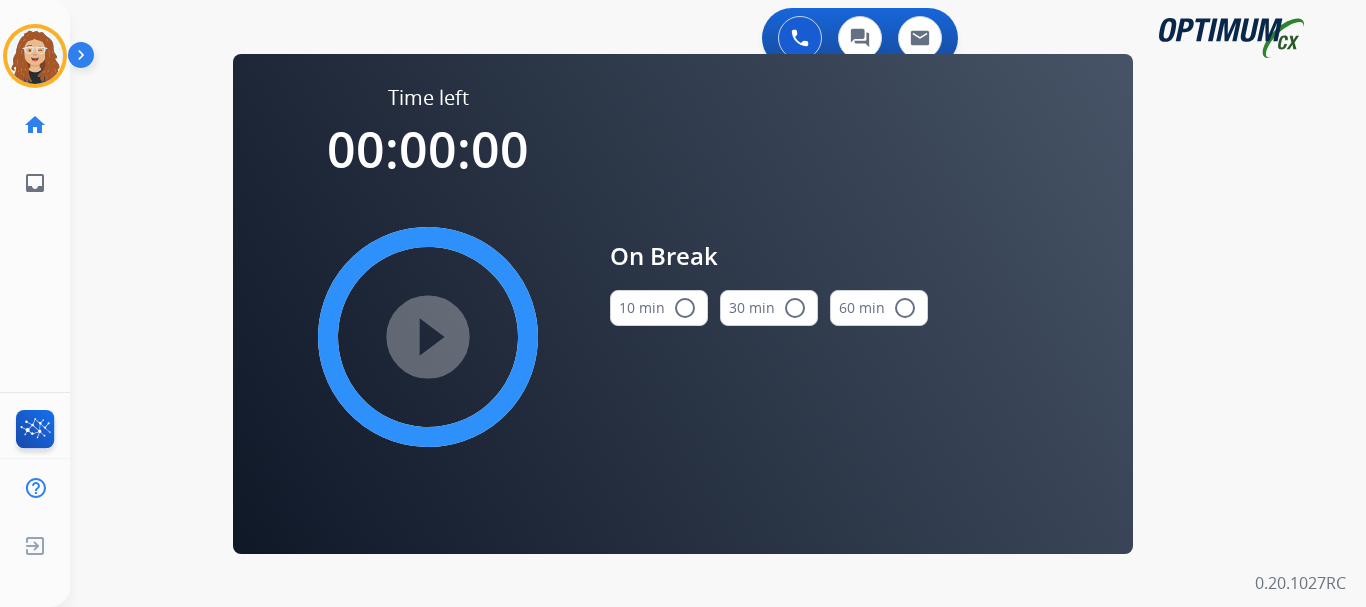 click on "radio_button_unchecked" at bounding box center [685, 308] 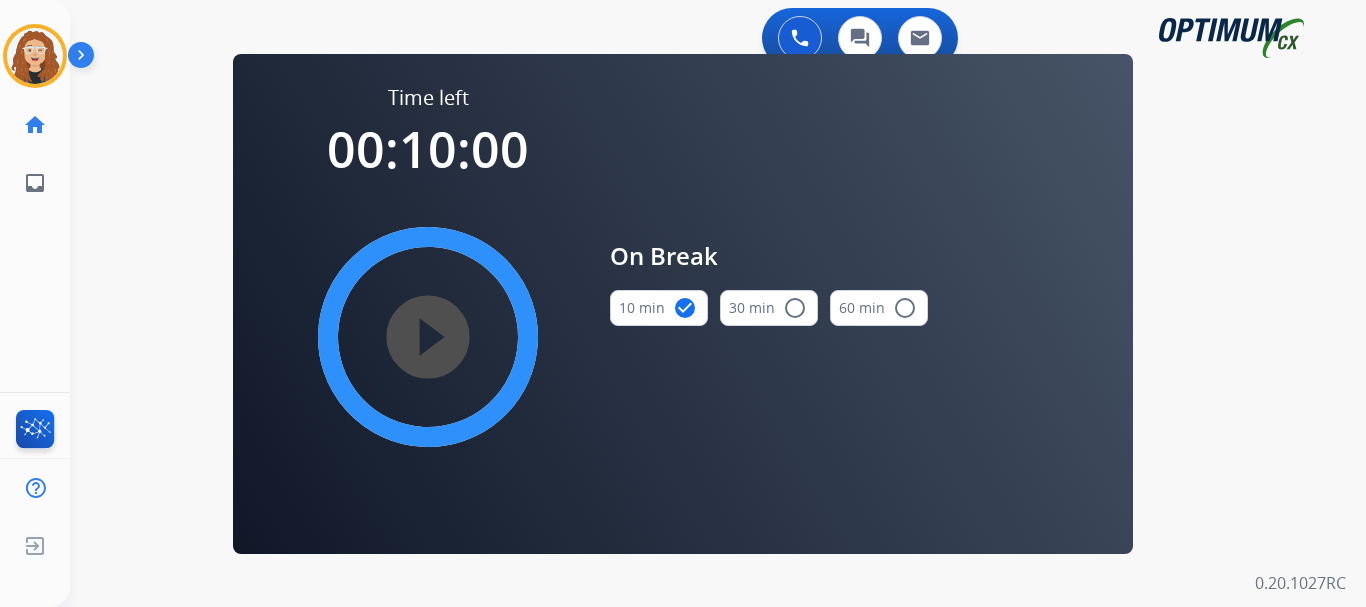 click on "play_circle_filled" at bounding box center [428, 337] 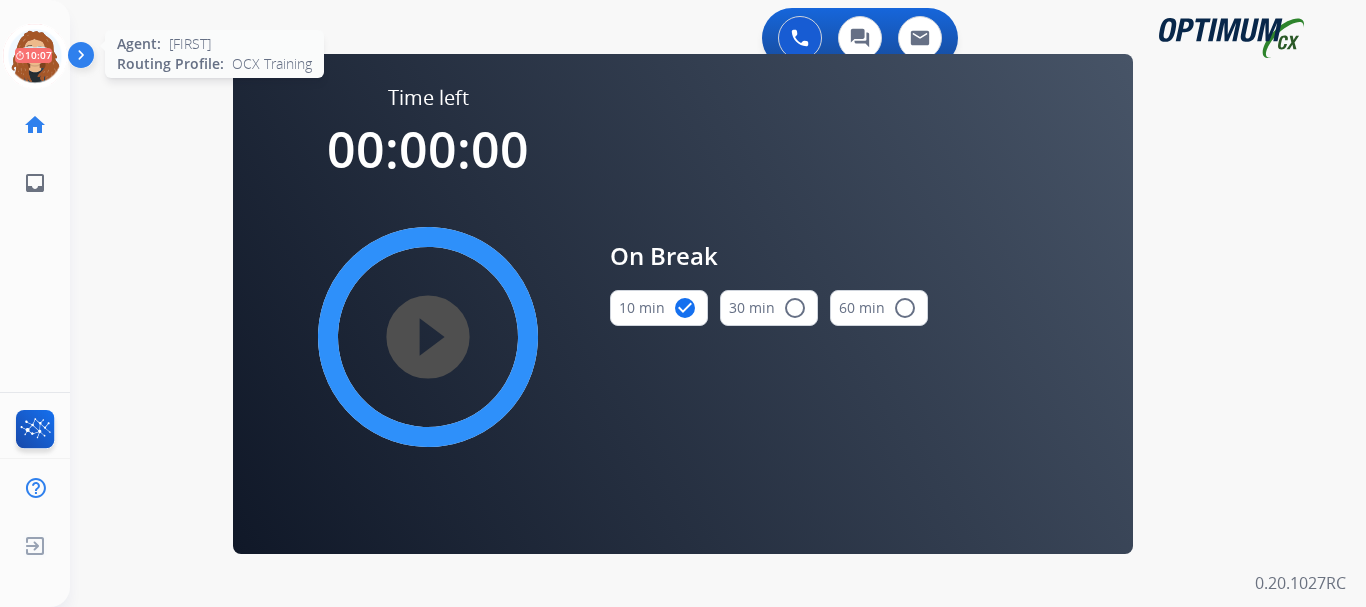 click 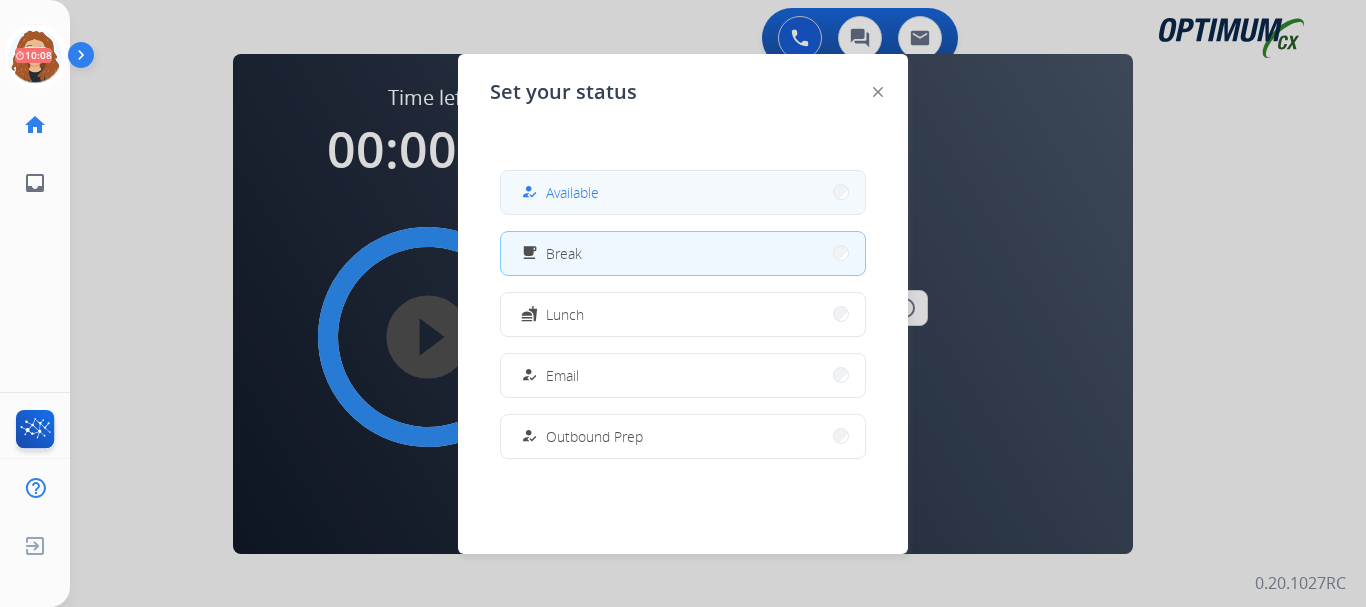 click on "how_to_reg Available" at bounding box center [683, 192] 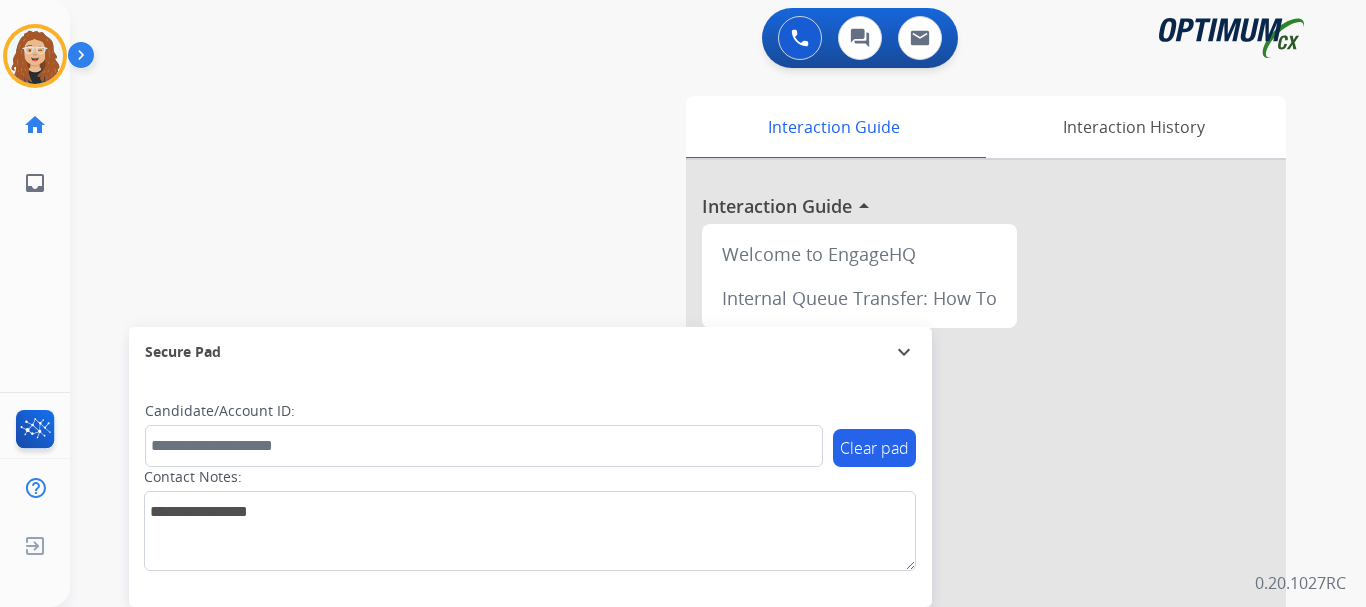 click on "swap_horiz Break voice bridge close_fullscreen Connect 3-Way Call merge_type Separate 3-Way Call  Interaction Guide   Interaction History  Interaction Guide arrow_drop_up  Welcome to EngageHQ   Internal Queue Transfer: How To  Secure Pad expand_more Clear pad Candidate/Account ID: Contact Notes:" at bounding box center [694, 489] 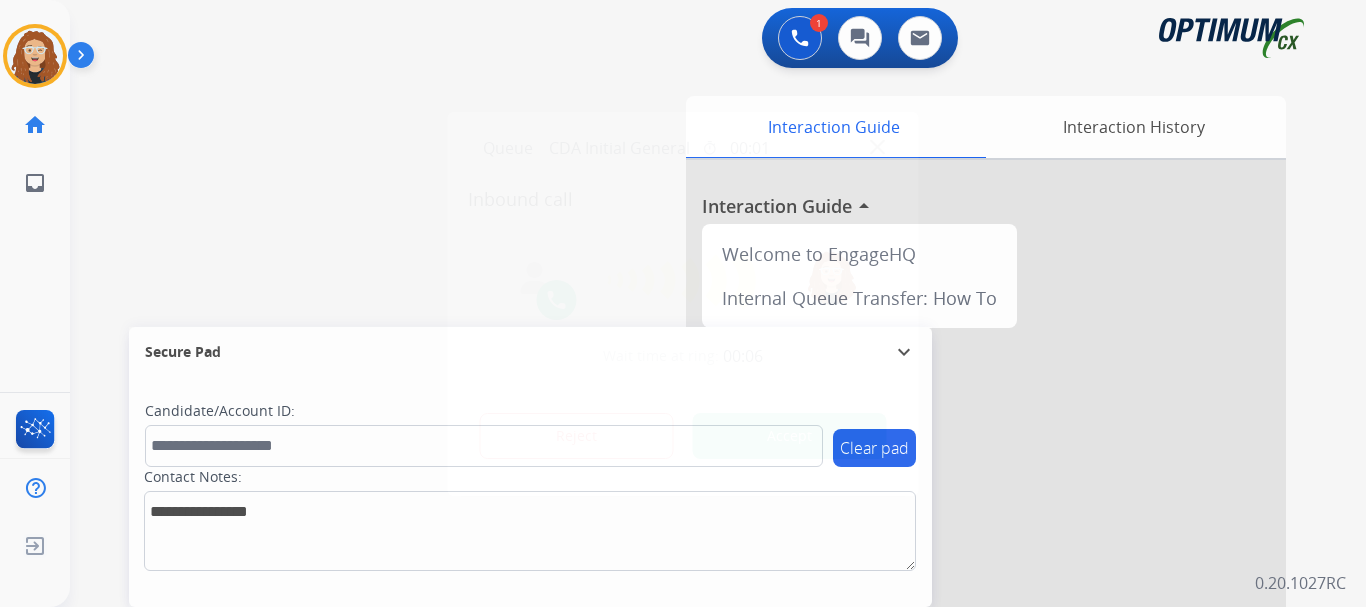 click on "Accept" at bounding box center (790, 436) 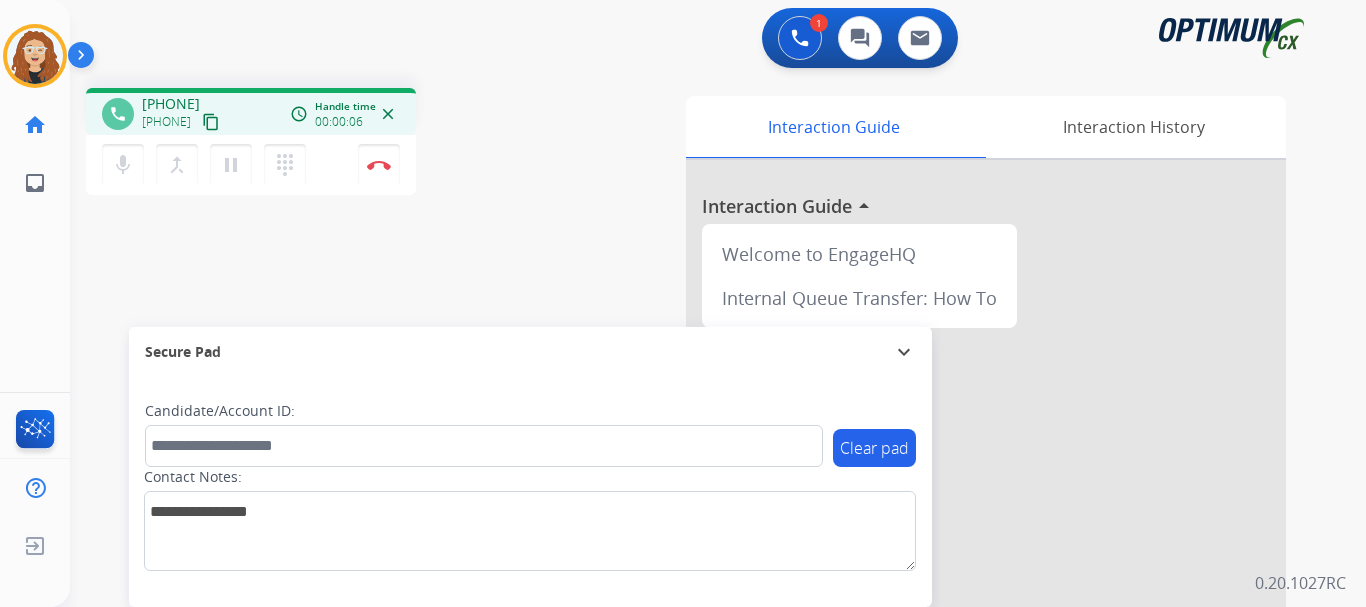 drag, startPoint x: 171, startPoint y: 99, endPoint x: 234, endPoint y: 92, distance: 63.387695 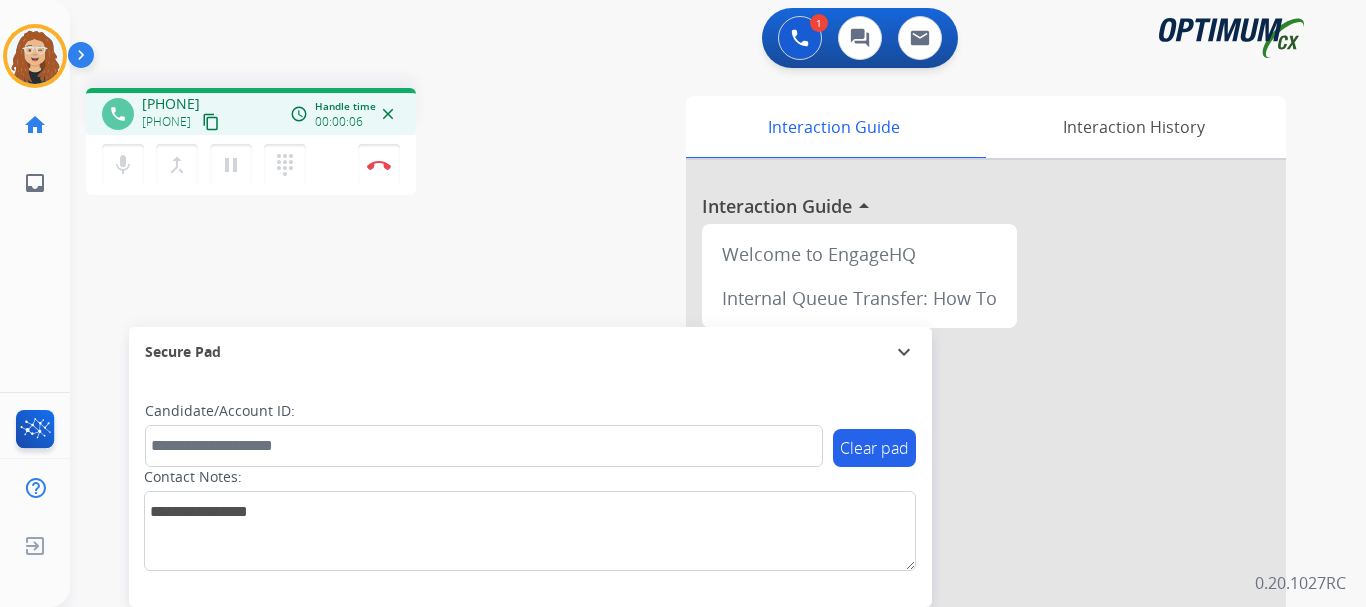 click on "phone [PHONE] [PHONE] content_copy access_time Call metrics Queue   00:09 Hold   00:00 Talk   00:07 Total   00:15 Handle time 00:00:06 close" at bounding box center [251, 111] 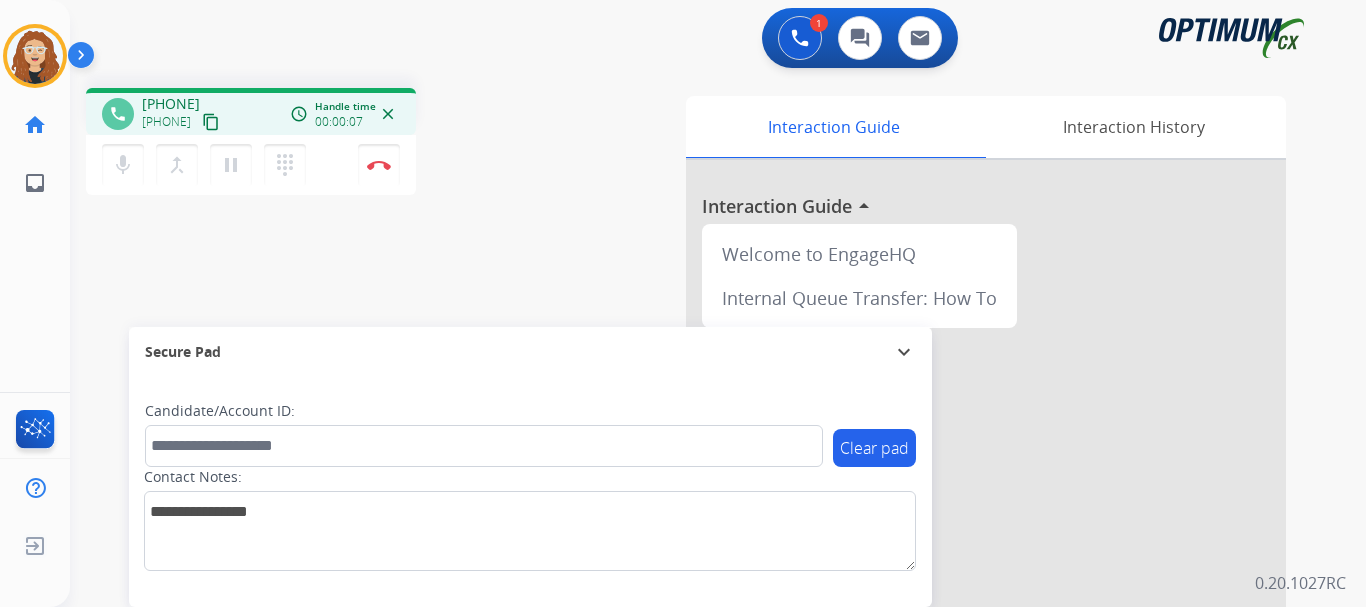 copy on "[PHONE]" 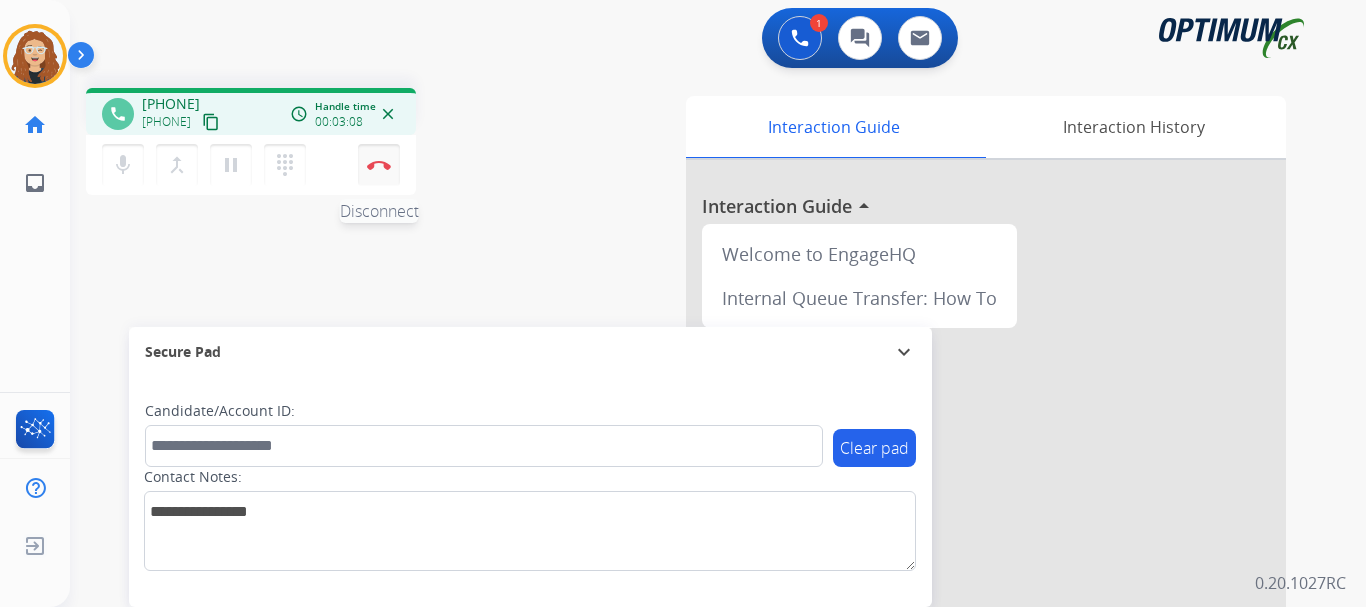 click at bounding box center [379, 165] 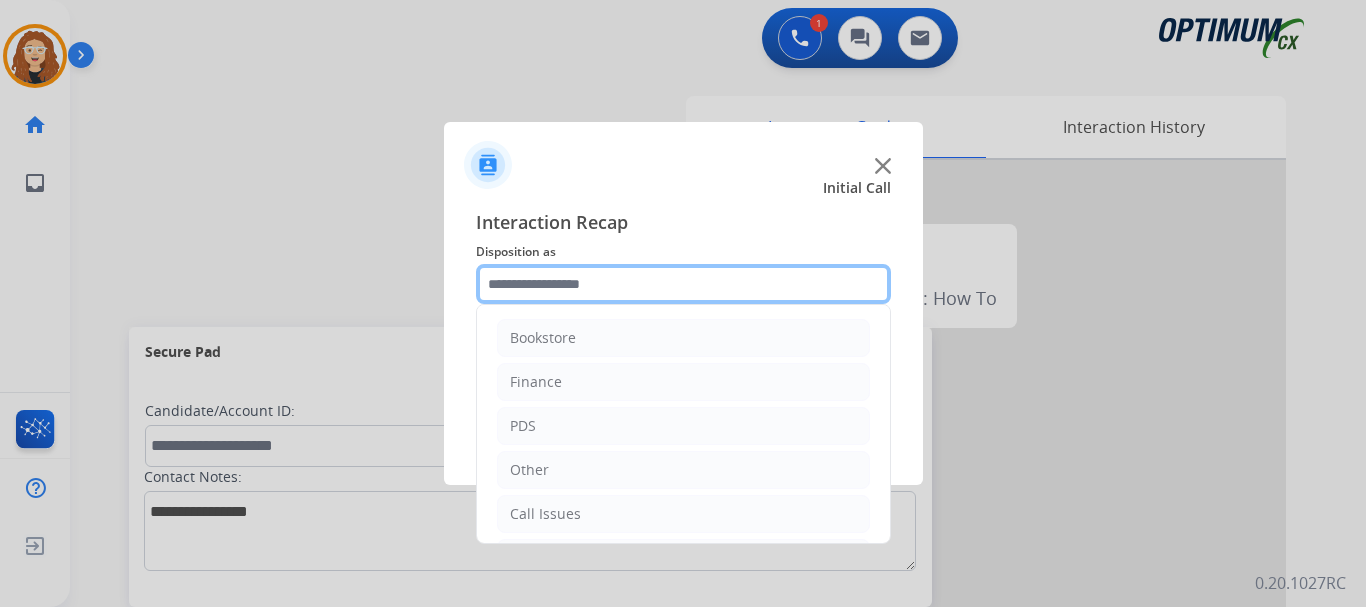 click 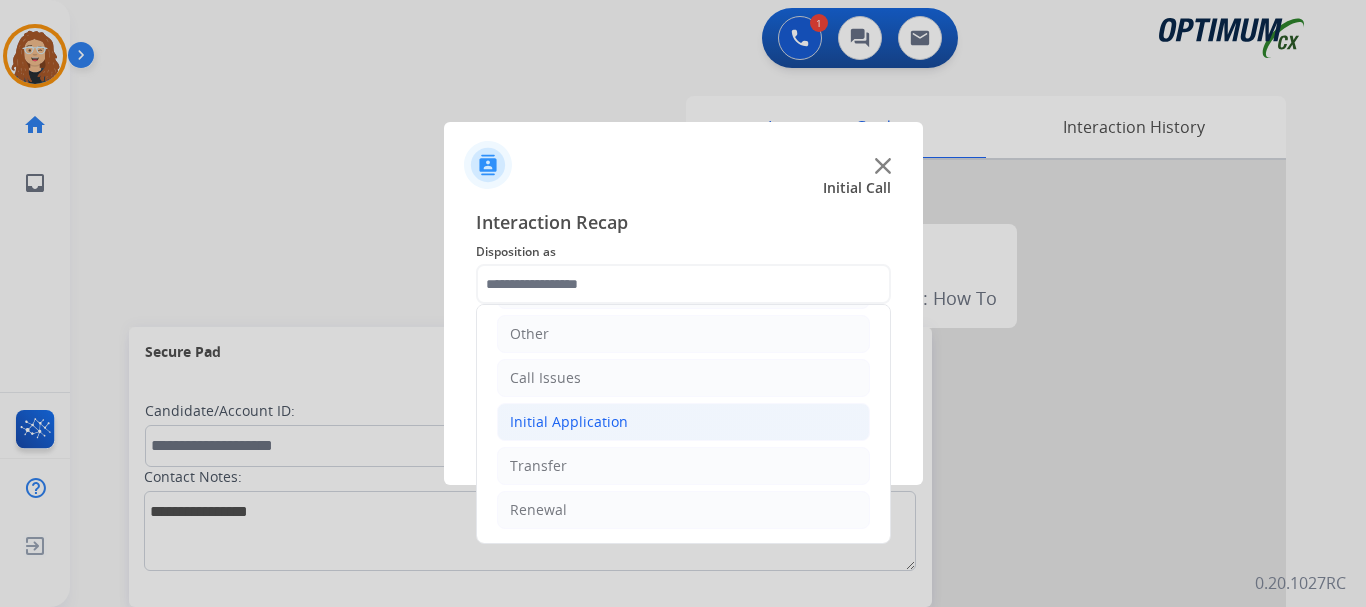 click on "Initial Application" 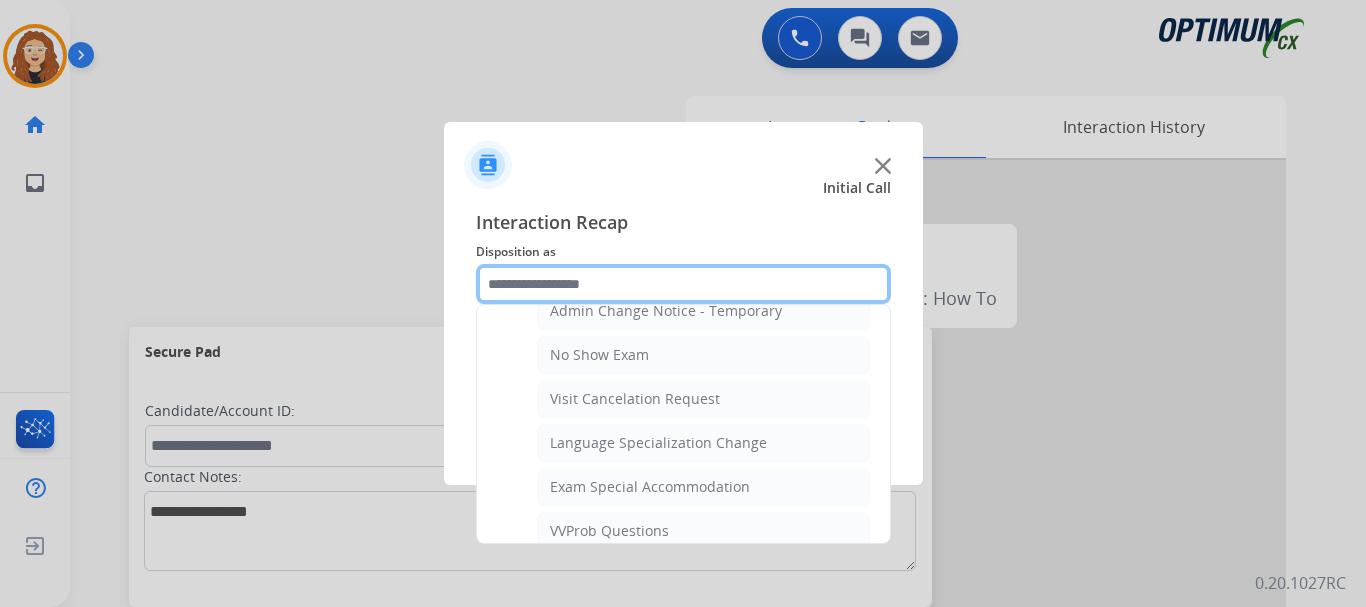 scroll, scrollTop: 914, scrollLeft: 0, axis: vertical 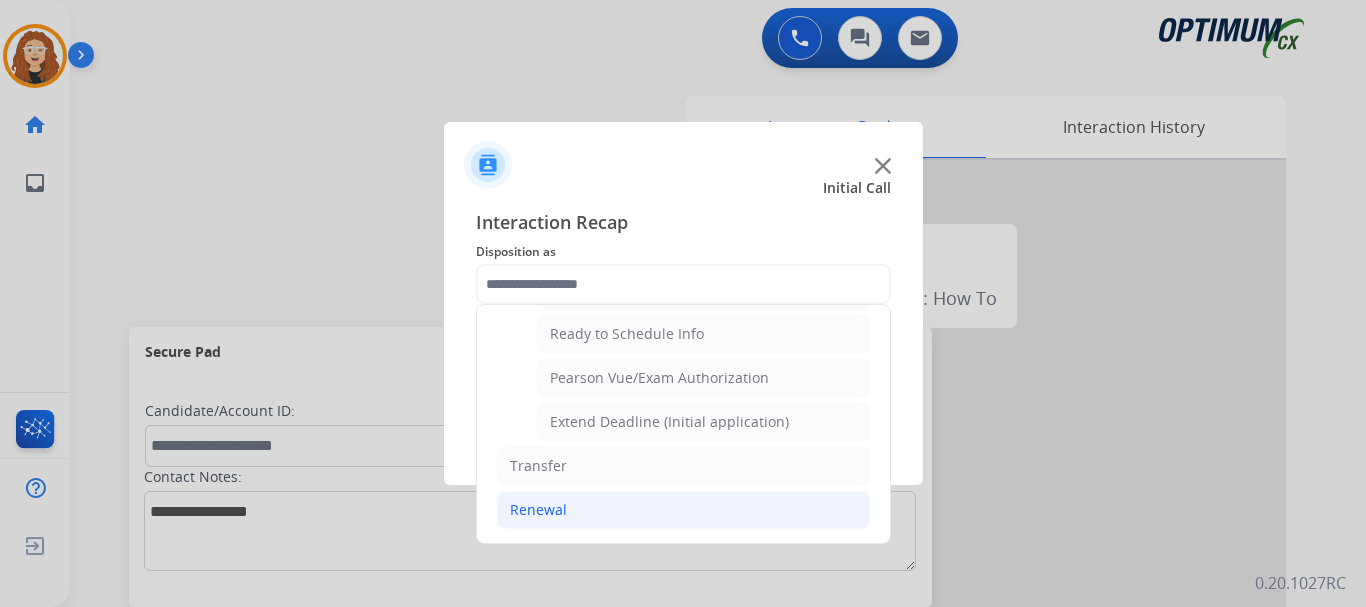 click on "Renewal" 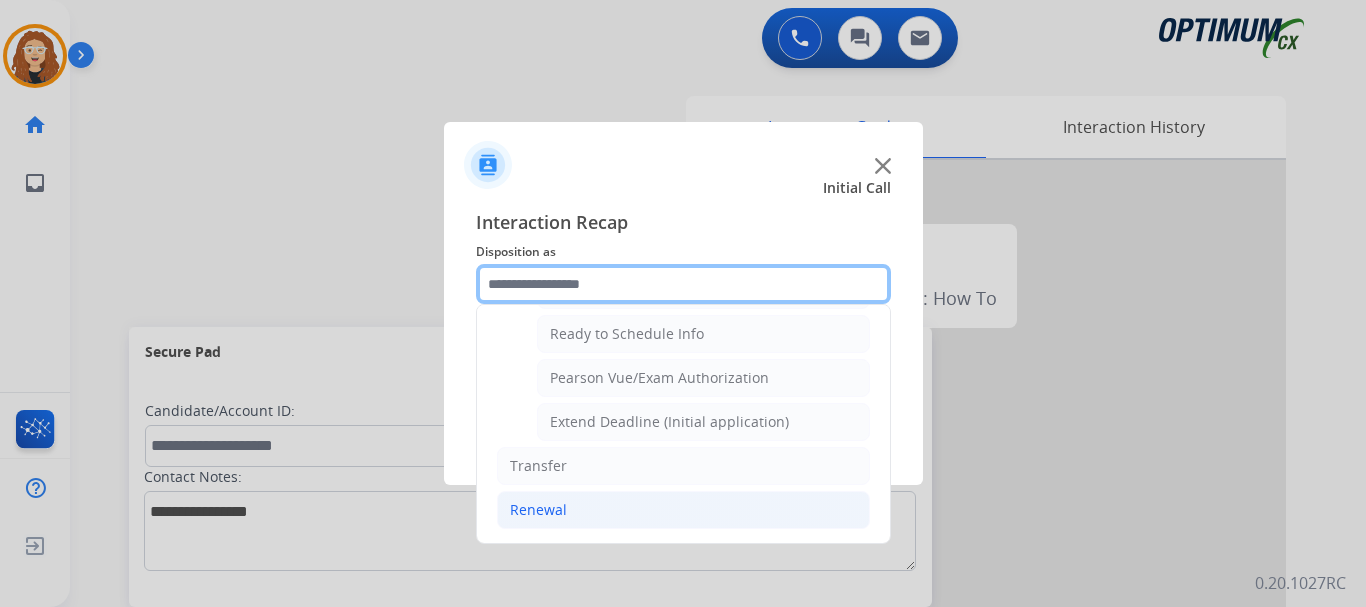 scroll, scrollTop: 772, scrollLeft: 0, axis: vertical 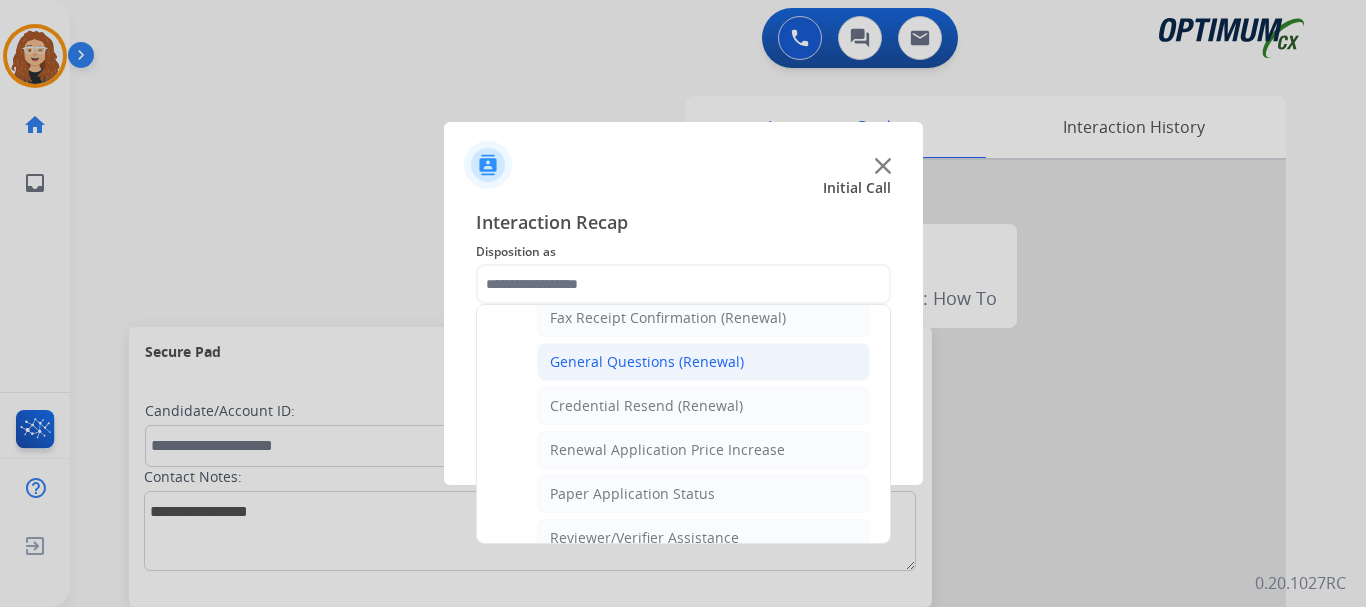 click on "General Questions (Renewal)" 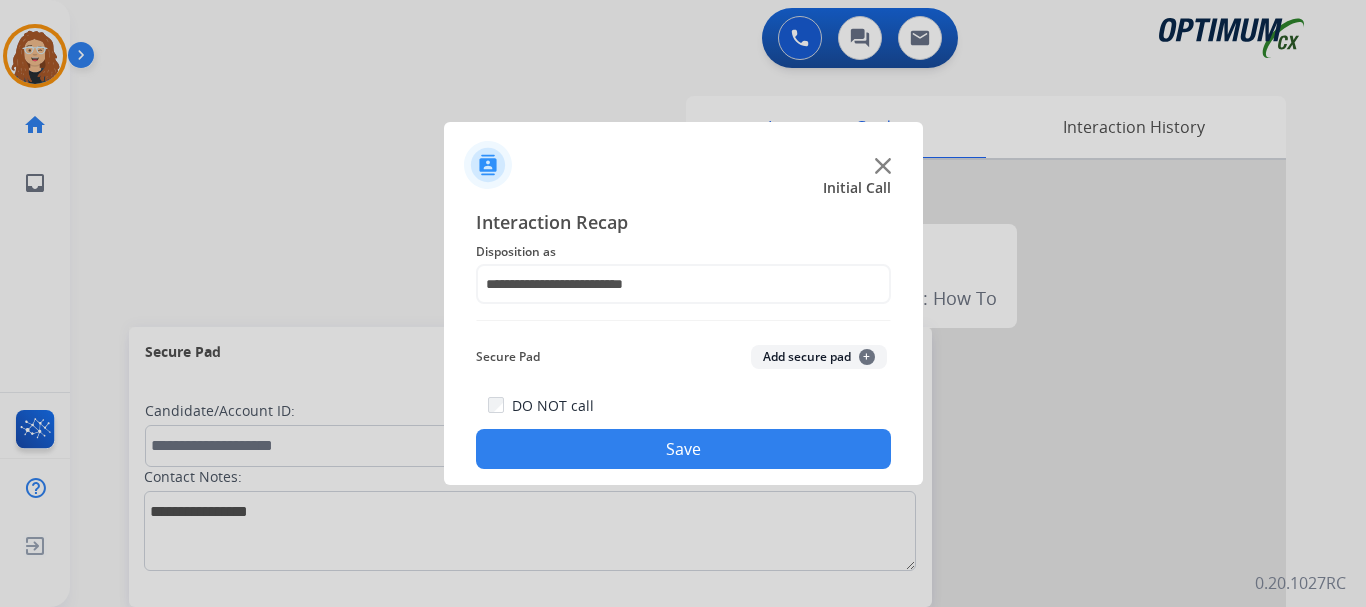 click on "Save" 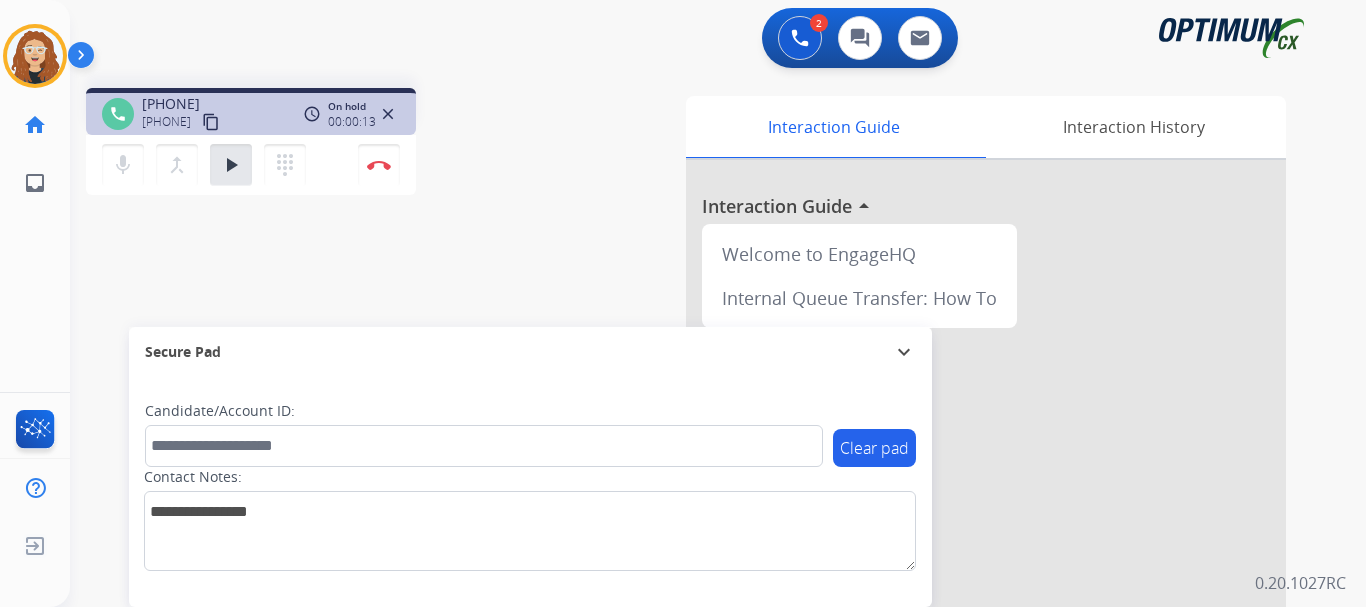 drag, startPoint x: 157, startPoint y: 100, endPoint x: 240, endPoint y: 100, distance: 83 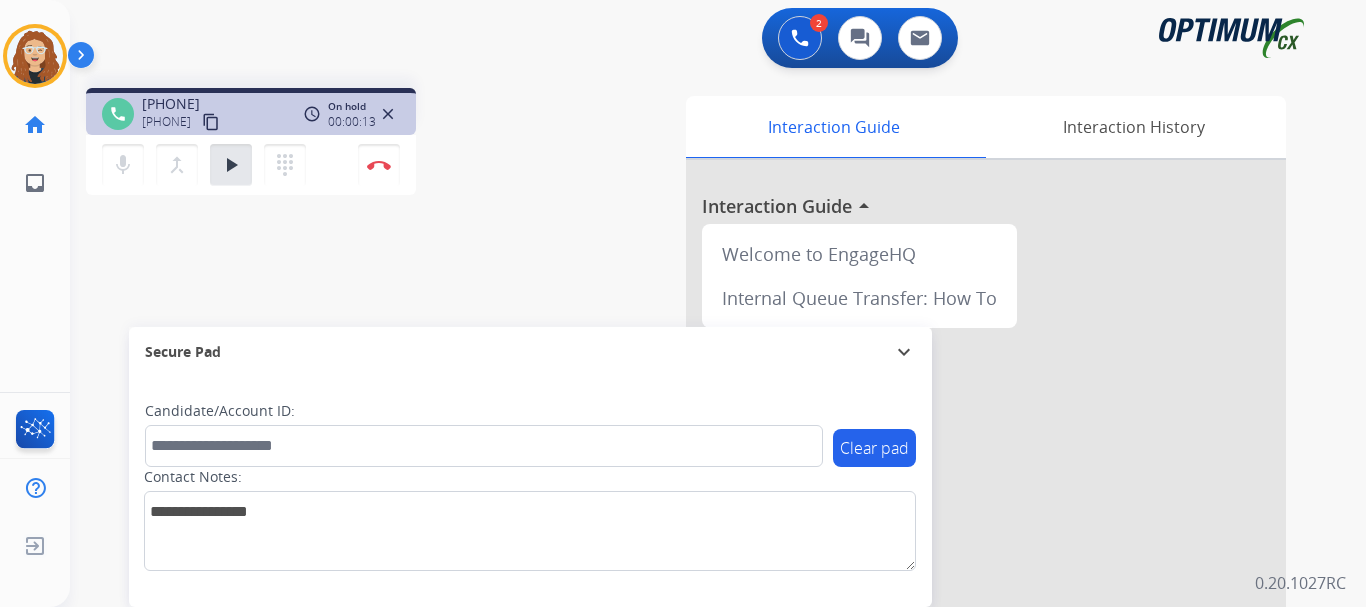 click on "[PHONE] [PHONE] content_copy" at bounding box center (182, 114) 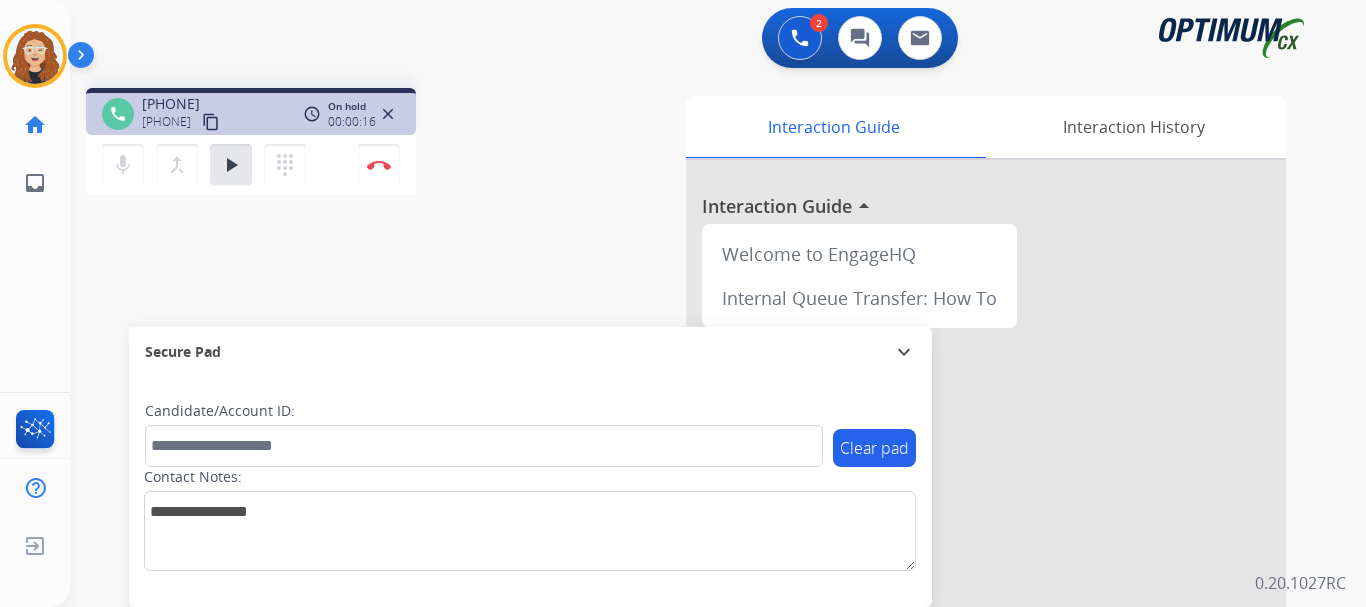 drag, startPoint x: 228, startPoint y: 101, endPoint x: 569, endPoint y: 206, distance: 356.79965 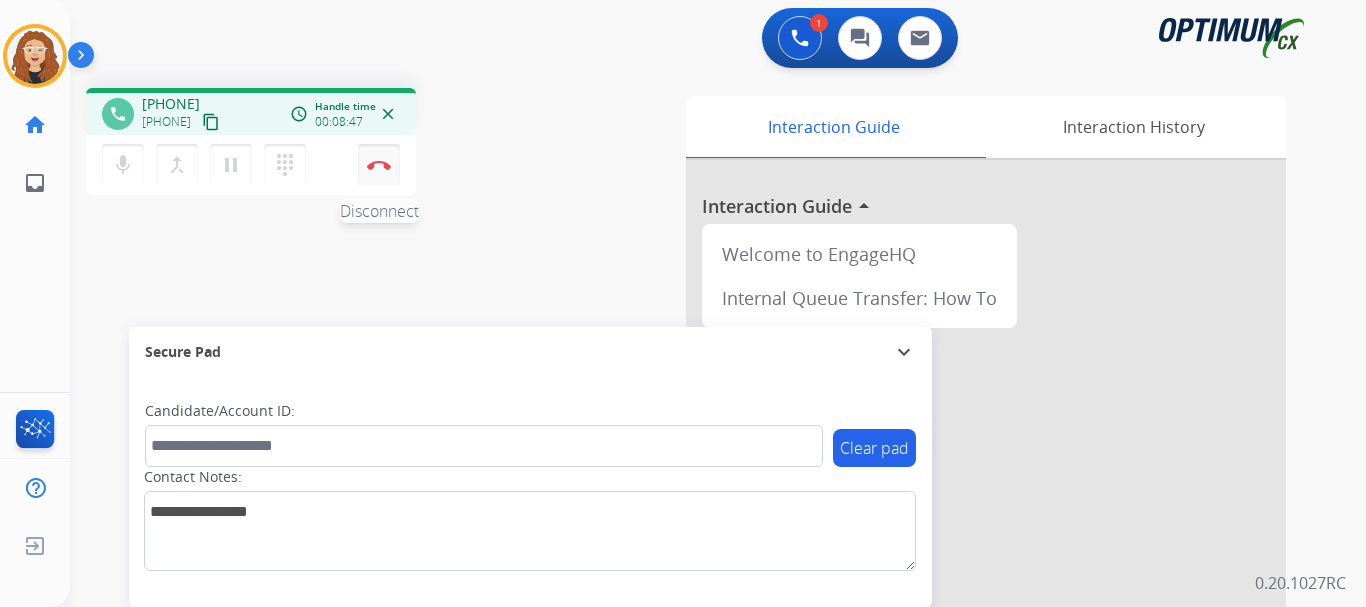 click at bounding box center (379, 165) 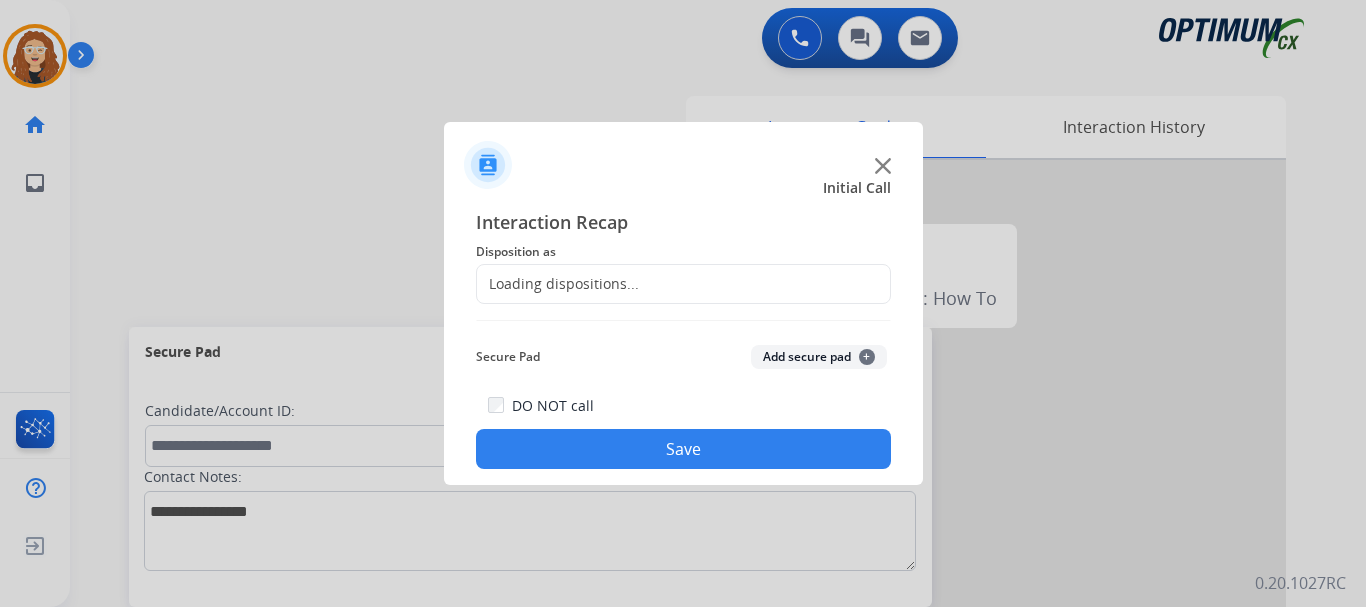 click on "Loading dispositions..." 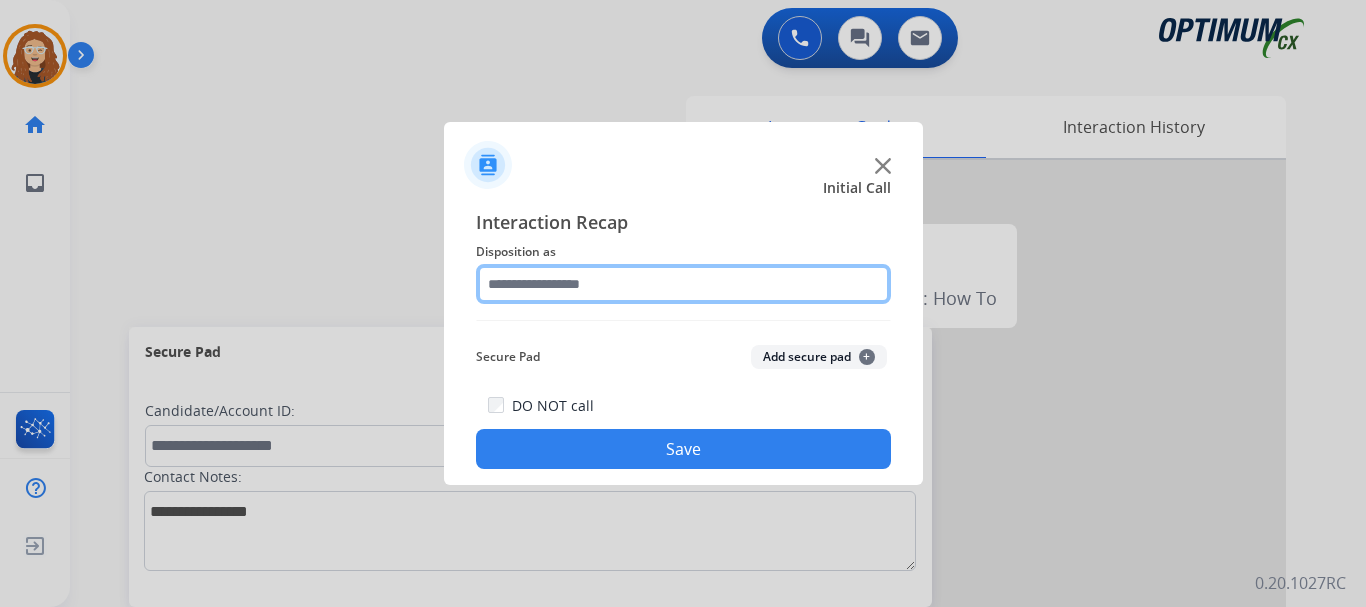 click 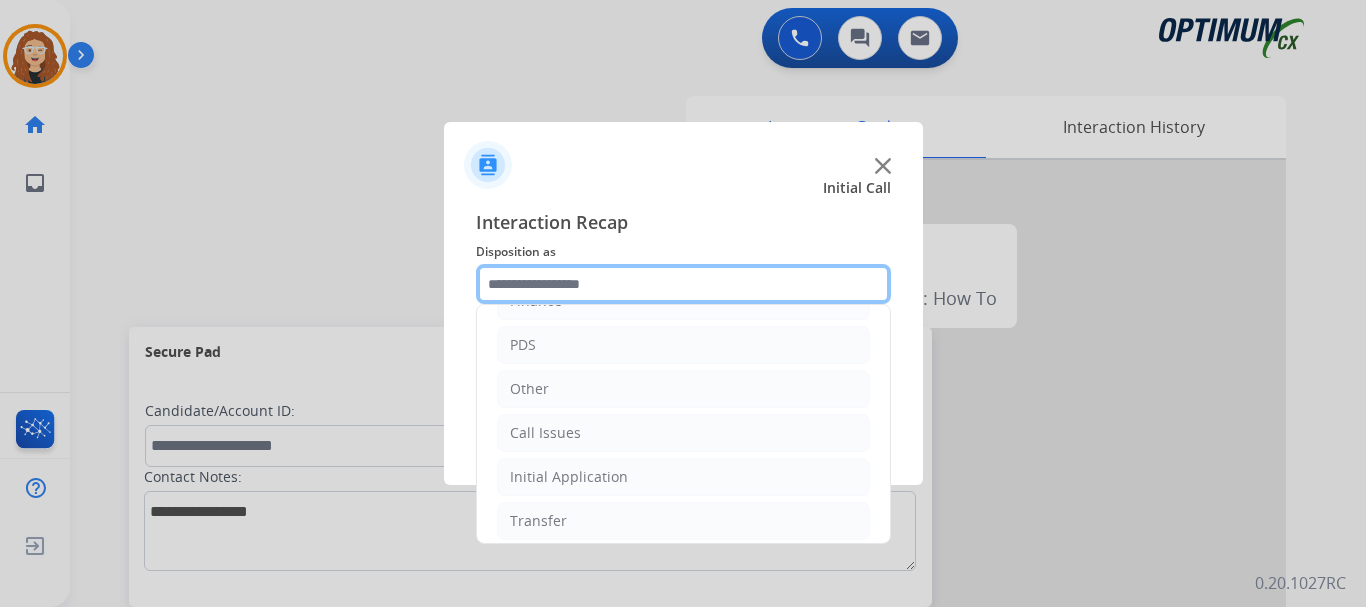 scroll, scrollTop: 136, scrollLeft: 0, axis: vertical 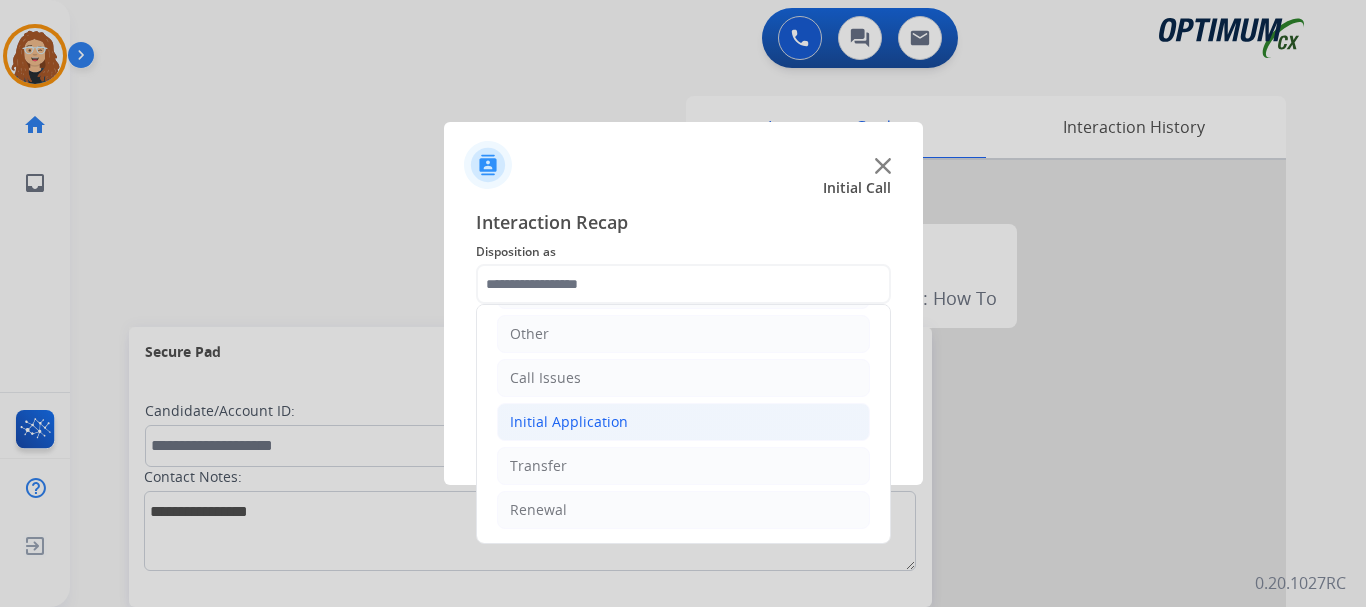 click on "Initial Application" 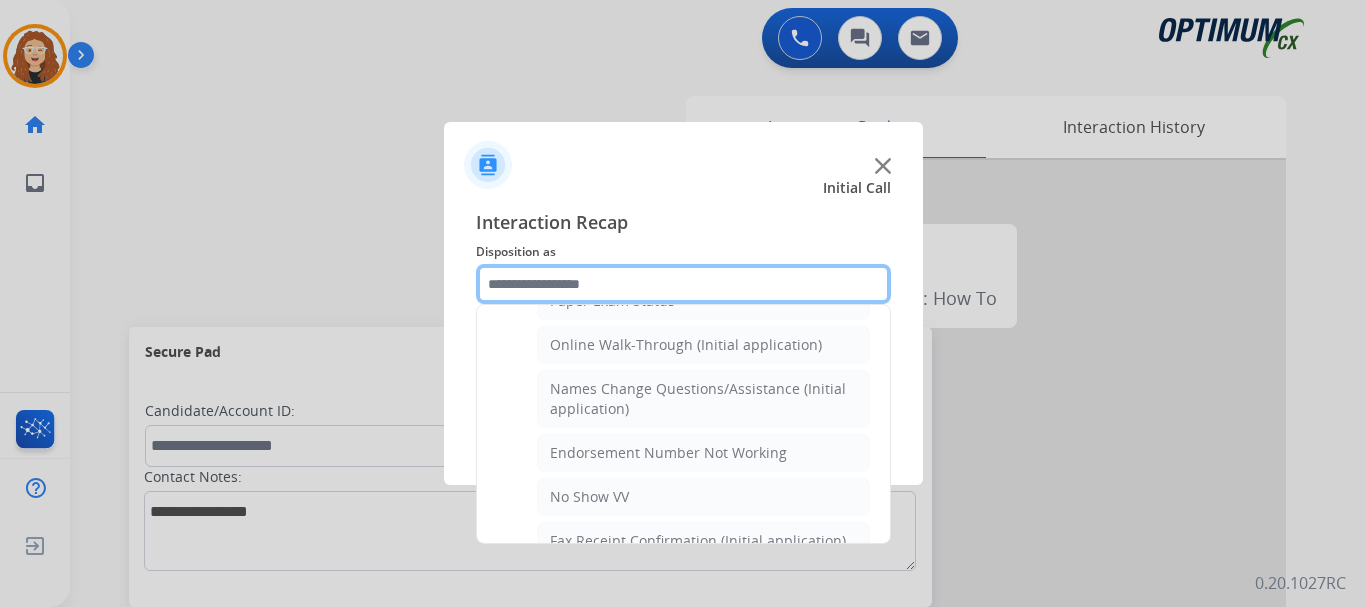scroll, scrollTop: 426, scrollLeft: 0, axis: vertical 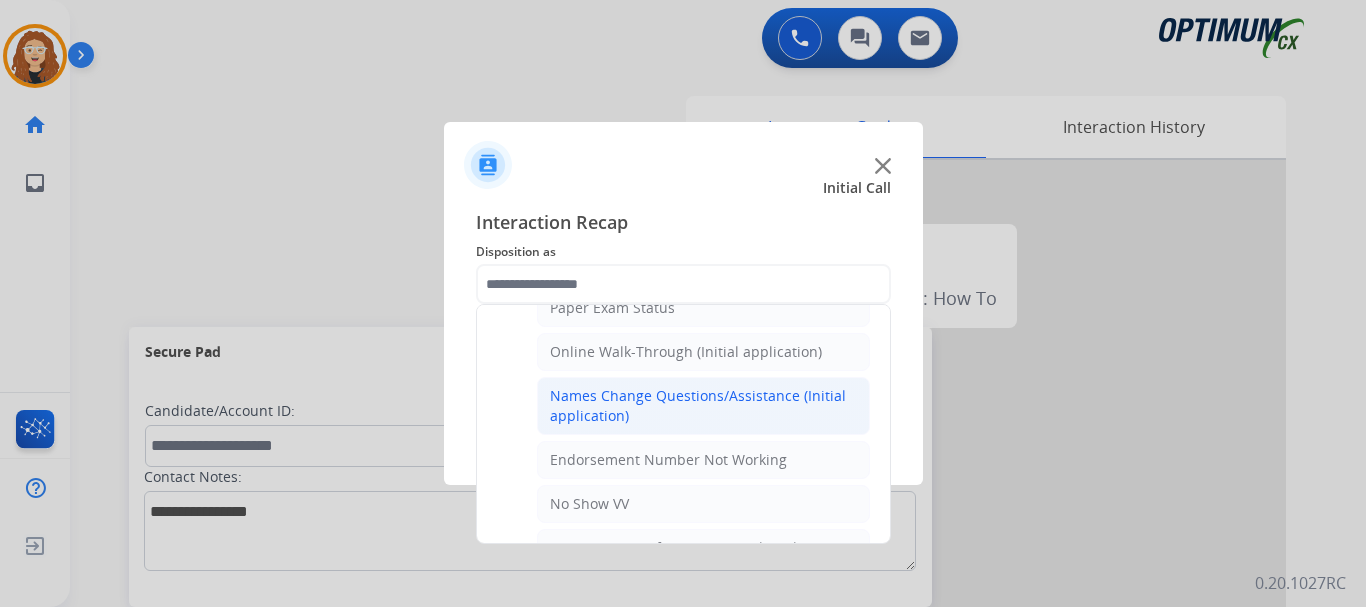 click on "Names Change Questions/Assistance (Initial application)" 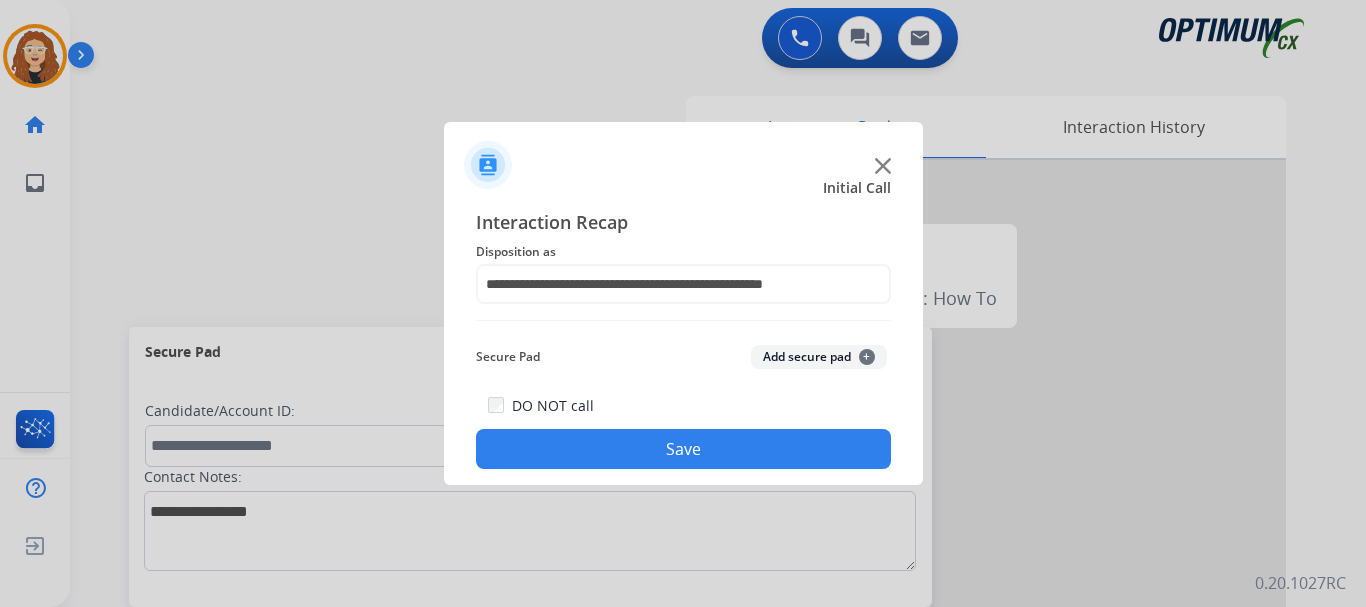 click on "Save" 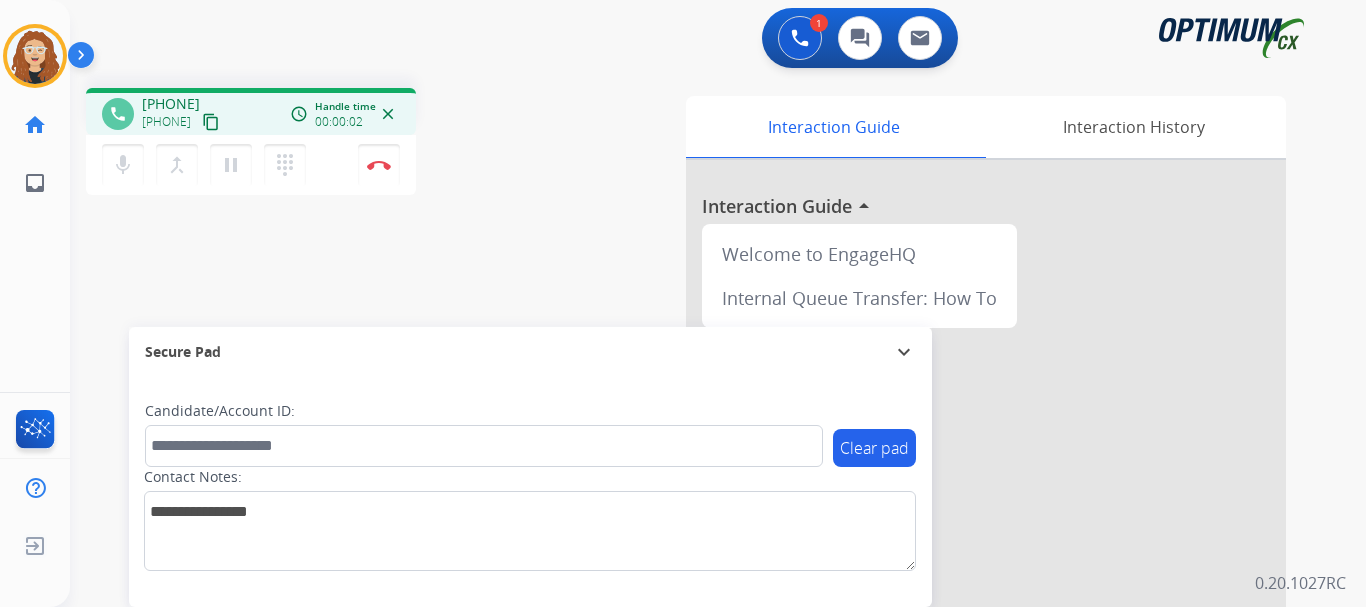 drag, startPoint x: 161, startPoint y: 101, endPoint x: 240, endPoint y: 98, distance: 79.05694 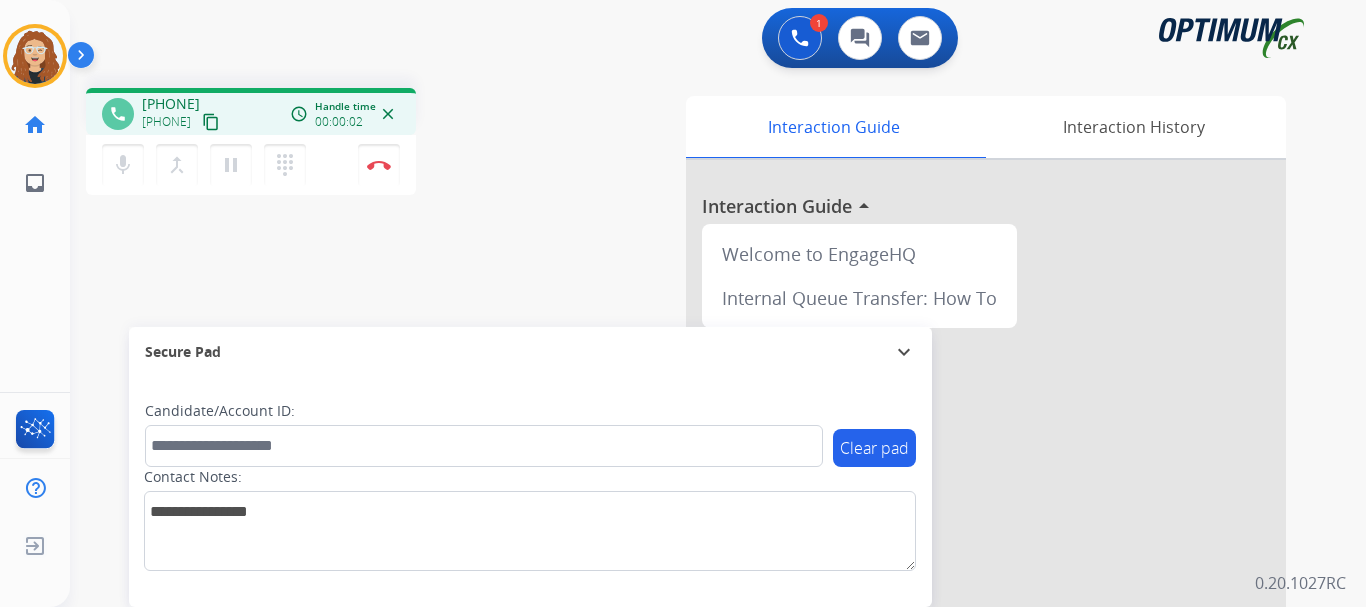 click on "[PHONE] [PHONE] content_copy" at bounding box center (182, 114) 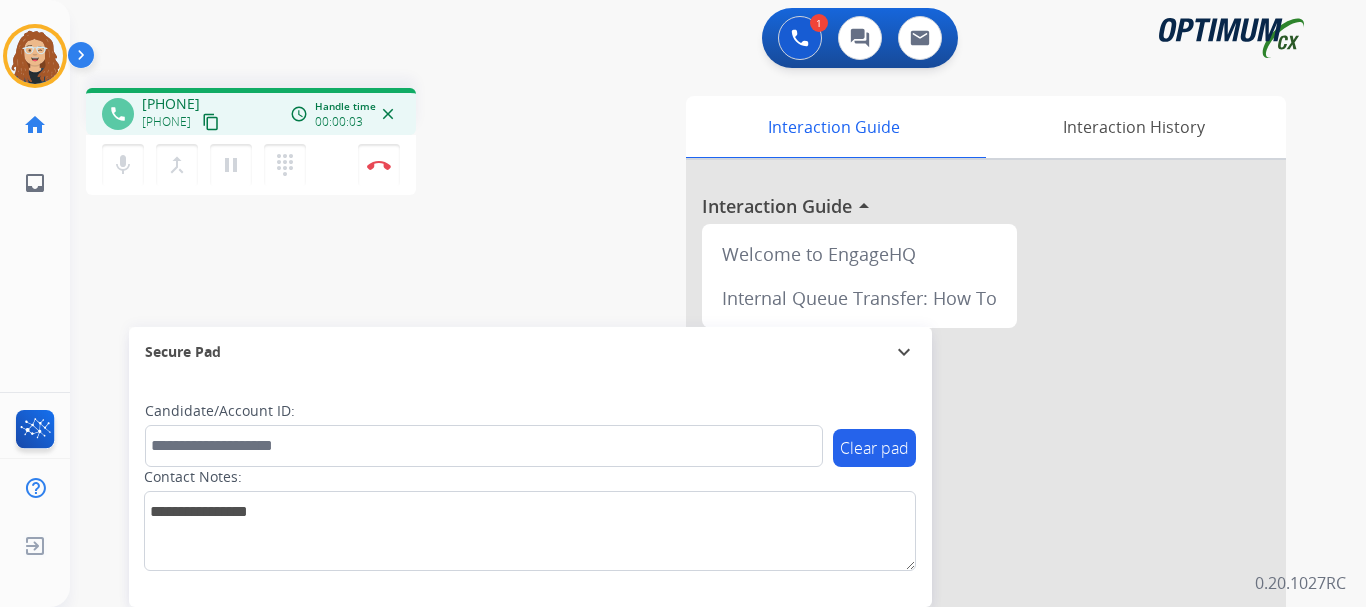 copy on "[PHONE]" 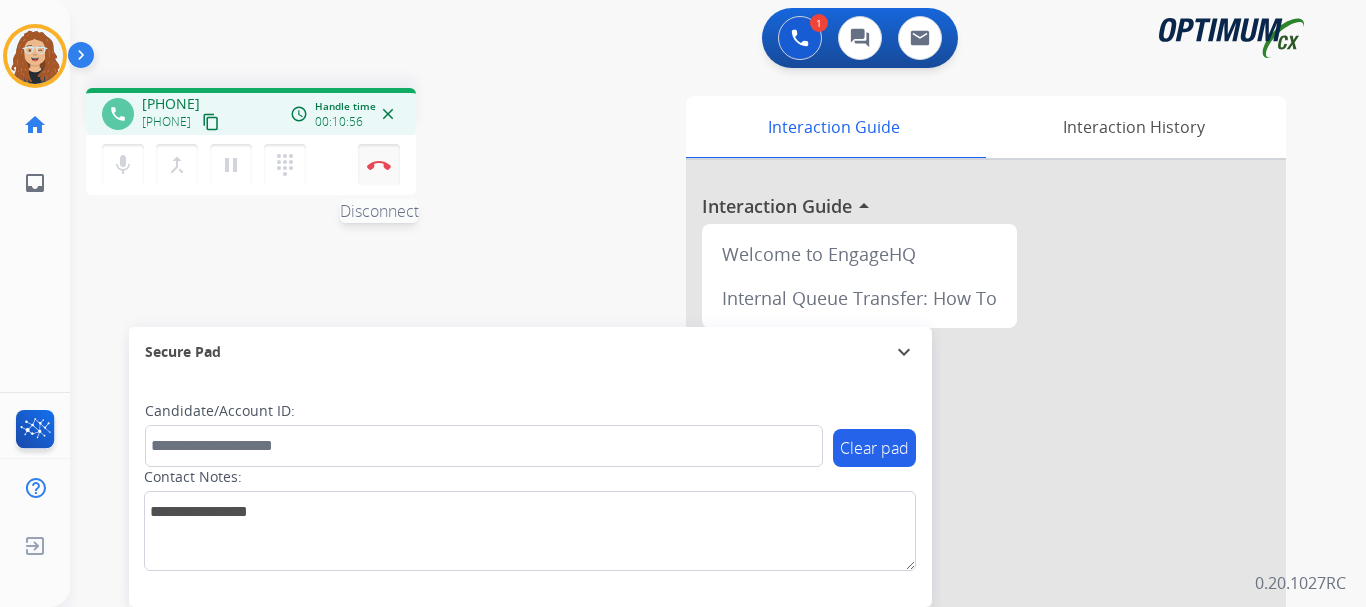 click at bounding box center (379, 165) 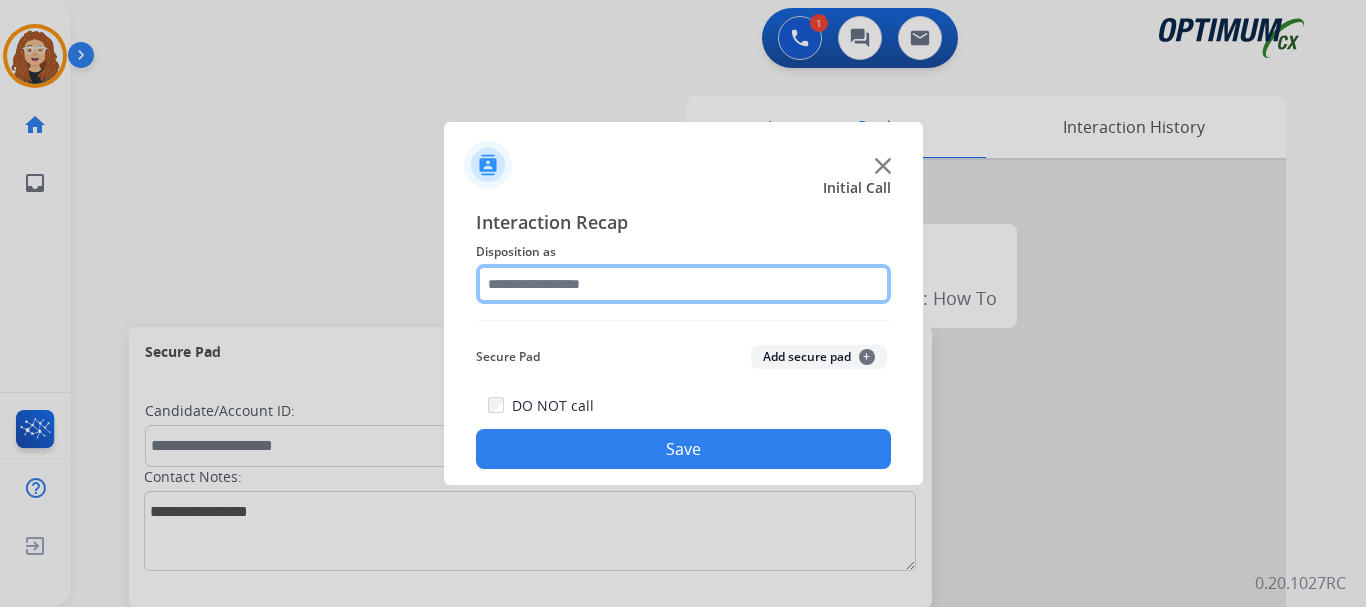 click 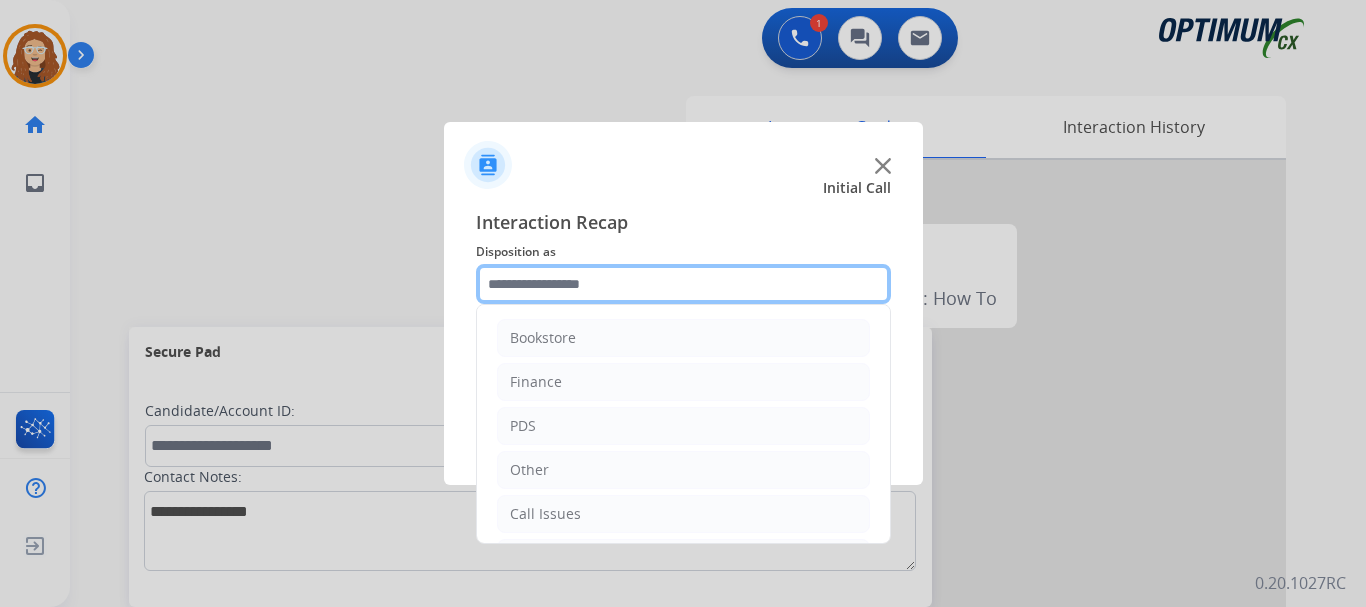 scroll, scrollTop: 136, scrollLeft: 0, axis: vertical 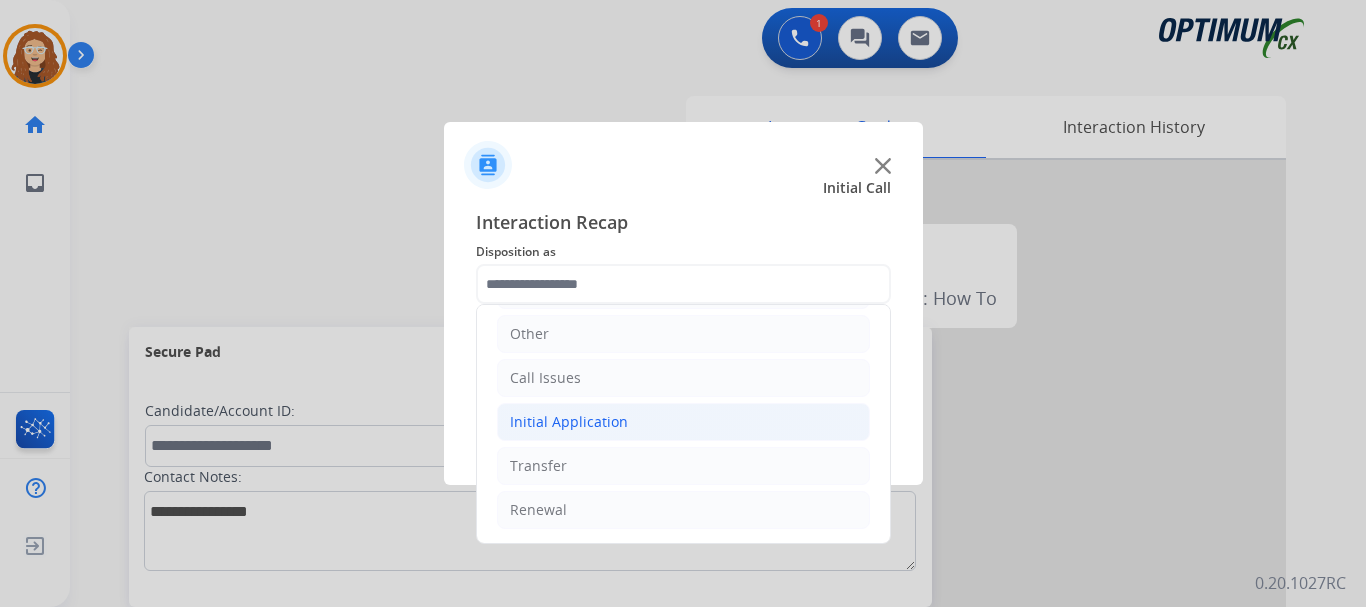 click on "Initial Application" 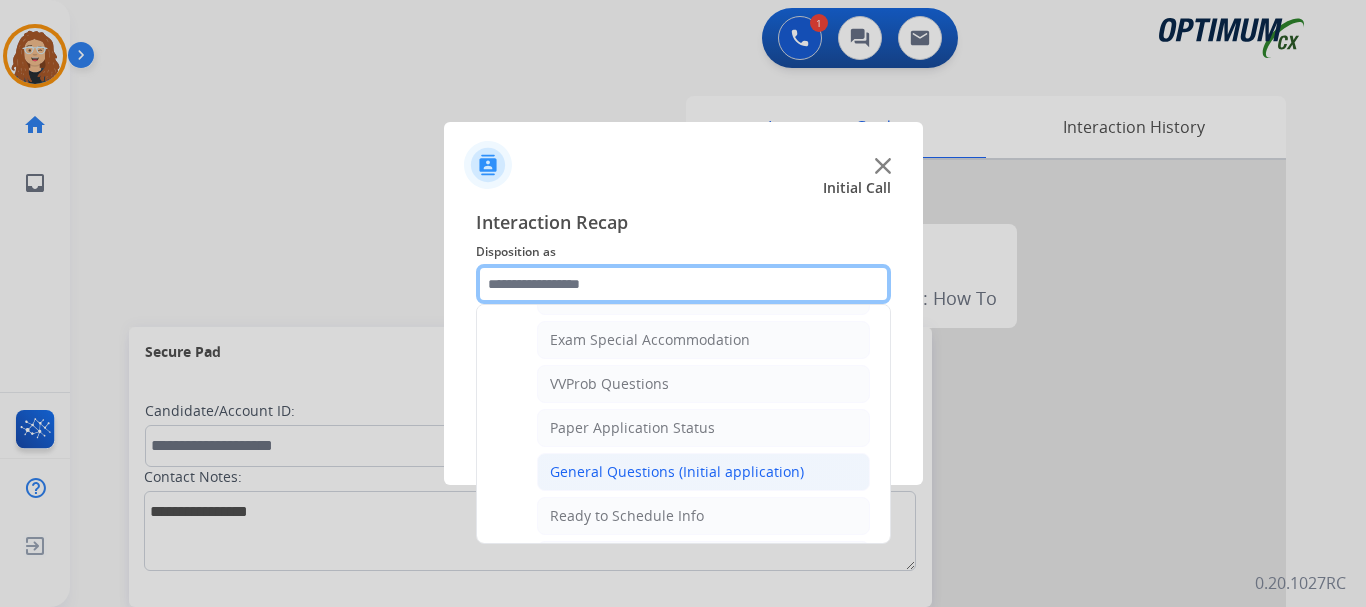 scroll, scrollTop: 1023, scrollLeft: 0, axis: vertical 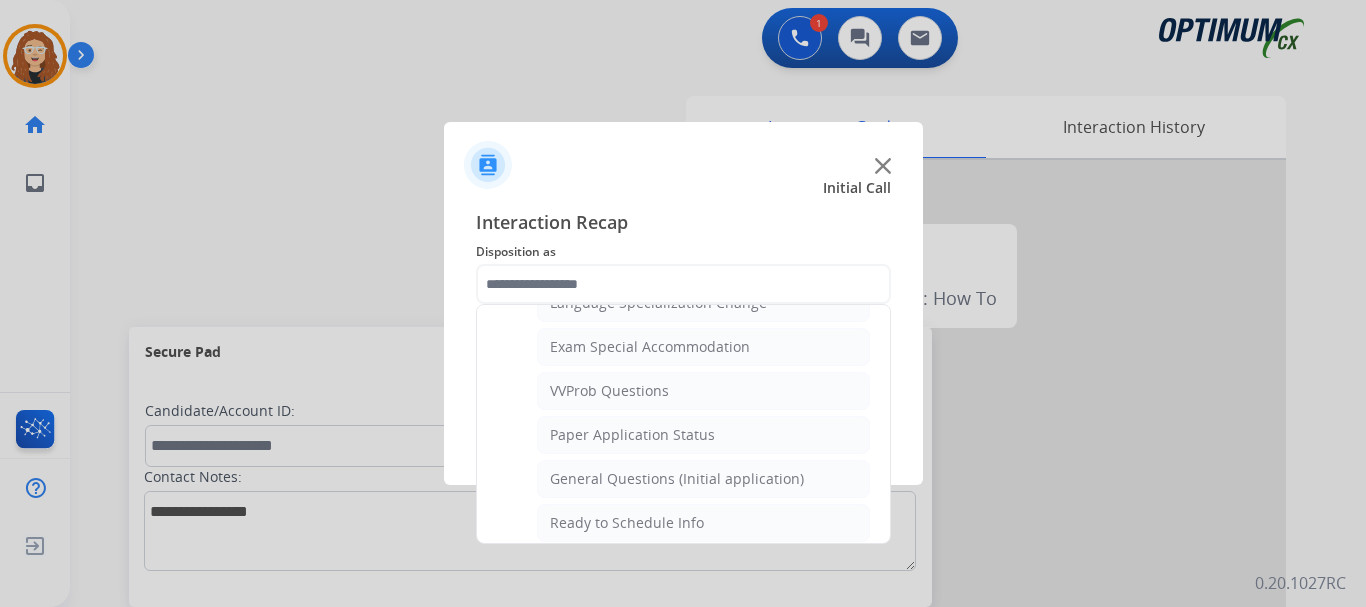 drag, startPoint x: 792, startPoint y: 482, endPoint x: 759, endPoint y: 449, distance: 46.66905 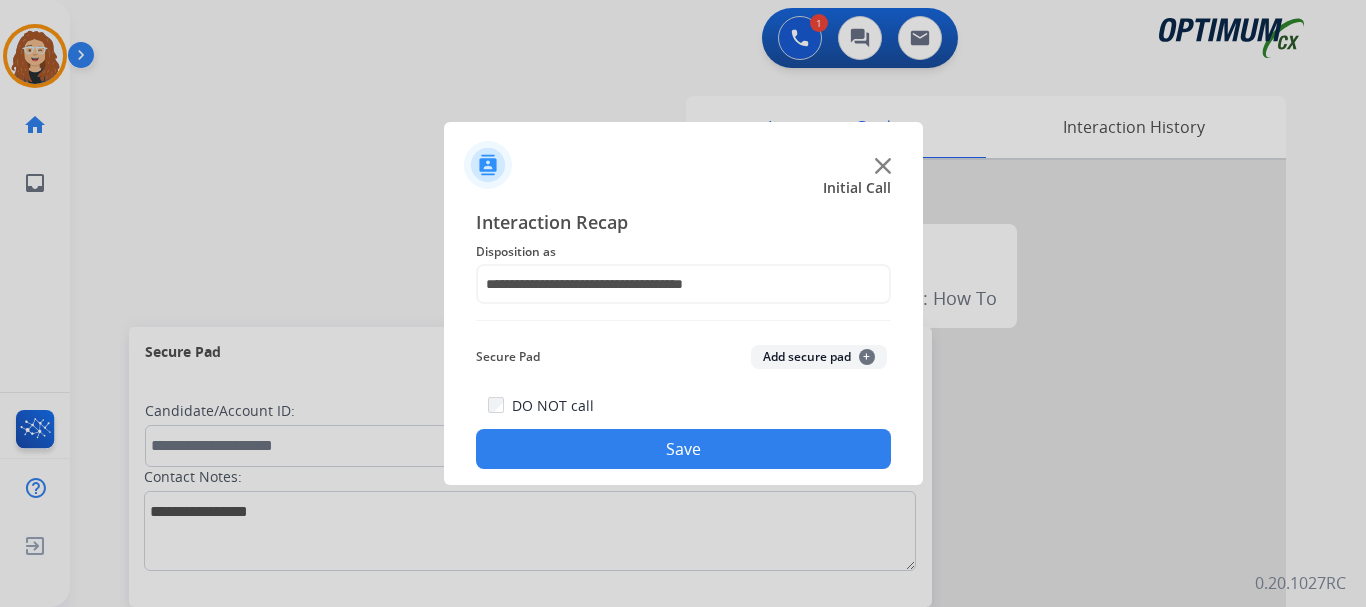 drag, startPoint x: 665, startPoint y: 449, endPoint x: 668, endPoint y: 423, distance: 26.172504 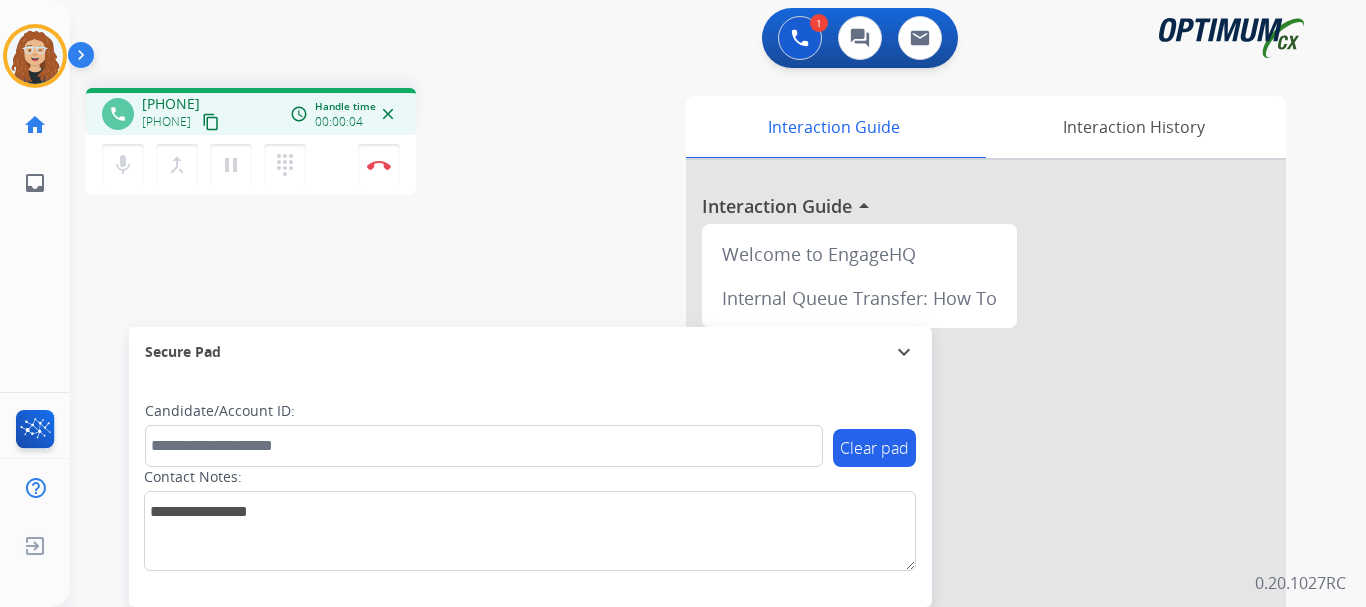 drag, startPoint x: 158, startPoint y: 102, endPoint x: 238, endPoint y: 99, distance: 80.05623 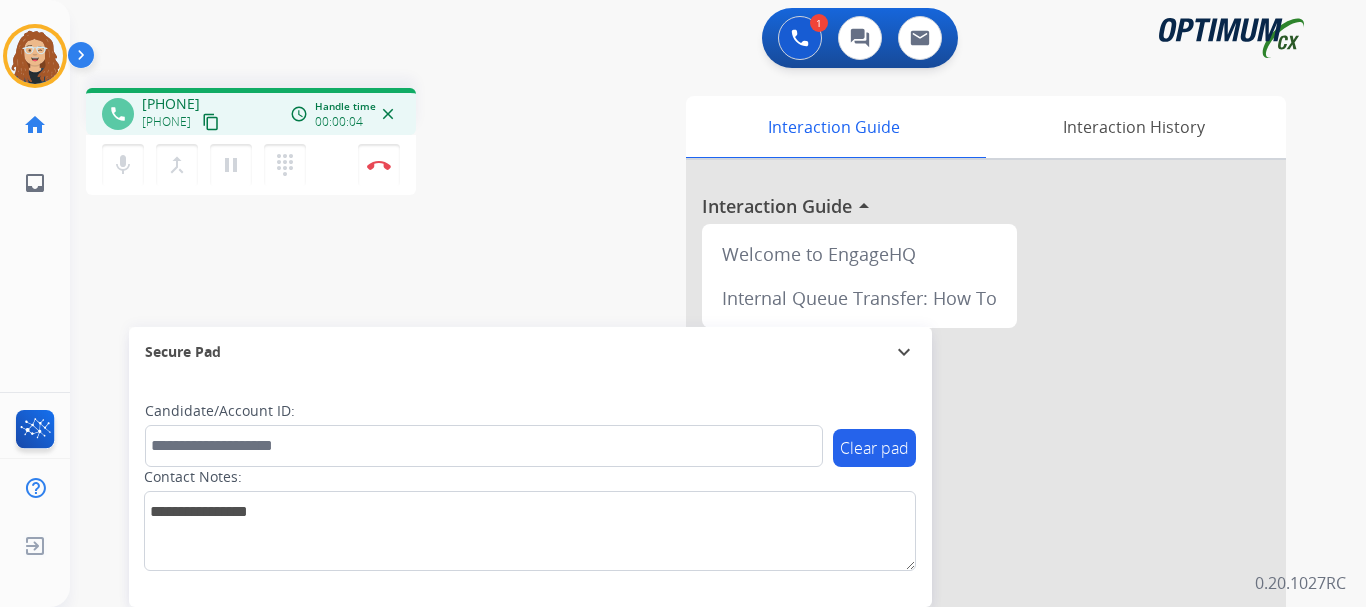 click on "[PHONE]" at bounding box center [171, 104] 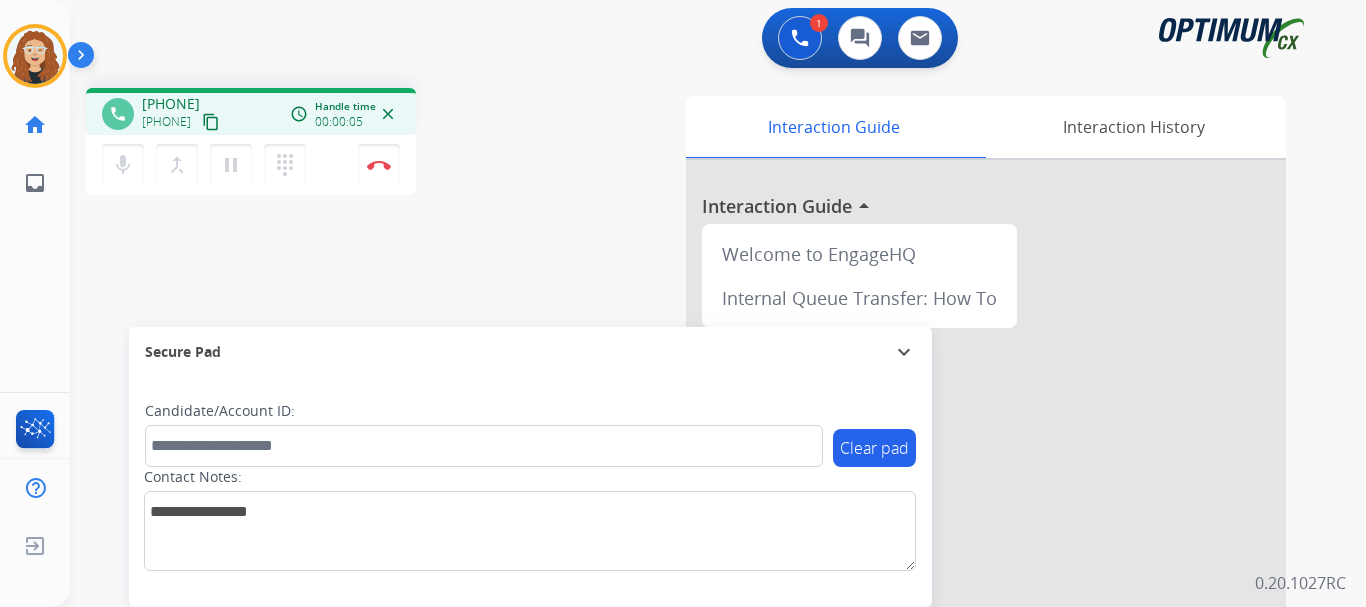 copy on "[PHONE]" 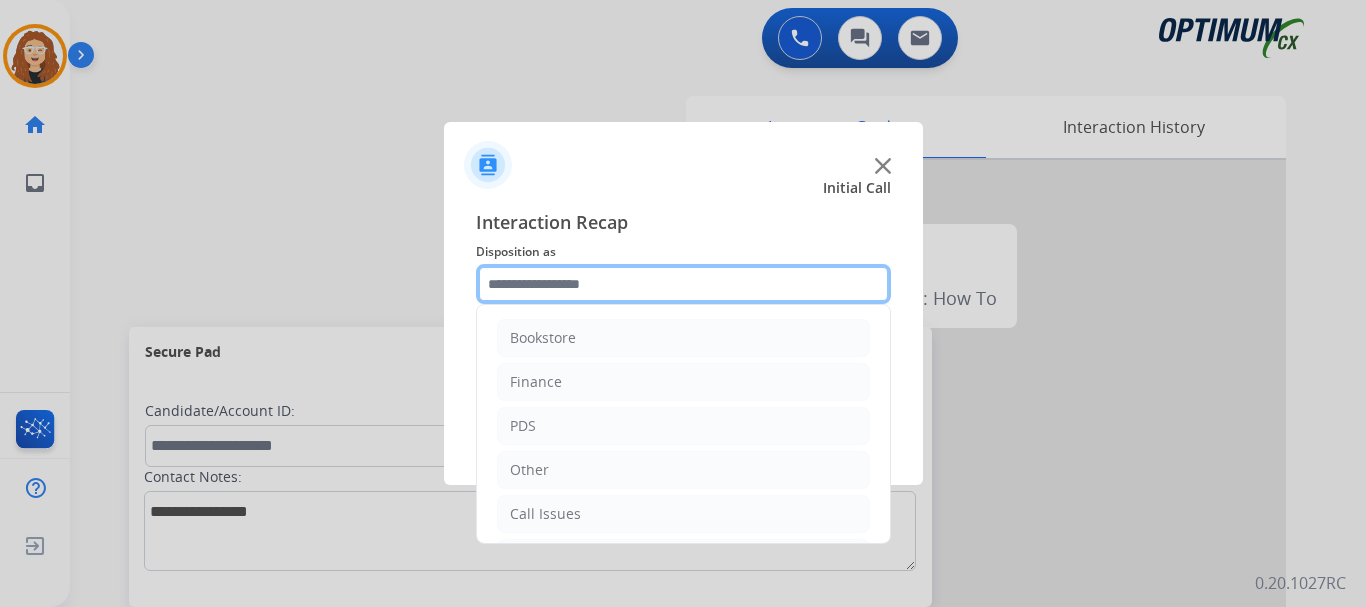 click 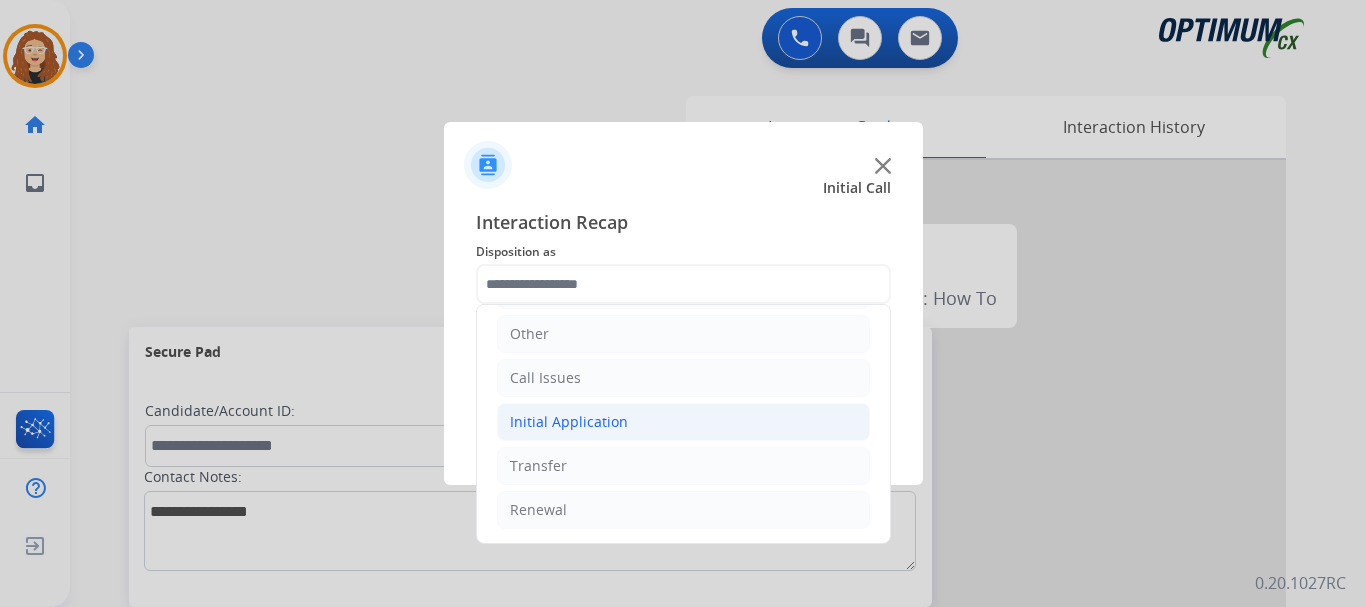 click on "Initial Application" 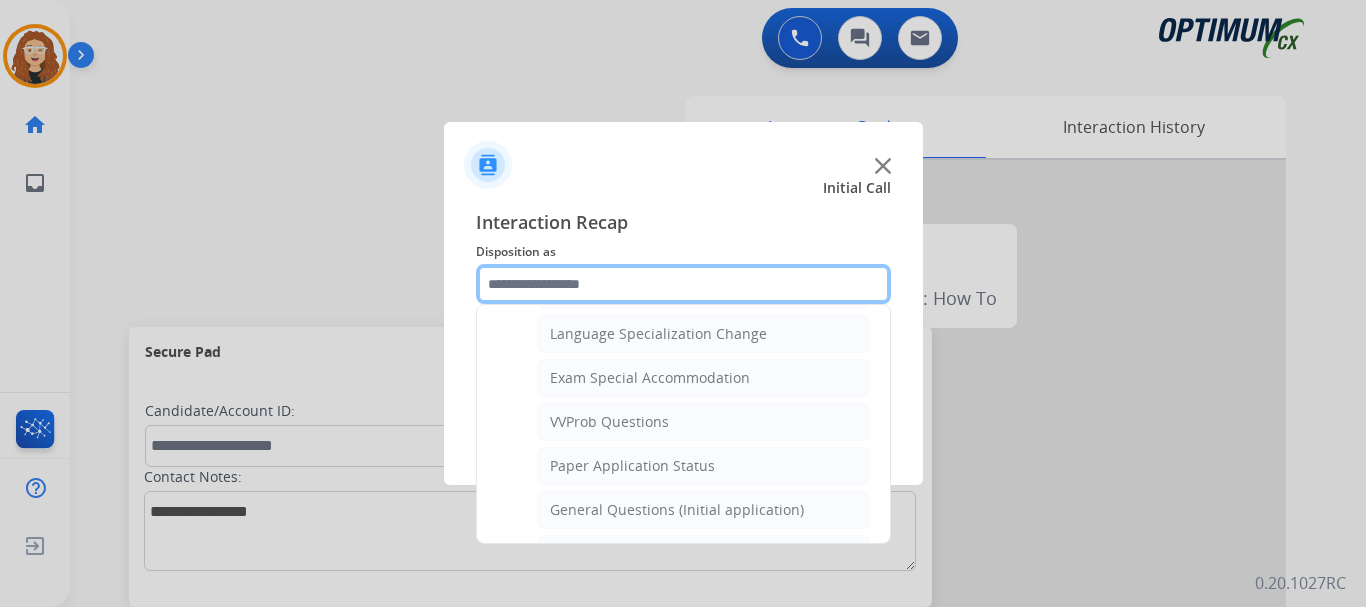 scroll, scrollTop: 1035, scrollLeft: 0, axis: vertical 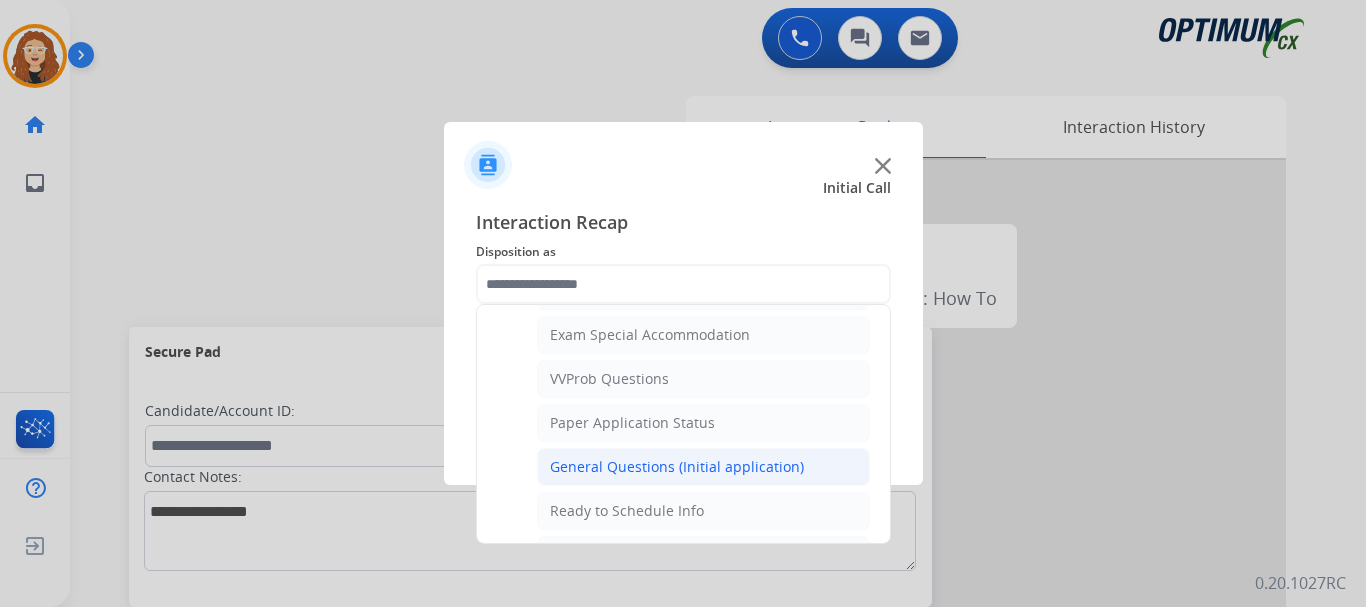 click on "General Questions (Initial application)" 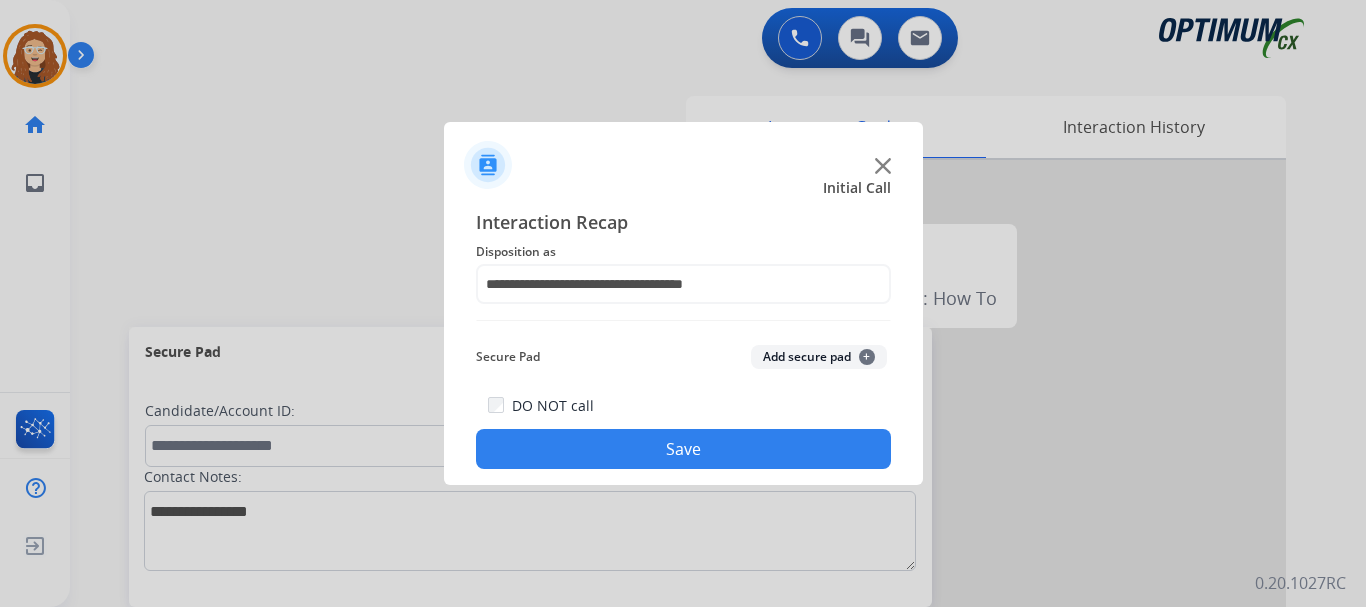 click on "Save" 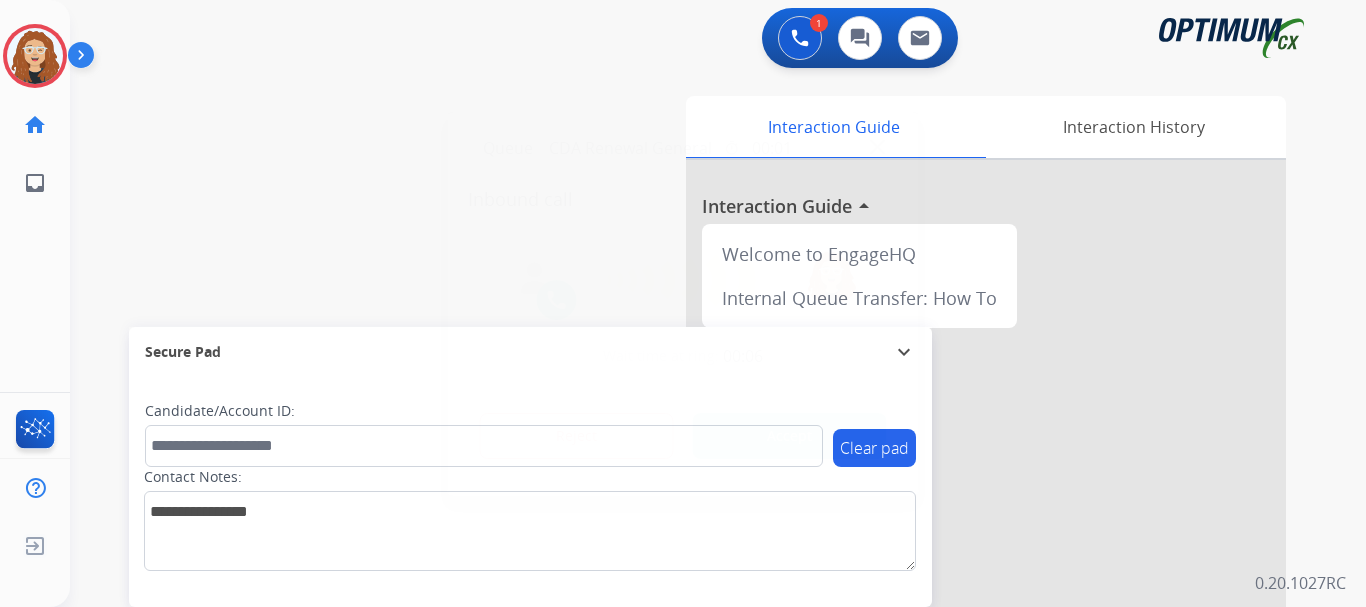 click at bounding box center (683, 303) 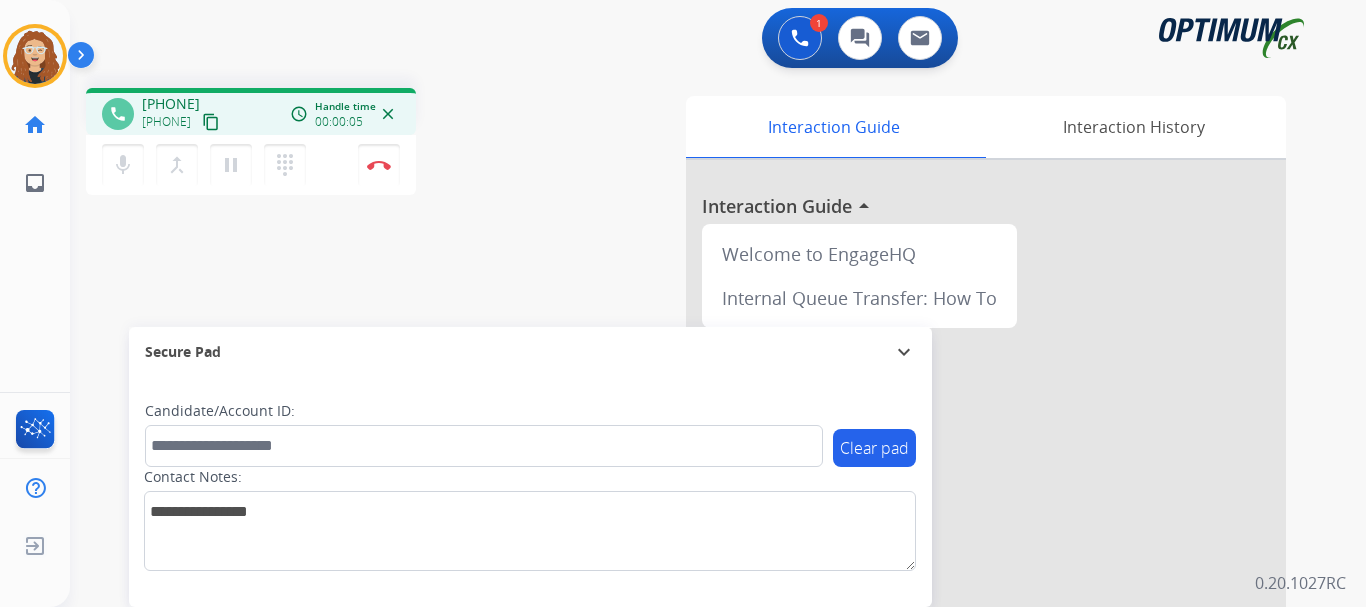 drag, startPoint x: 160, startPoint y: 98, endPoint x: 233, endPoint y: 103, distance: 73.171036 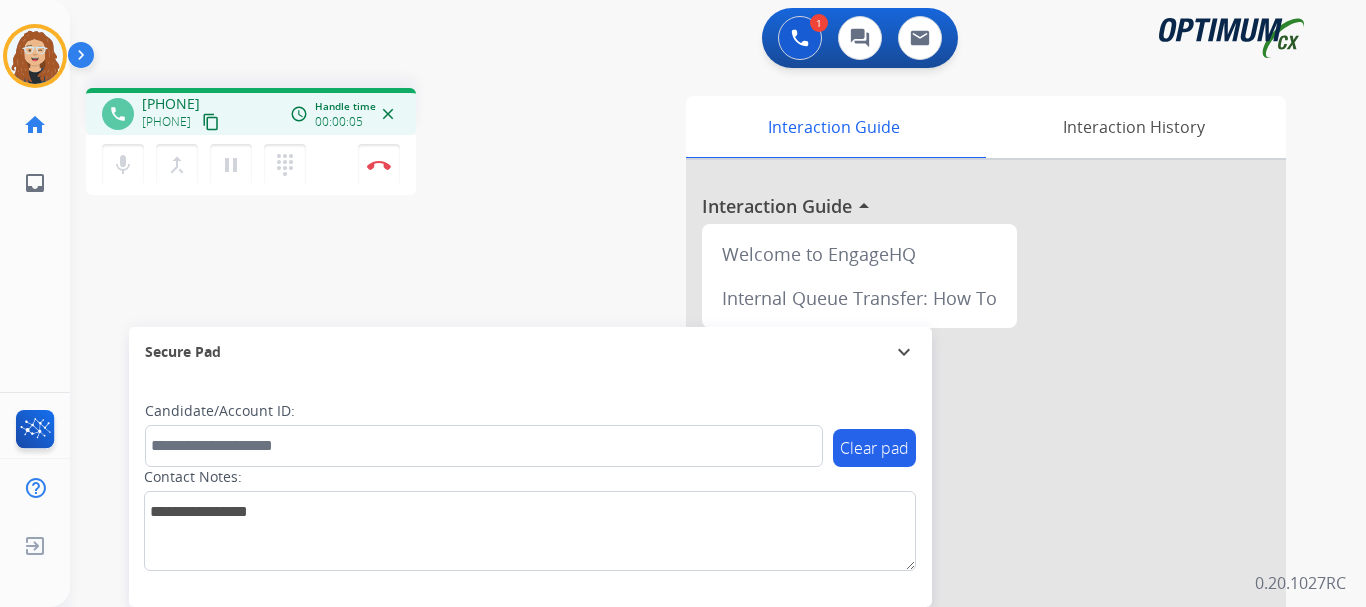 click on "[PHONE] [PHONE] content_copy" at bounding box center (182, 114) 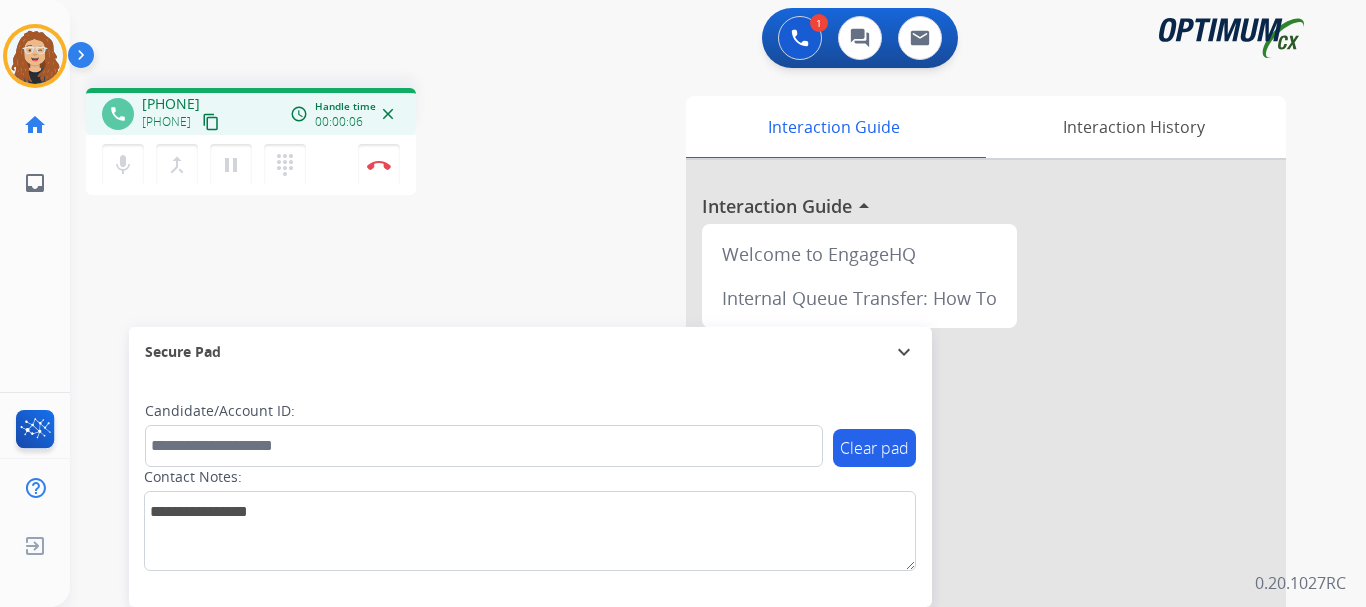copy on "[PHONE]" 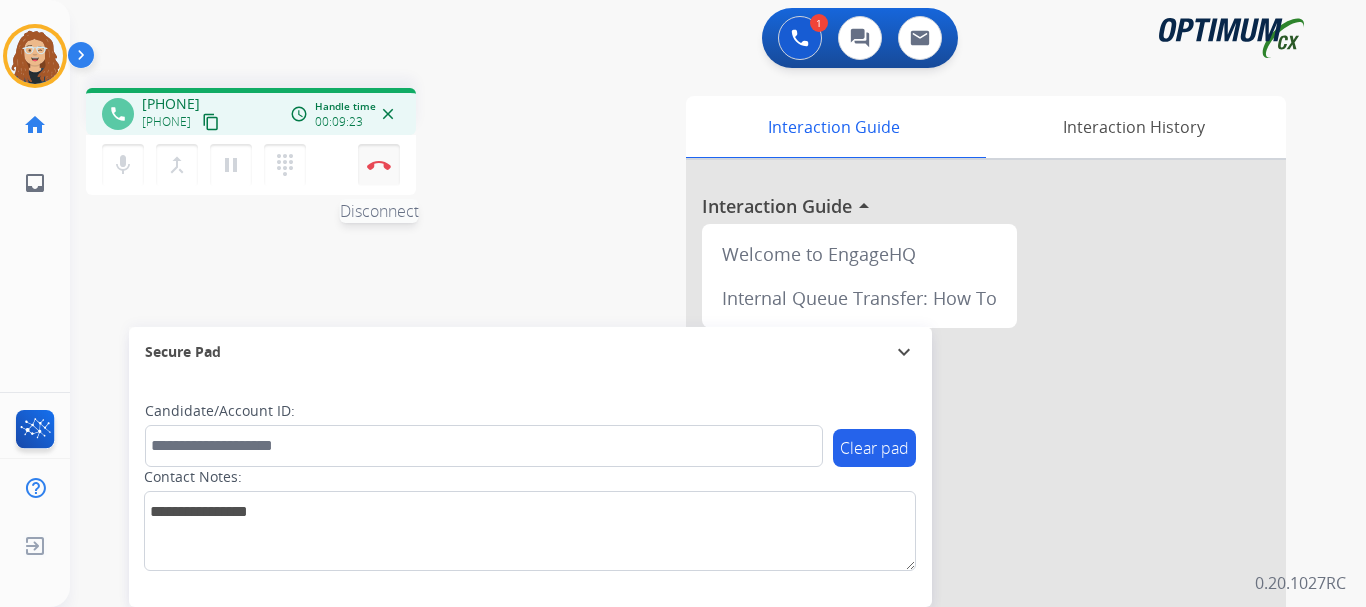 click at bounding box center [379, 165] 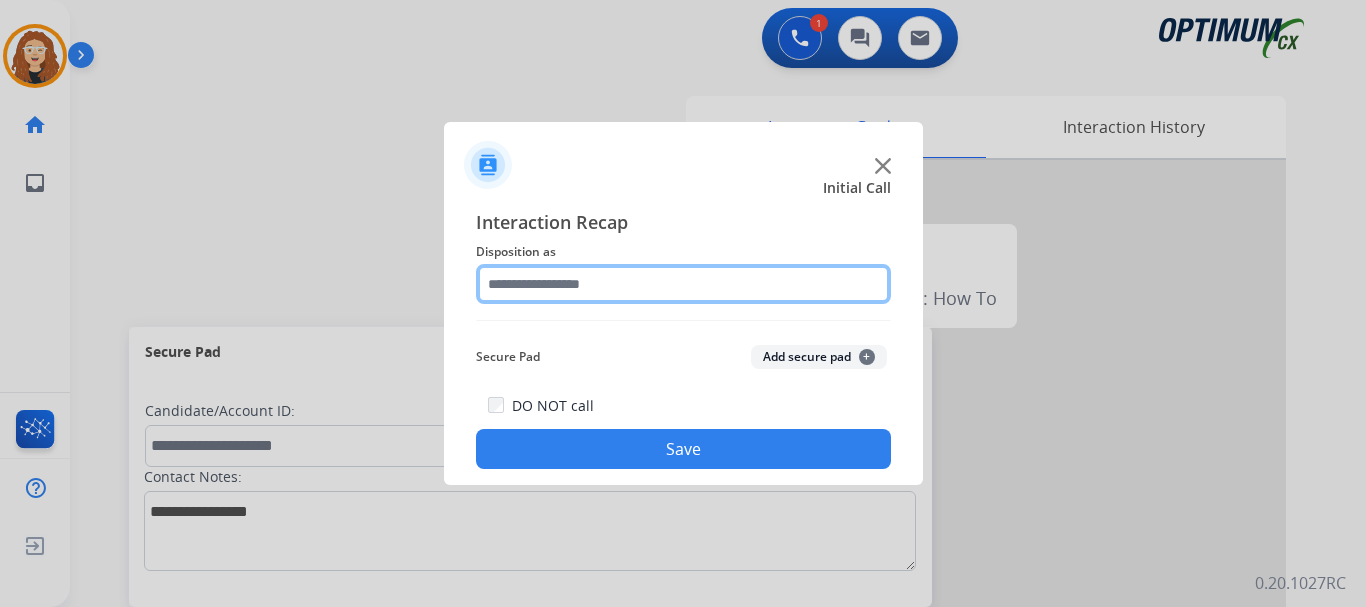 click 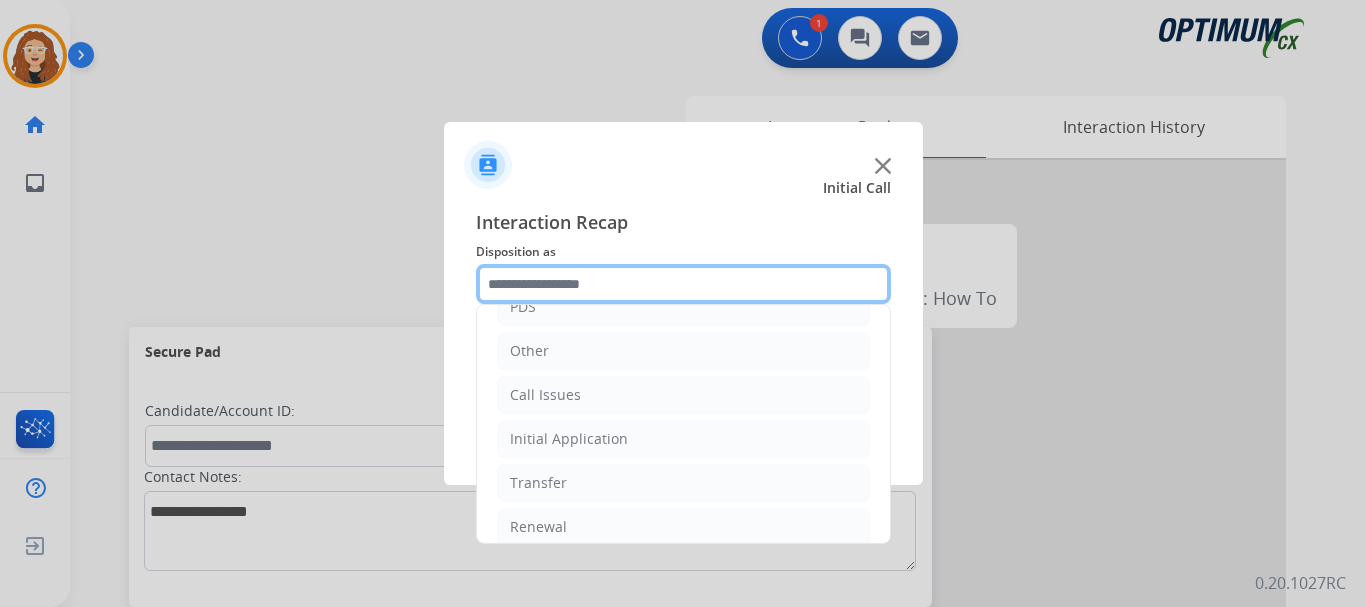 scroll, scrollTop: 136, scrollLeft: 0, axis: vertical 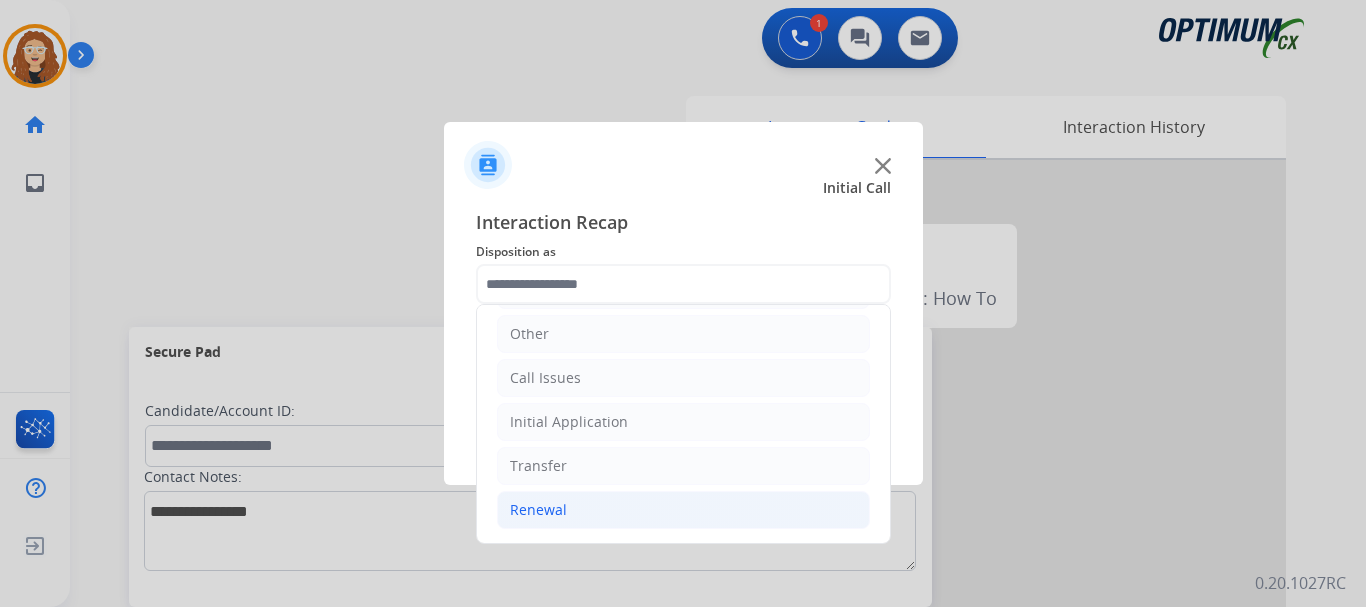 click on "Renewal" 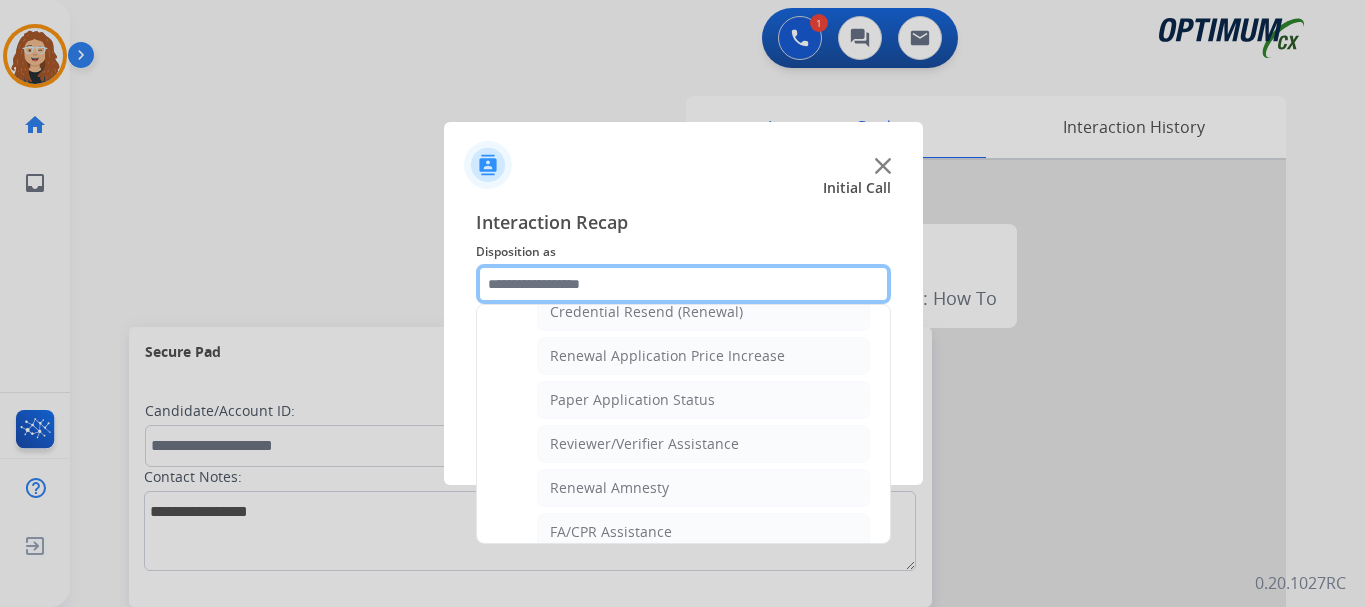 scroll, scrollTop: 683, scrollLeft: 0, axis: vertical 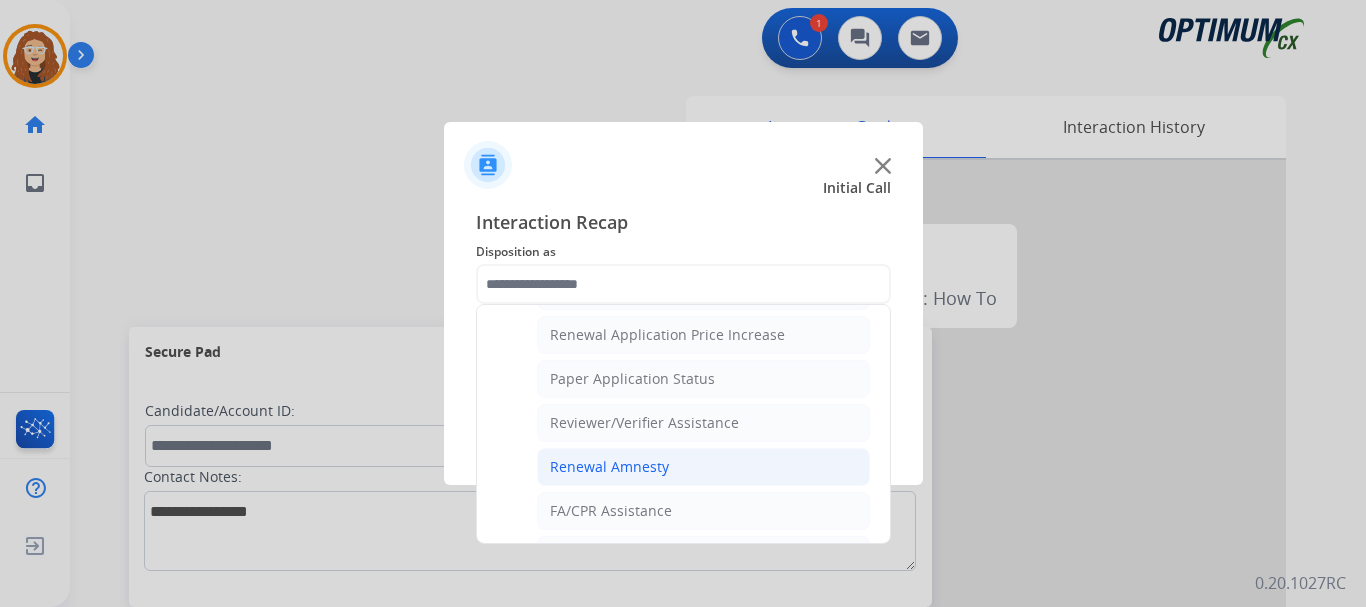 click on "Renewal Amnesty" 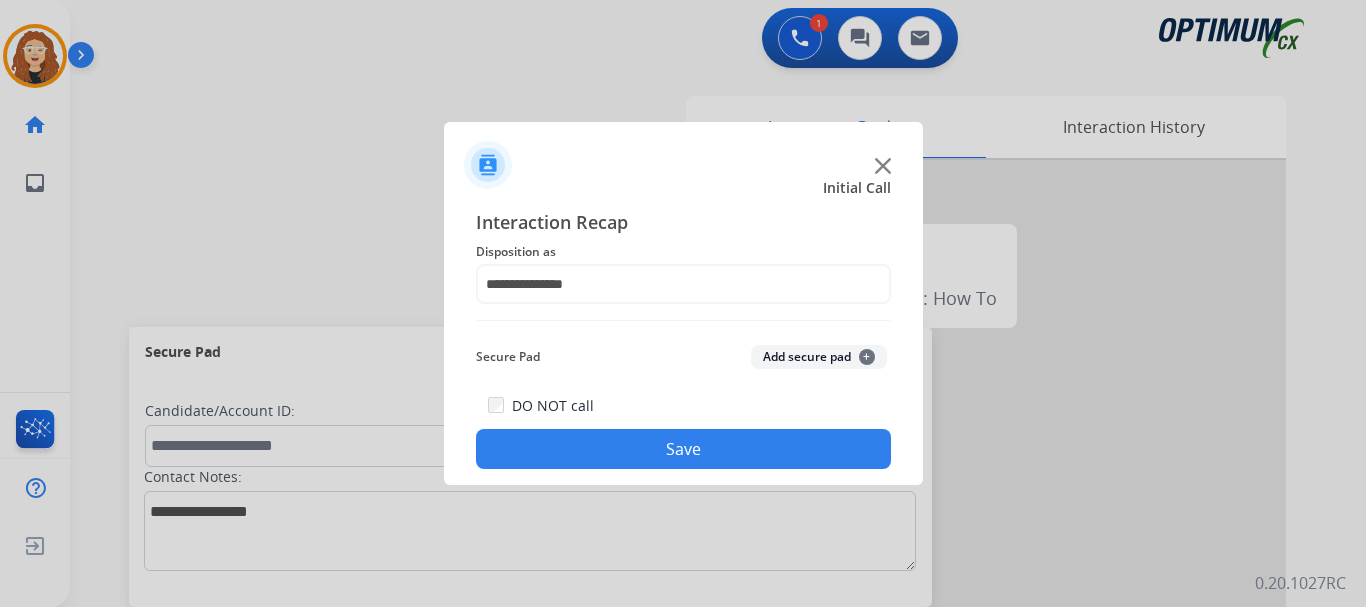 click on "Save" 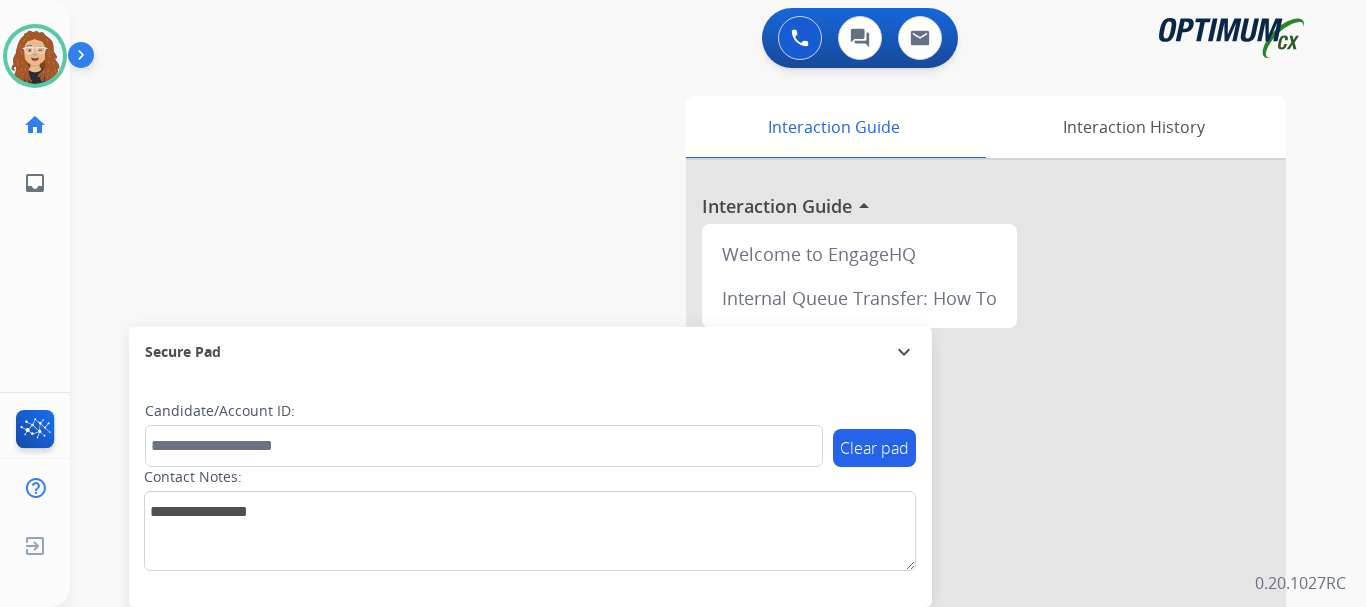 click on "swap_horiz Break voice bridge close_fullscreen Connect 3-Way Call merge_type Separate 3-Way Call  Interaction Guide   Interaction History  Interaction Guide arrow_drop_up  Welcome to EngageHQ   Internal Queue Transfer: How To  Secure Pad expand_more Clear pad Candidate/Account ID: Contact Notes:" at bounding box center (694, 489) 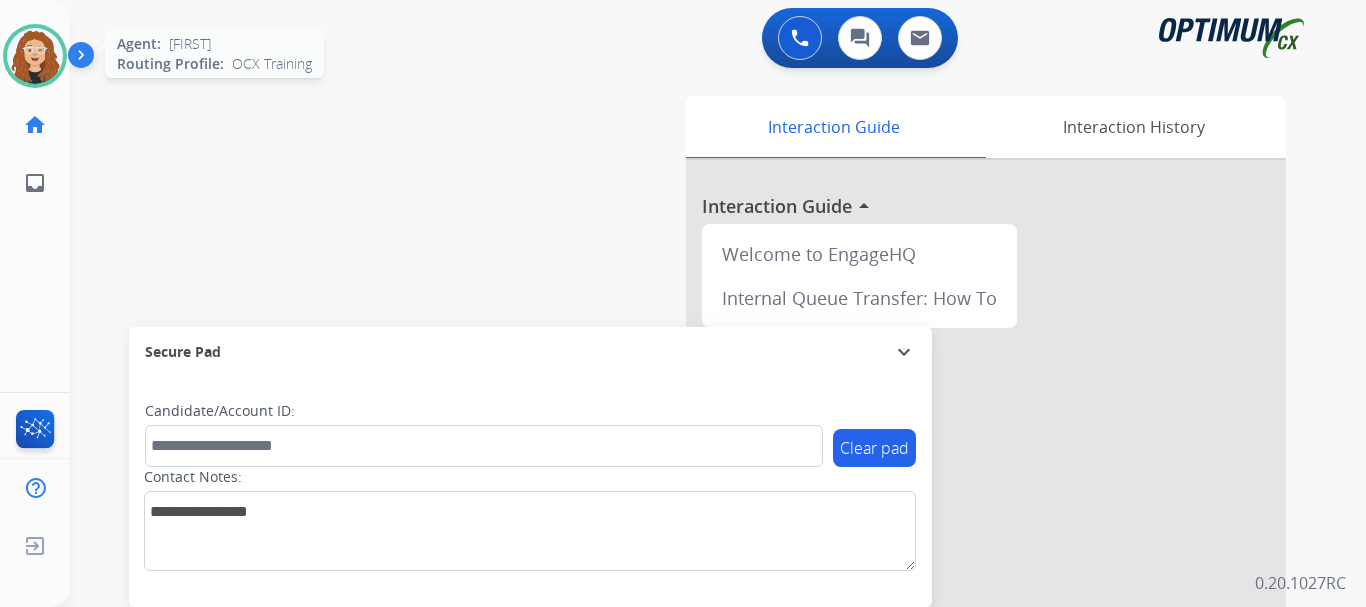 click at bounding box center (35, 56) 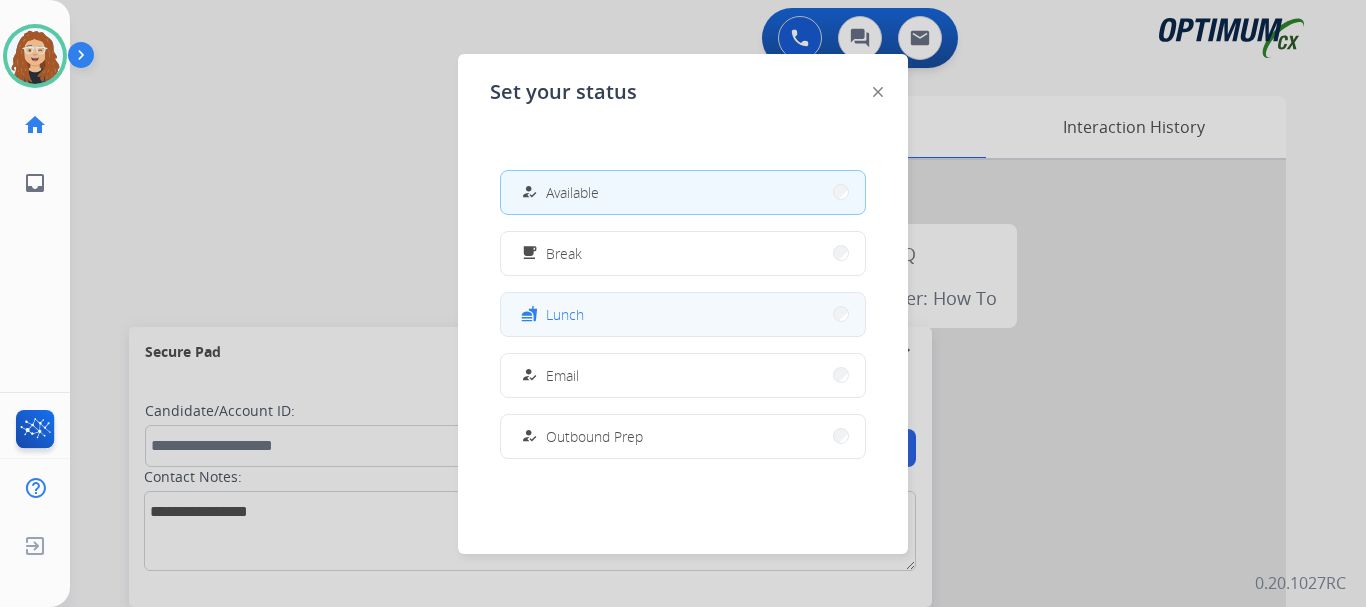 click on "Lunch" at bounding box center [565, 314] 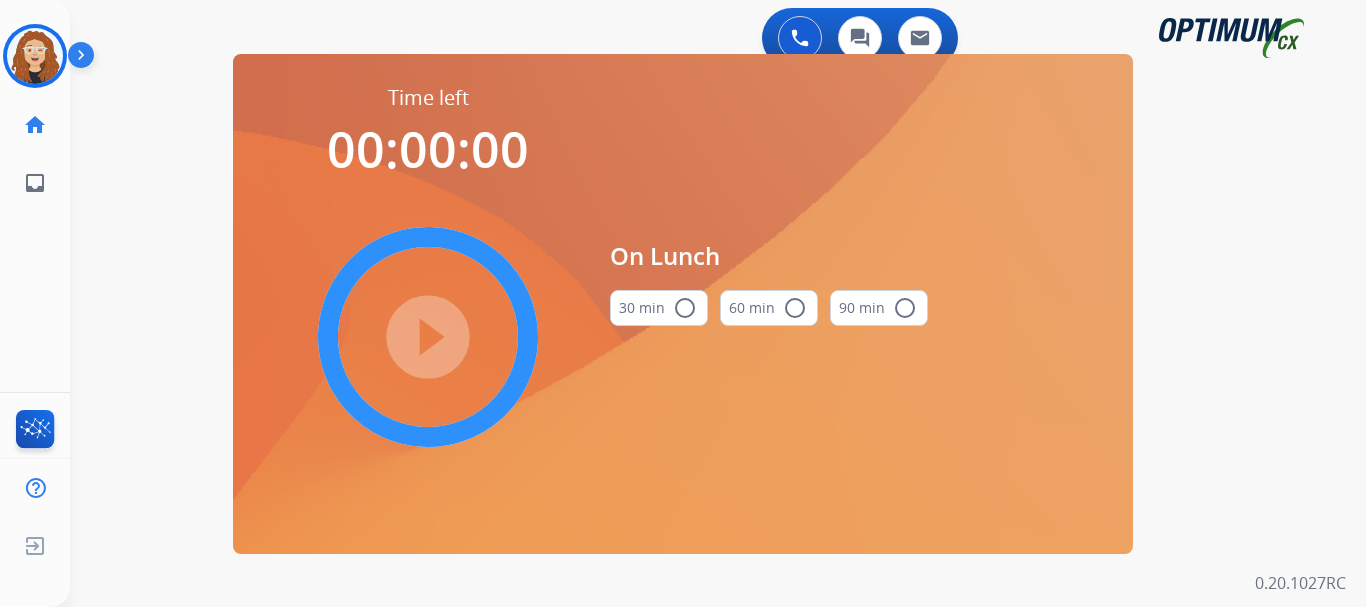 click on "radio_button_unchecked" at bounding box center [685, 308] 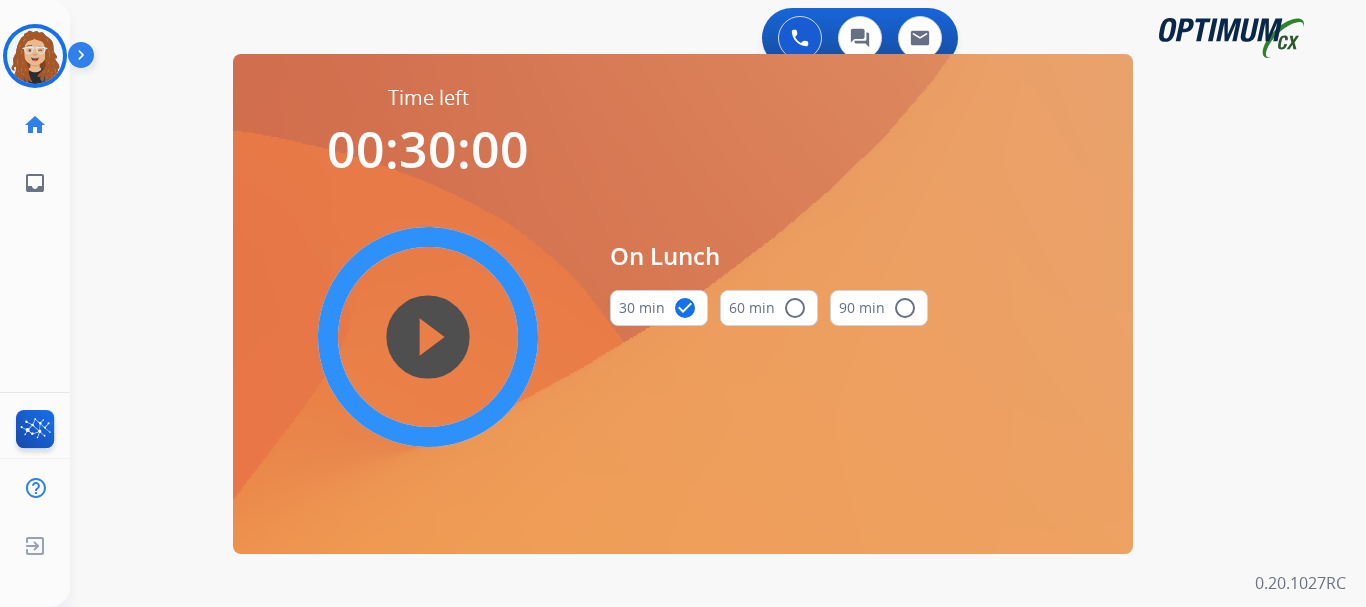click on "play_circle_filled" at bounding box center [428, 337] 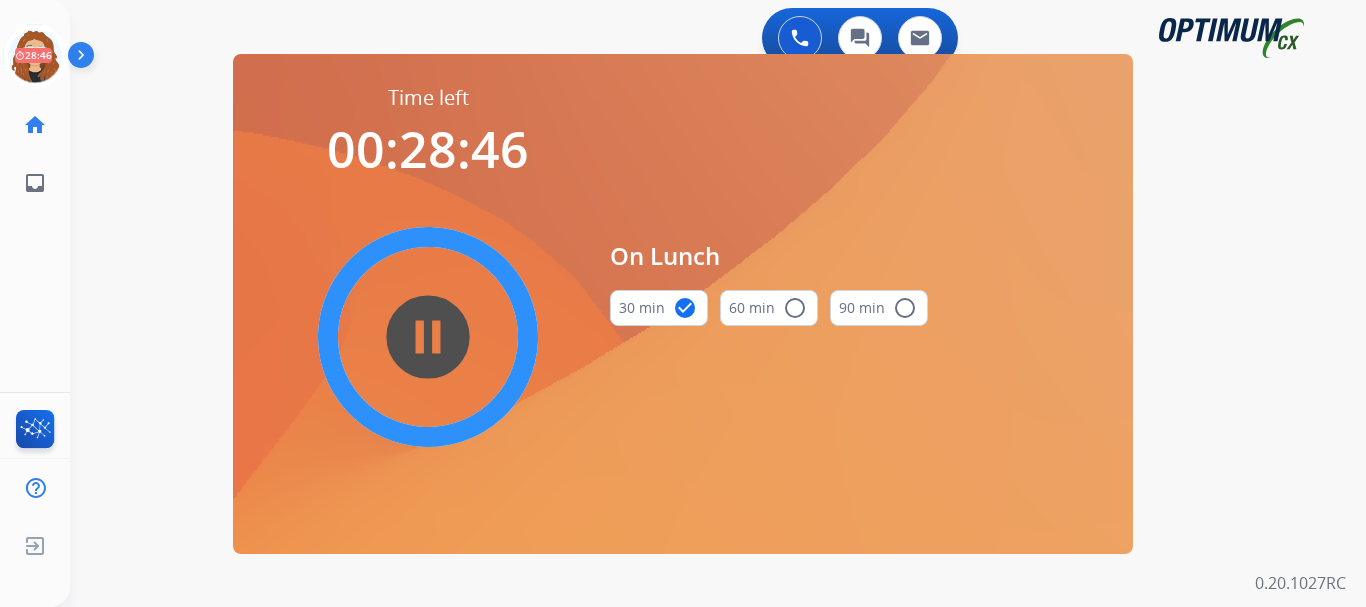 click on "0 Voice Interactions  0  Chat Interactions   0  Email Interactions swap_horiz Break voice bridge close_fullscreen Connect 3-Way Call merge_type Separate 3-Way Call Time left 00:28:46 pause_circle_filled On Lunch  30 min  check_circle  60 min  radio_button_unchecked  90 min  radio_button_unchecked  Interaction Guide   Interaction History  Interaction Guide arrow_drop_up  Welcome to EngageHQ   Internal Queue Transfer: How To  Secure Pad expand_more Clear pad Candidate/Account ID: Contact Notes:                  0.20.1027RC" at bounding box center [718, 303] 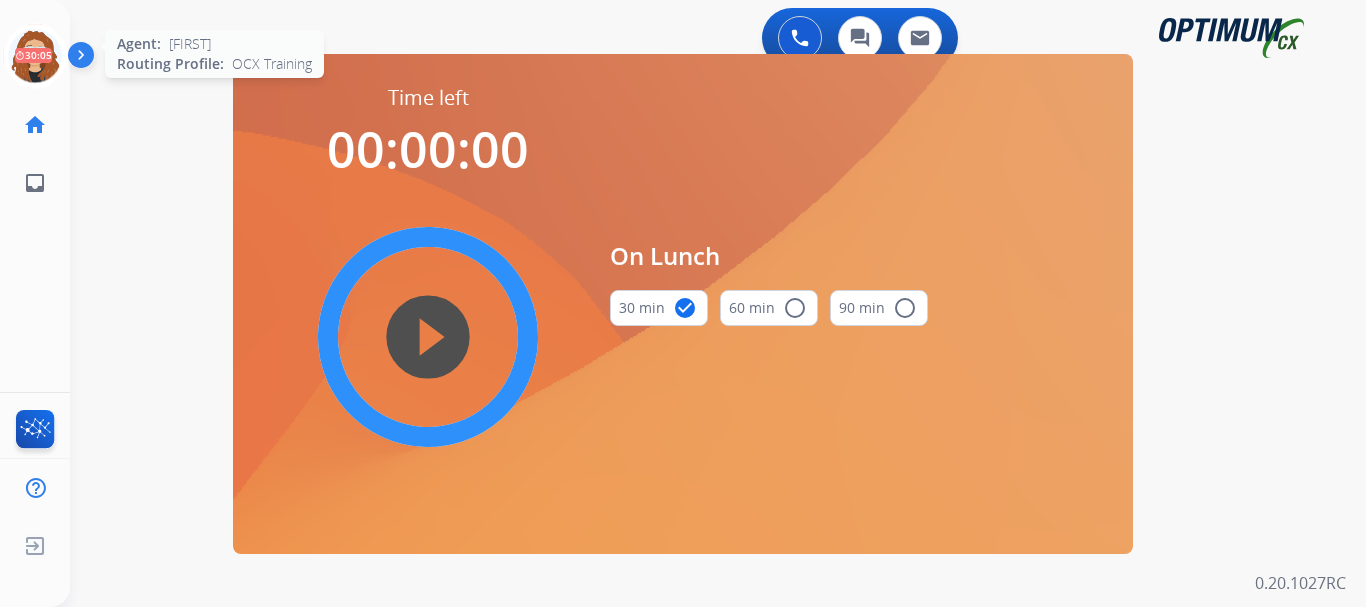 click 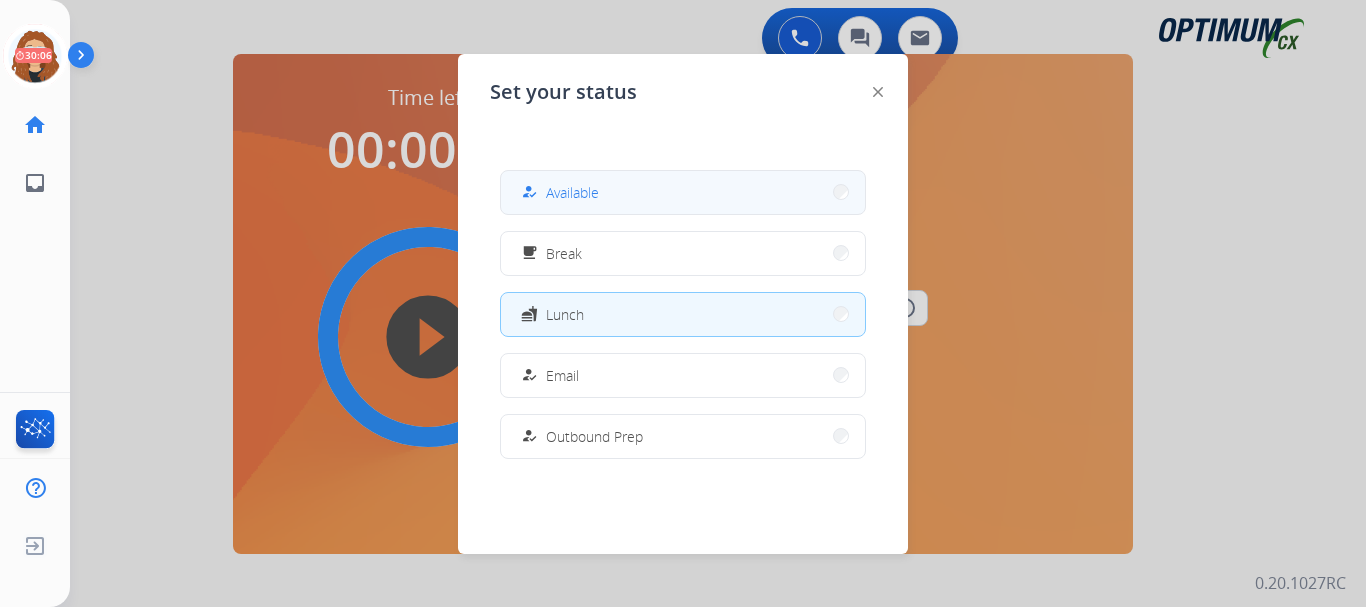 click on "Available" at bounding box center (572, 192) 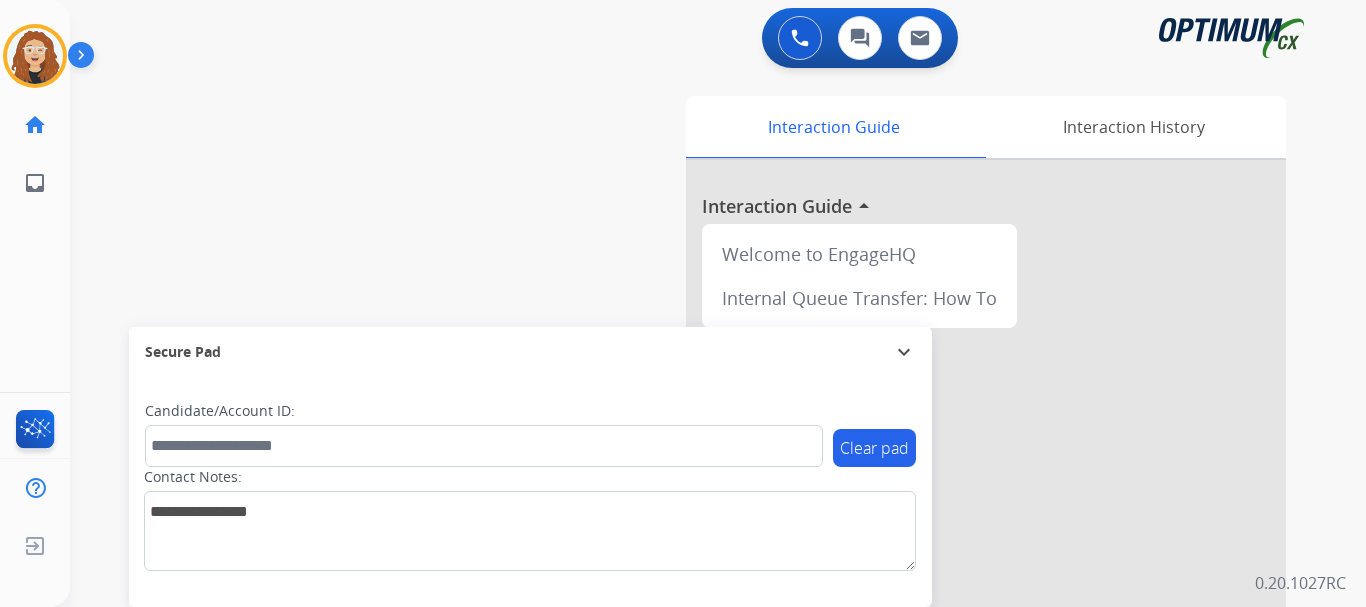 click on "swap_horiz Break voice bridge close_fullscreen Connect 3-Way Call merge_type Separate 3-Way Call  Interaction Guide   Interaction History  Interaction Guide arrow_drop_up  Welcome to EngageHQ   Internal Queue Transfer: How To  Secure Pad expand_more Clear pad Candidate/Account ID: Contact Notes:" at bounding box center [694, 489] 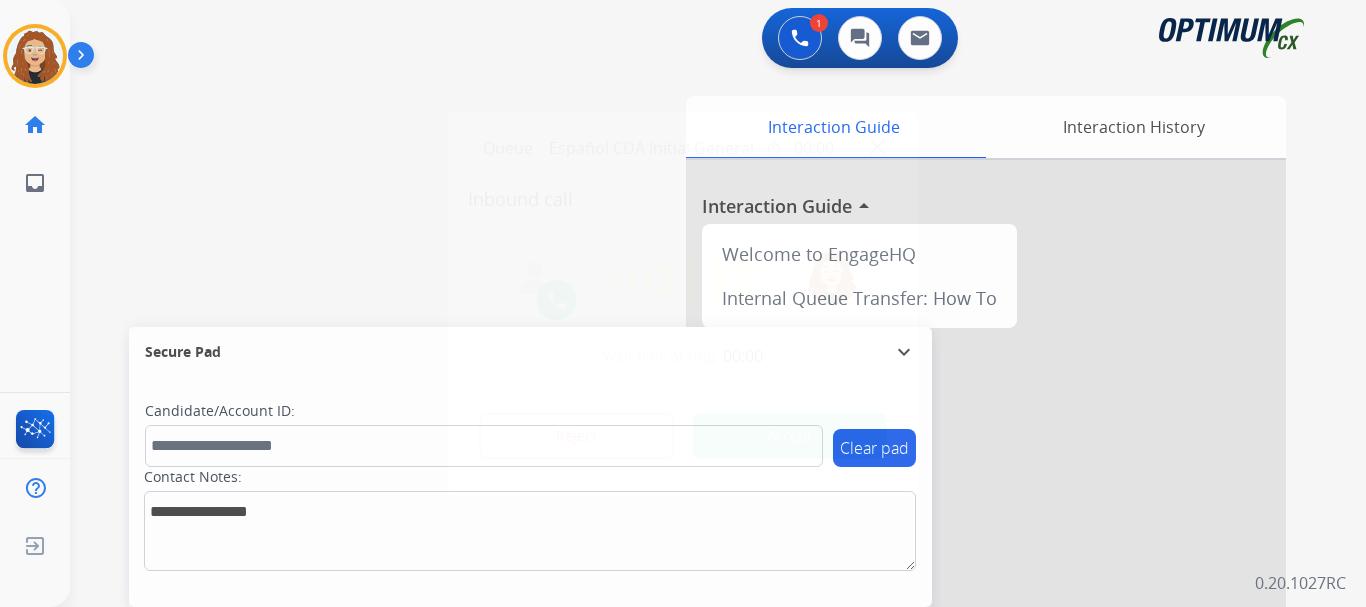 click on "Accept" at bounding box center [790, 436] 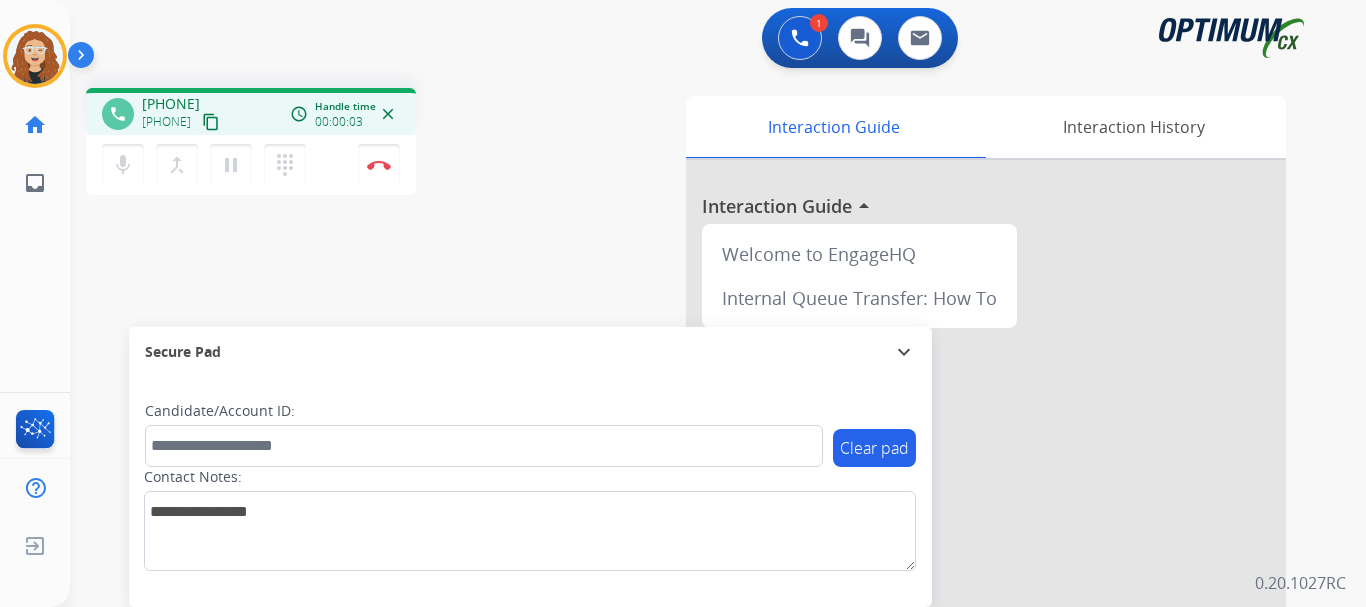 drag, startPoint x: 157, startPoint y: 100, endPoint x: 229, endPoint y: 93, distance: 72.33948 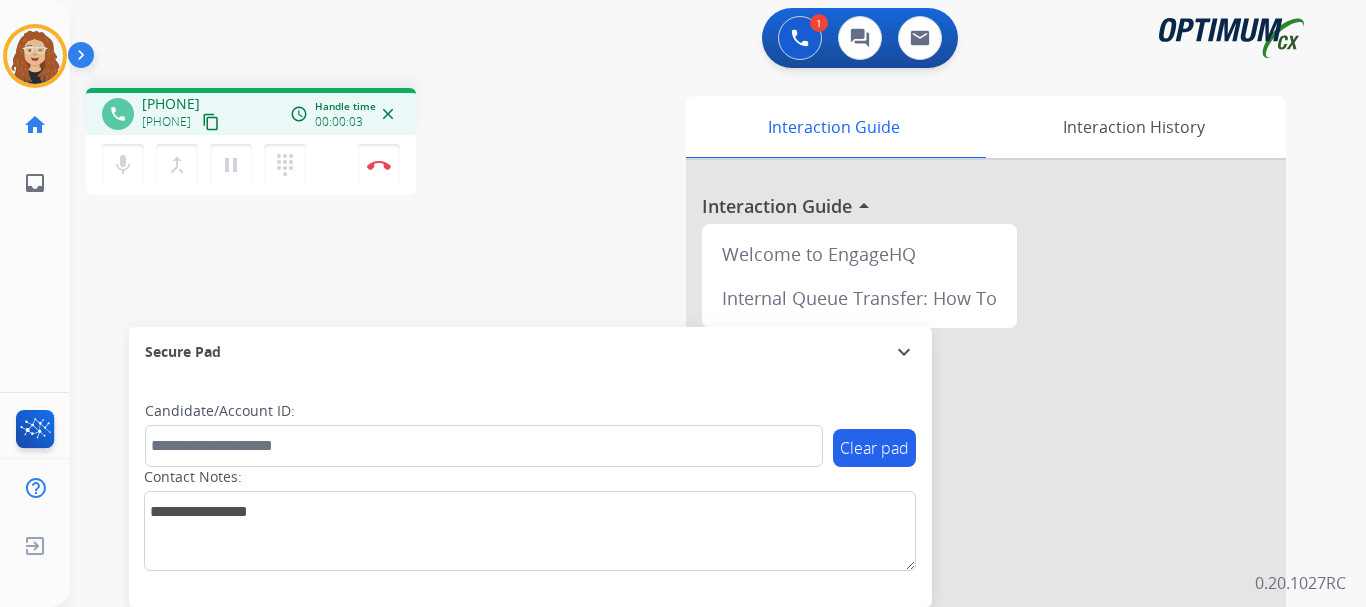 click on "phone [PHONE] [PHONE] content_copy access_time Call metrics Queue   00:27 Hold   00:00 Talk   00:04 Total   00:30 Handle time 00:00:03 close" at bounding box center (251, 111) 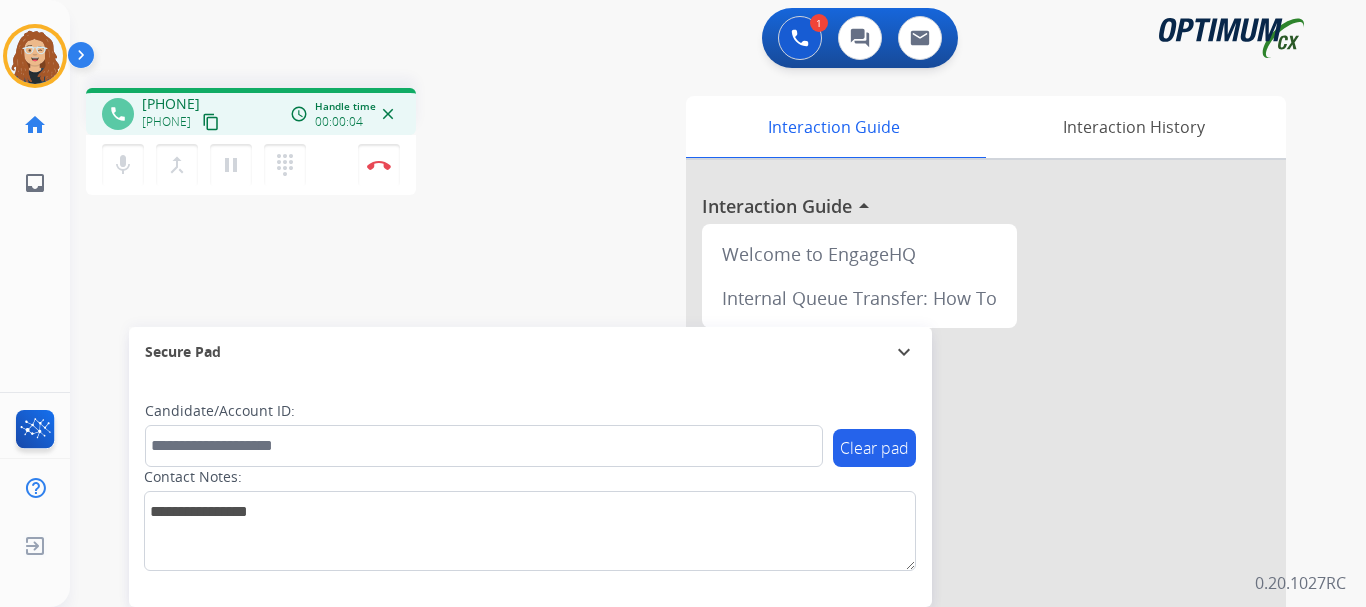 copy on "[PHONE]" 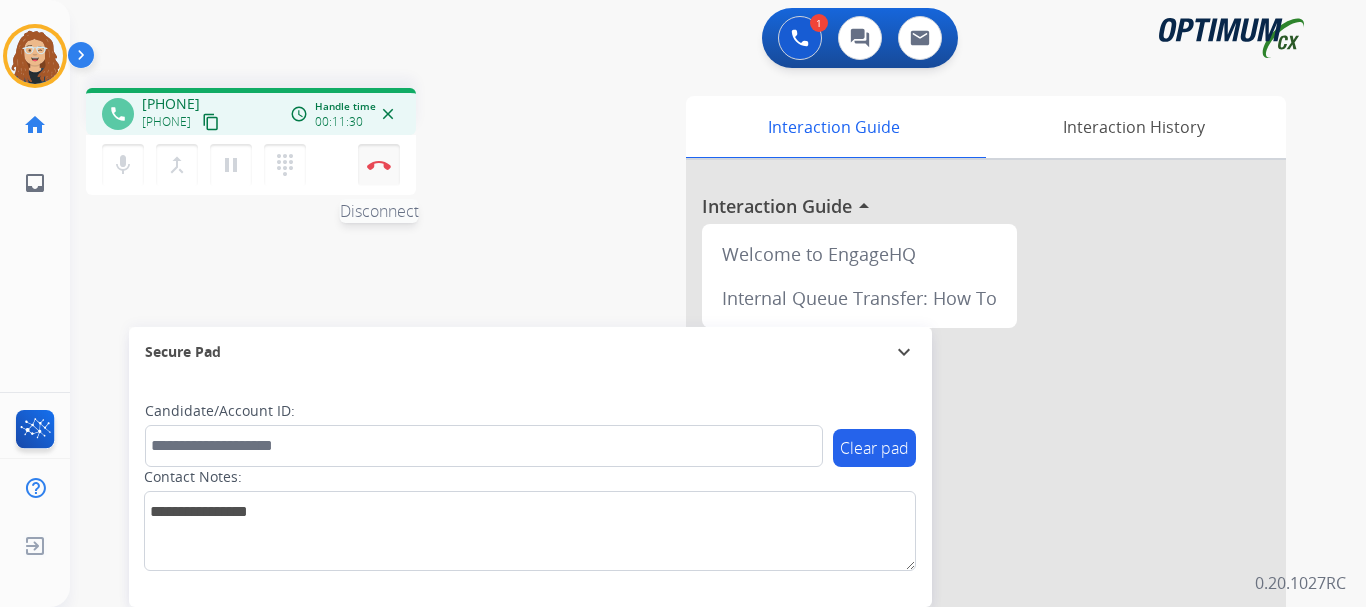 click on "Disconnect" at bounding box center [379, 165] 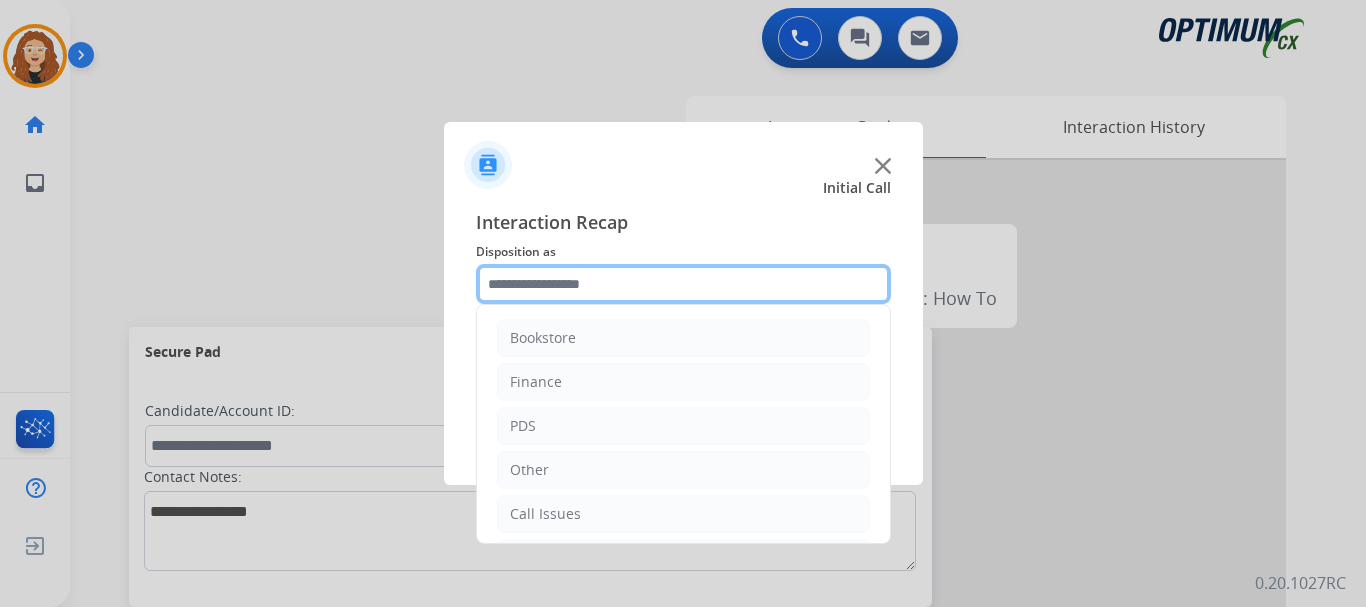 click 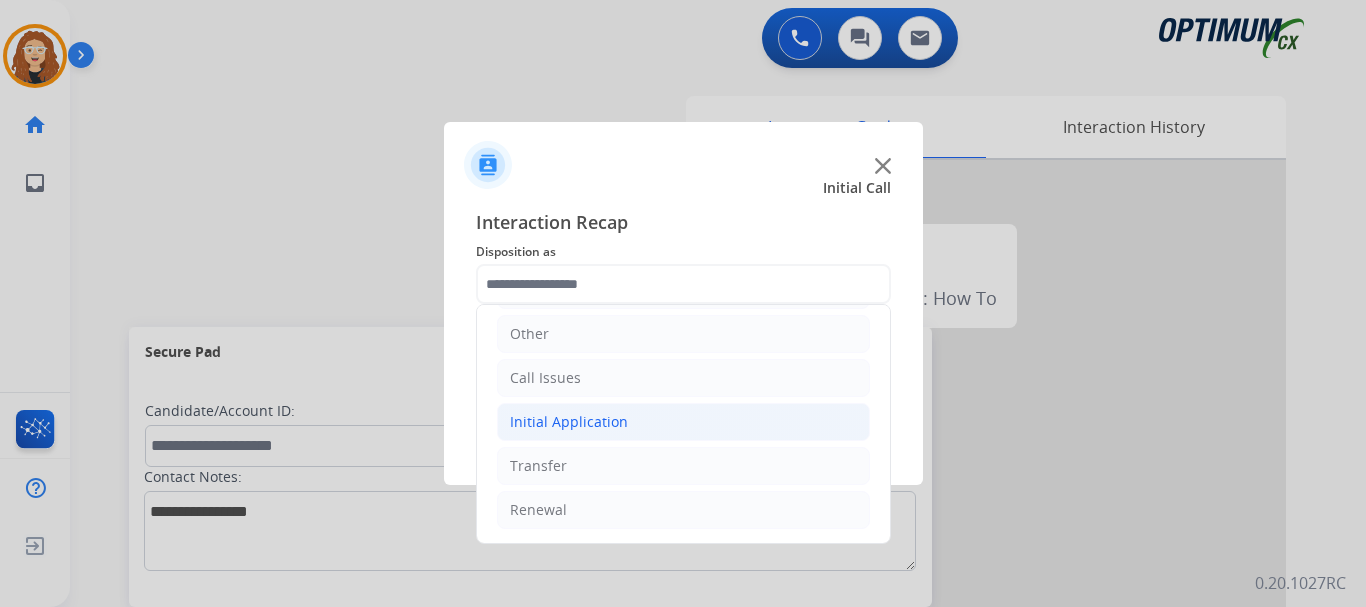 click on "Initial Application" 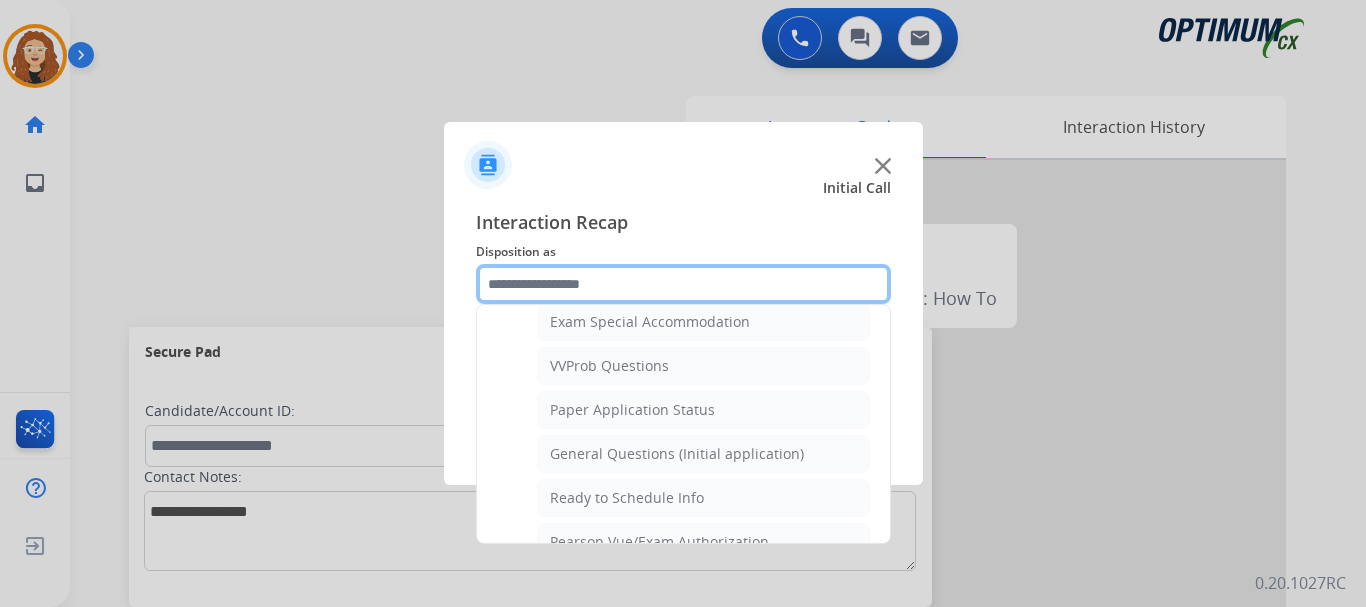scroll, scrollTop: 1060, scrollLeft: 0, axis: vertical 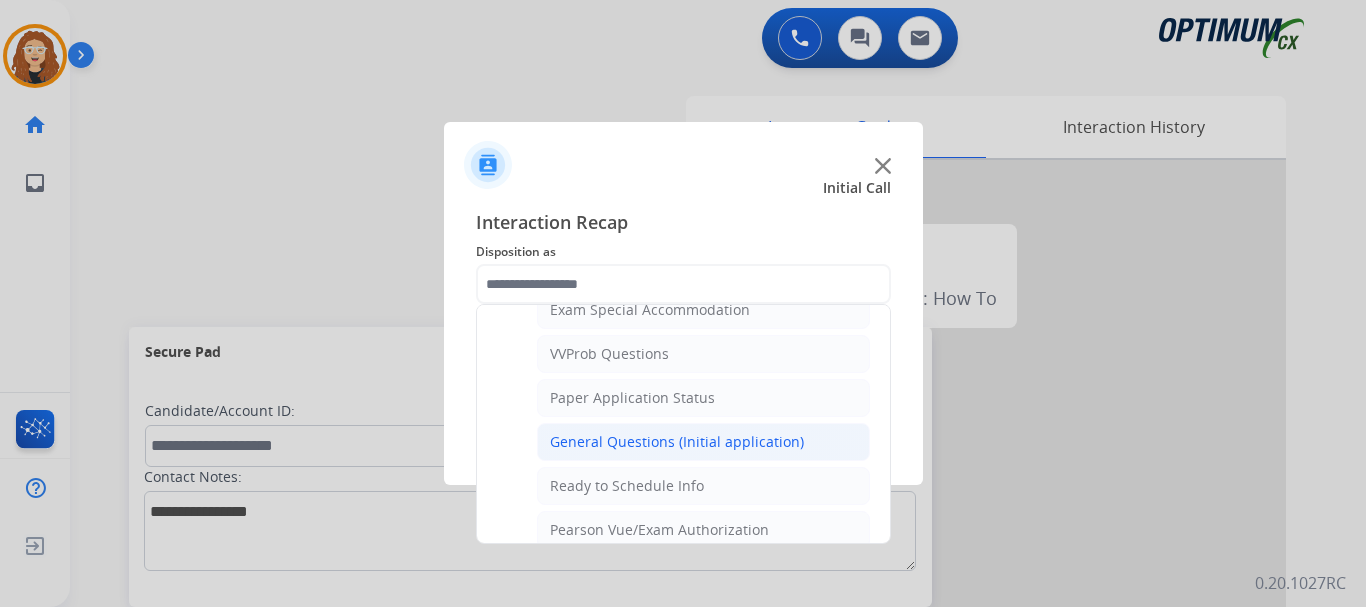 click on "General Questions (Initial application)" 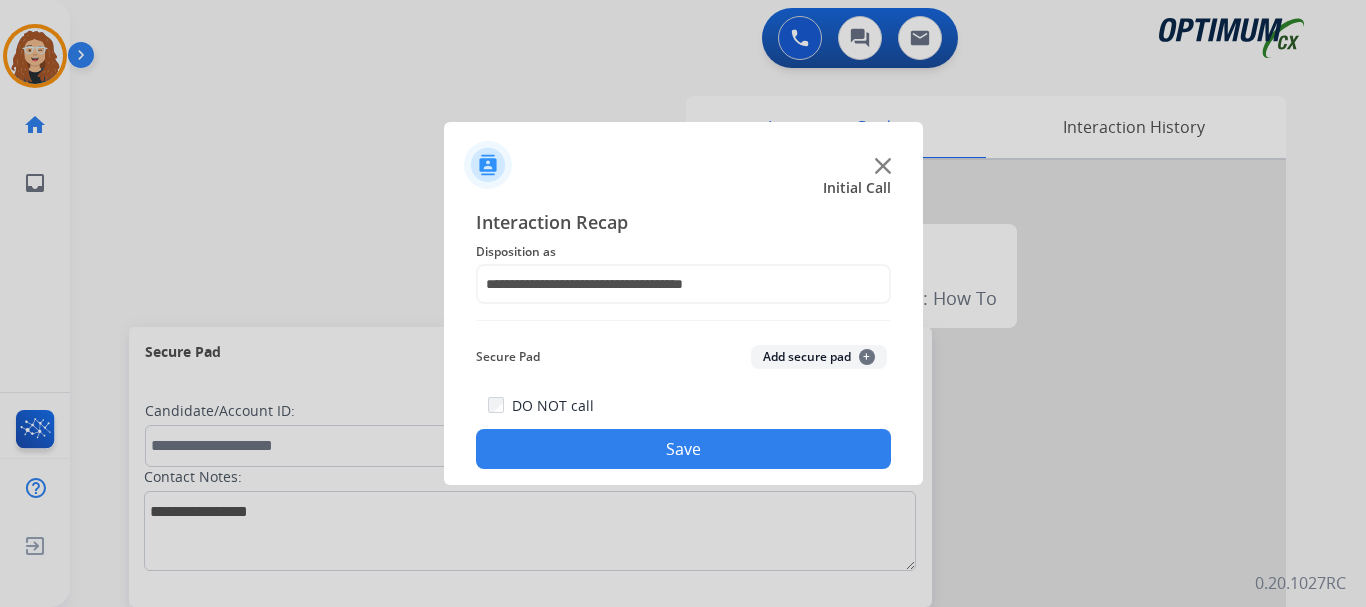 click on "Save" 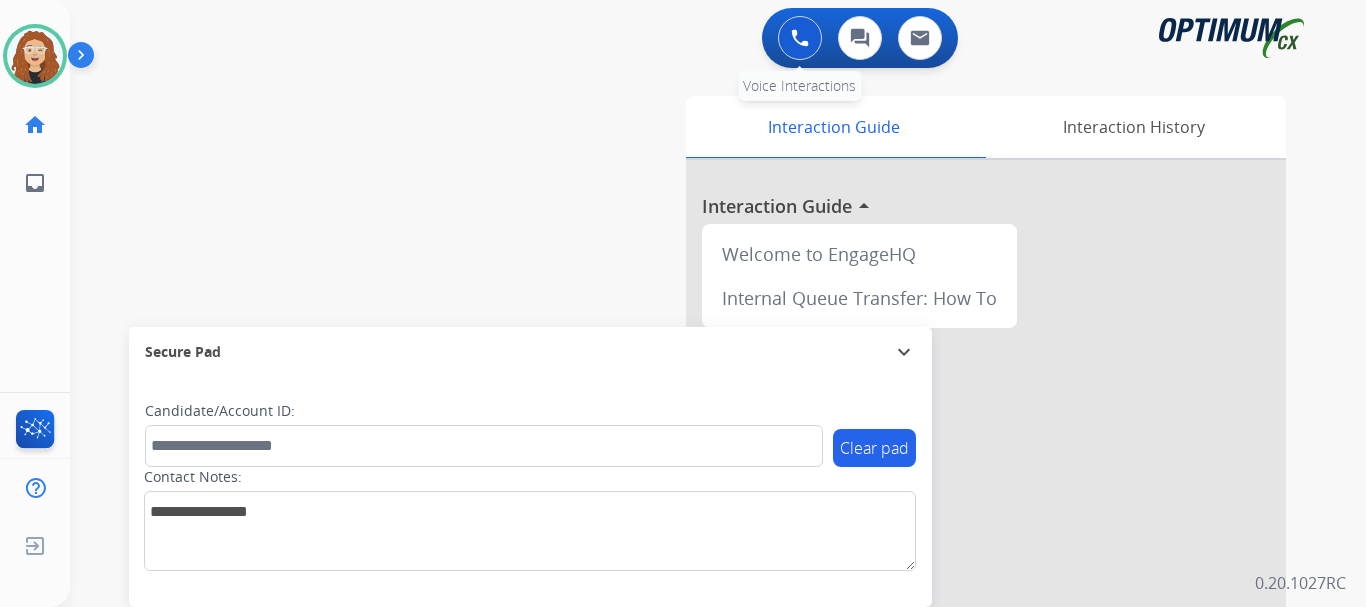 click at bounding box center (800, 38) 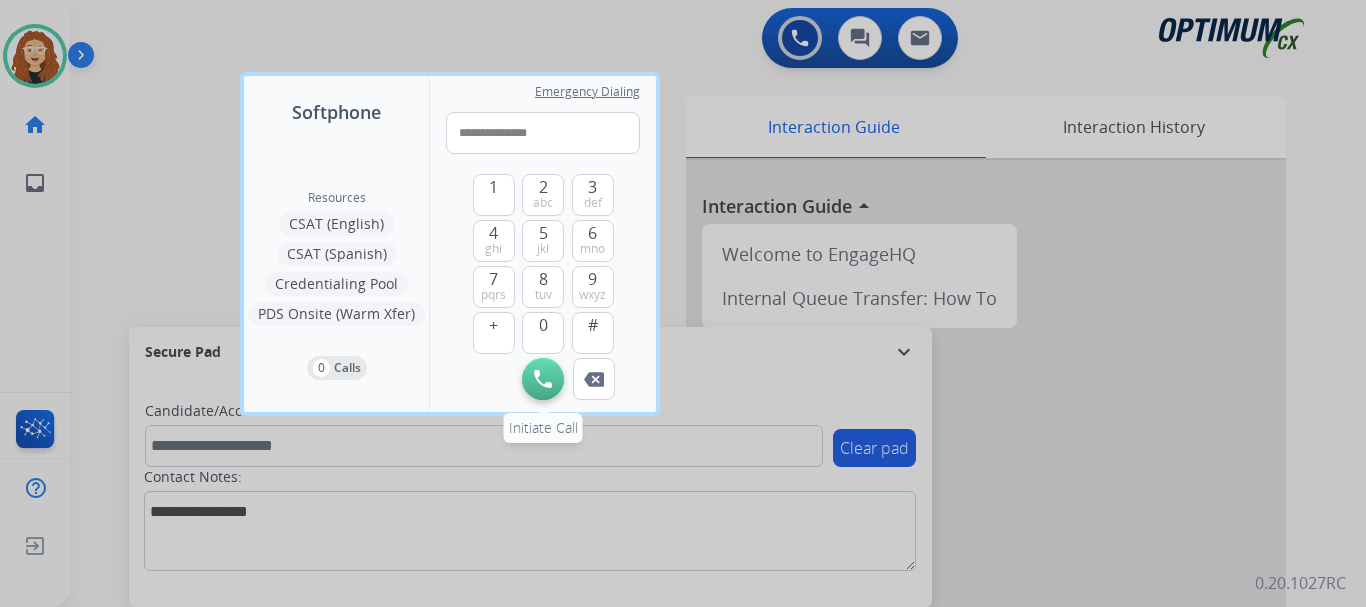 type on "**********" 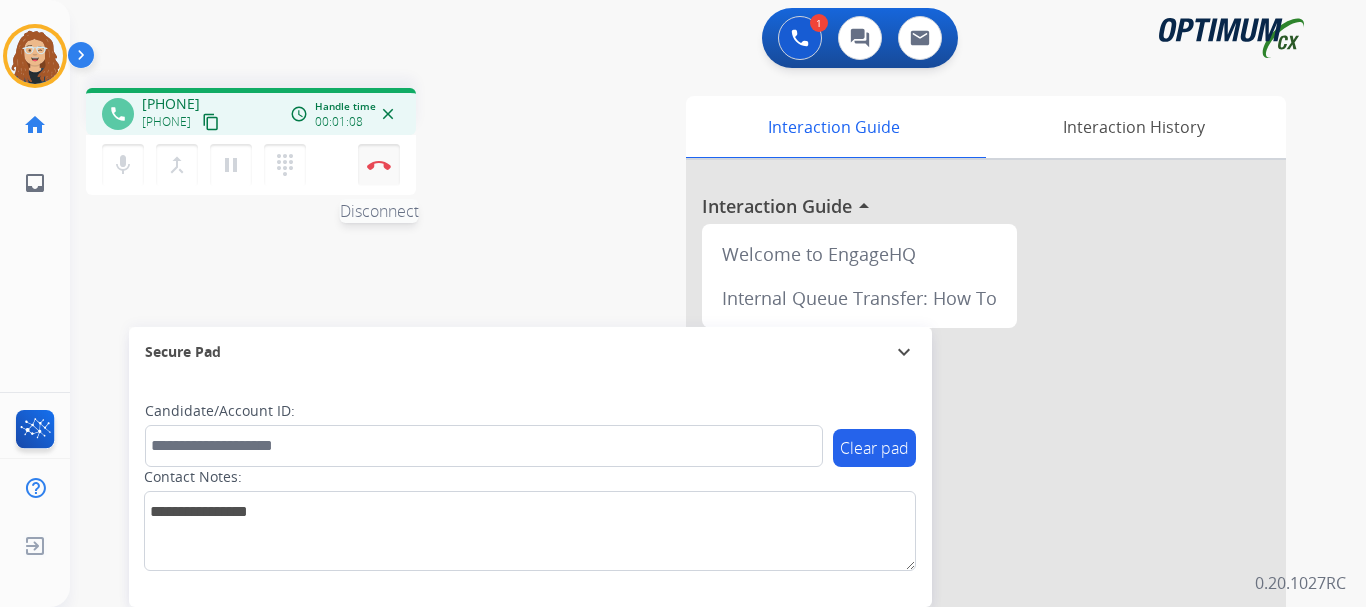 click on "Disconnect" at bounding box center [379, 165] 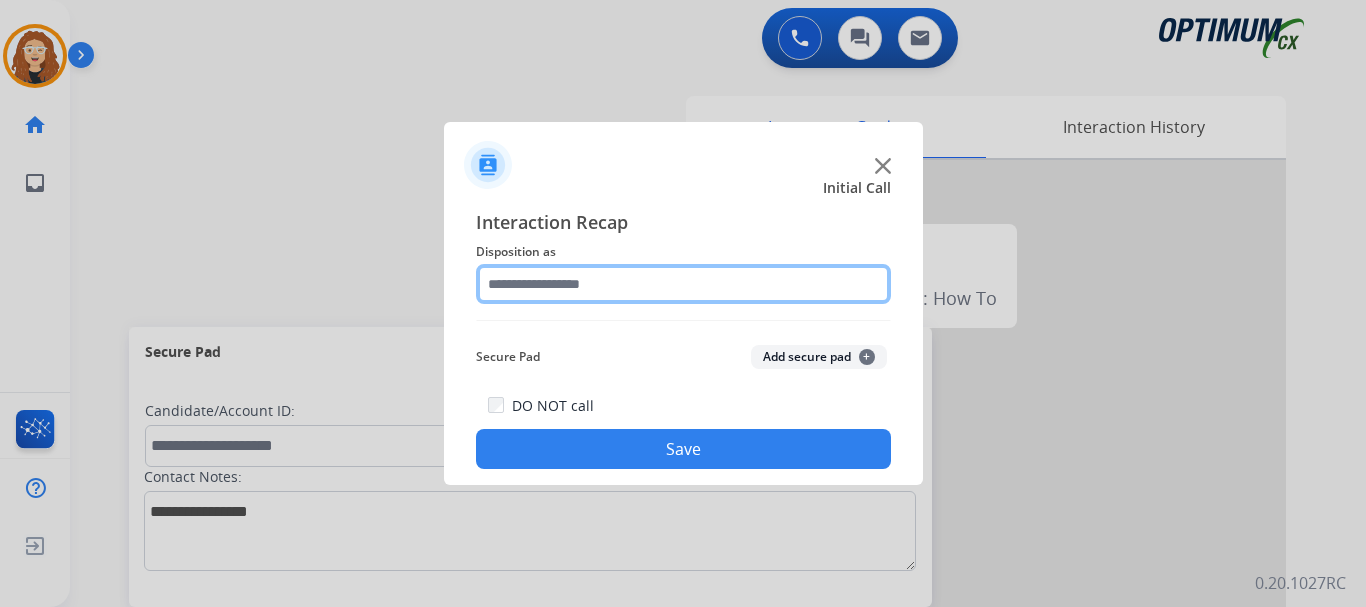 click 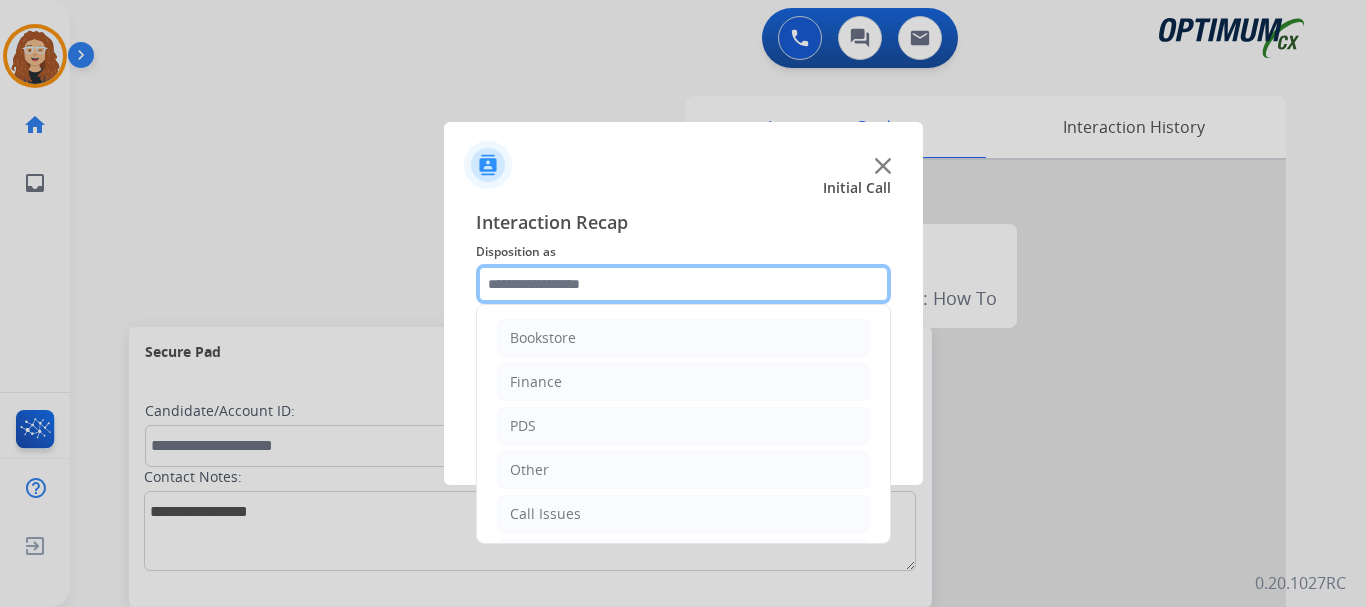 scroll, scrollTop: 136, scrollLeft: 0, axis: vertical 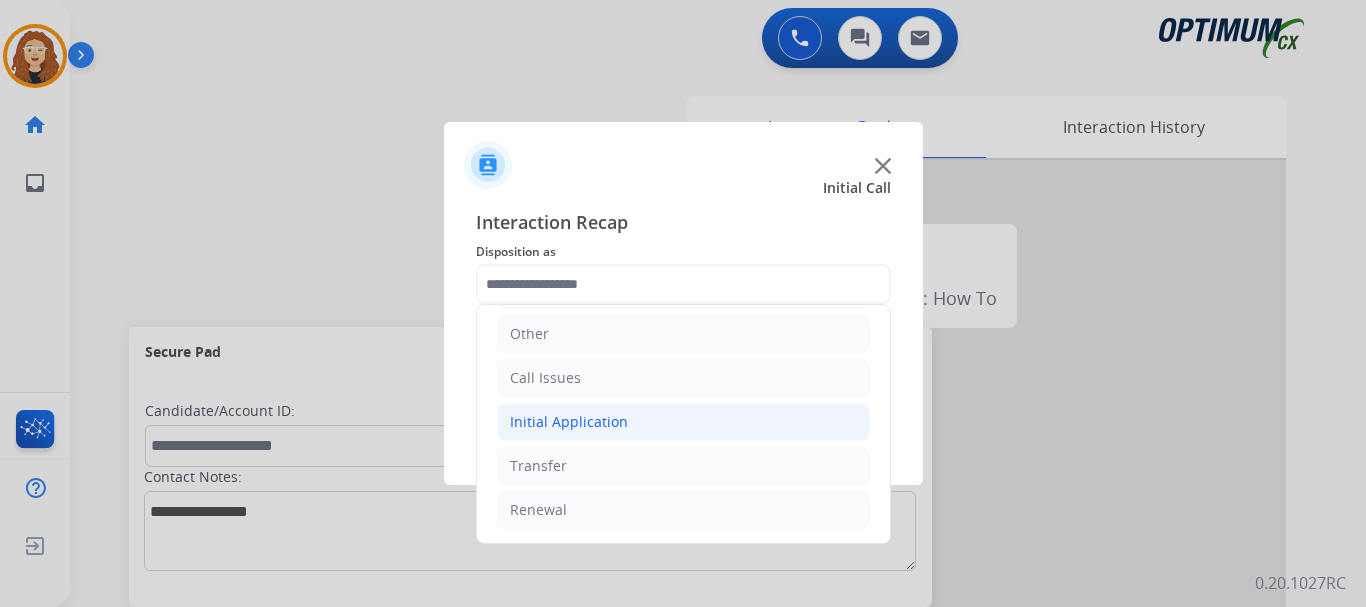 click on "Initial Application" 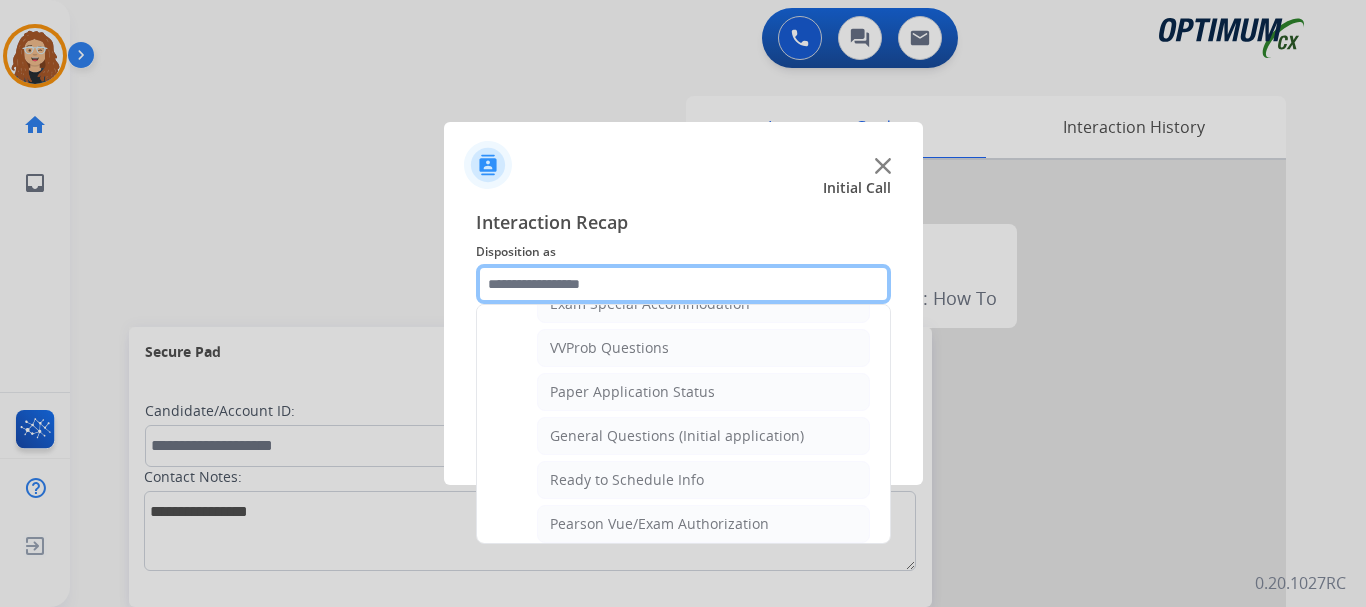 scroll, scrollTop: 1078, scrollLeft: 0, axis: vertical 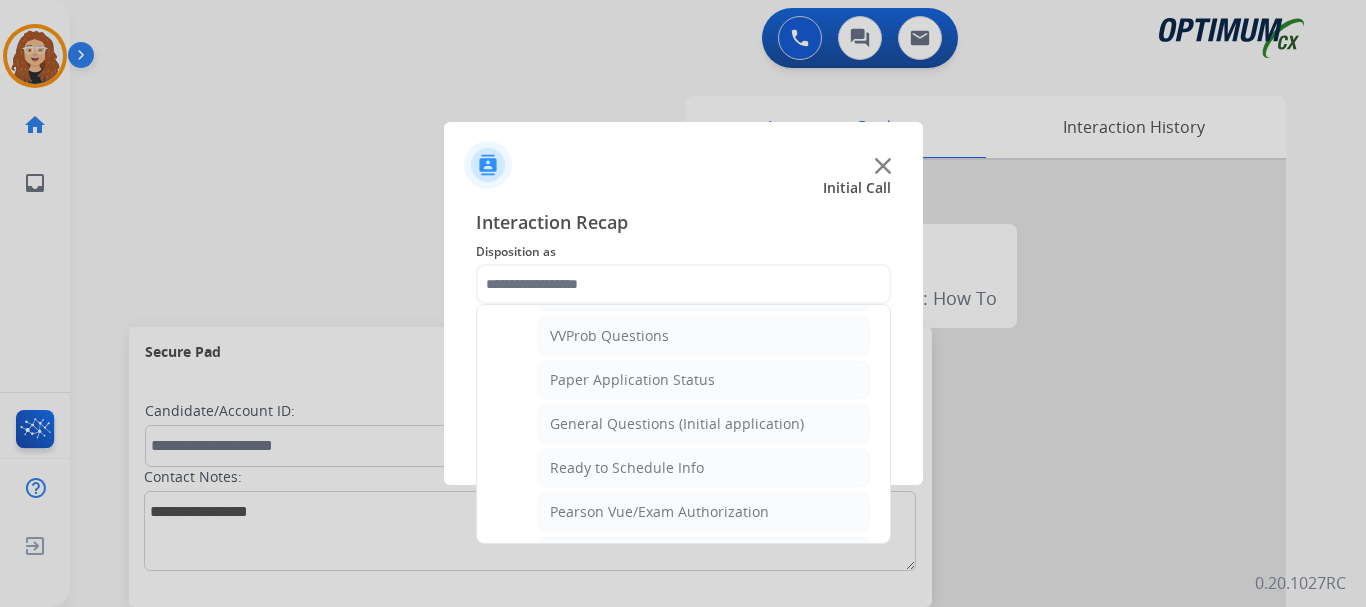 click on "Ready to Schedule Info" 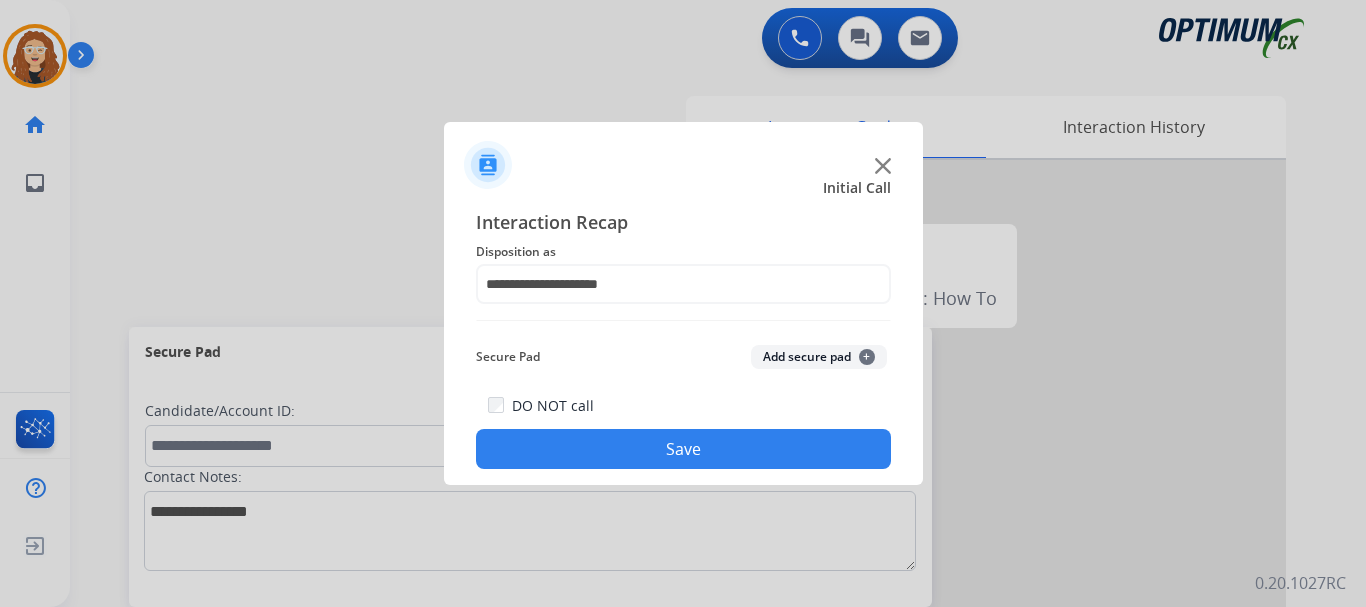 click on "Save" 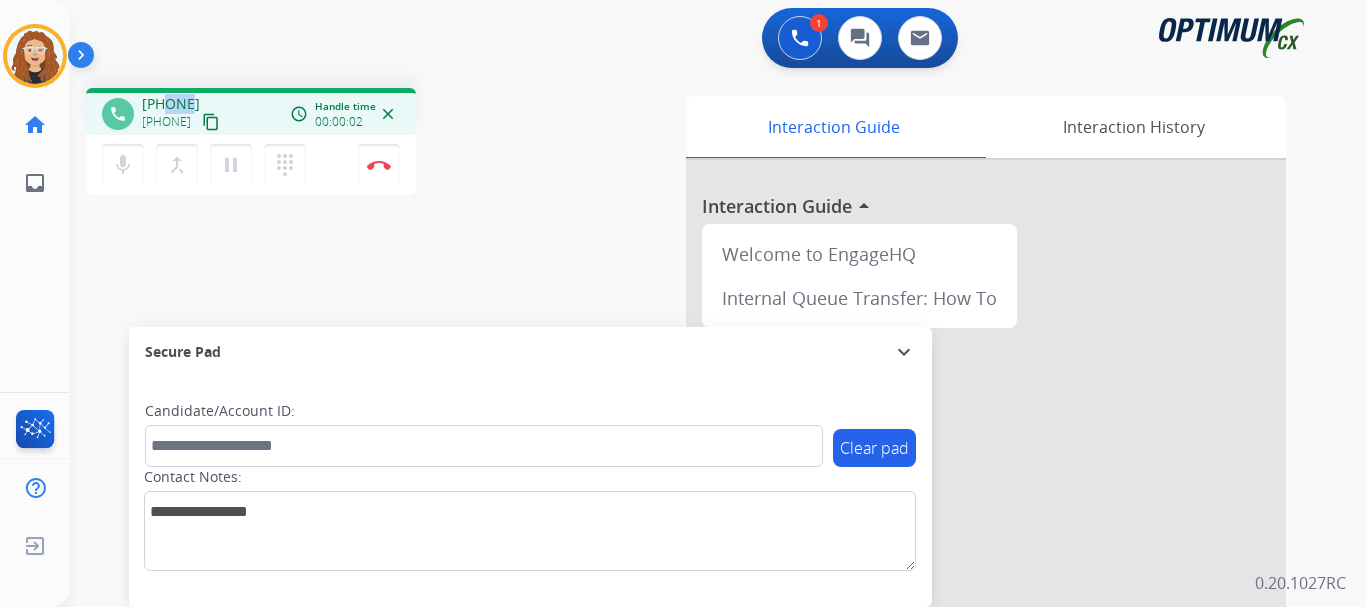 drag, startPoint x: 163, startPoint y: 100, endPoint x: 209, endPoint y: 127, distance: 53.338543 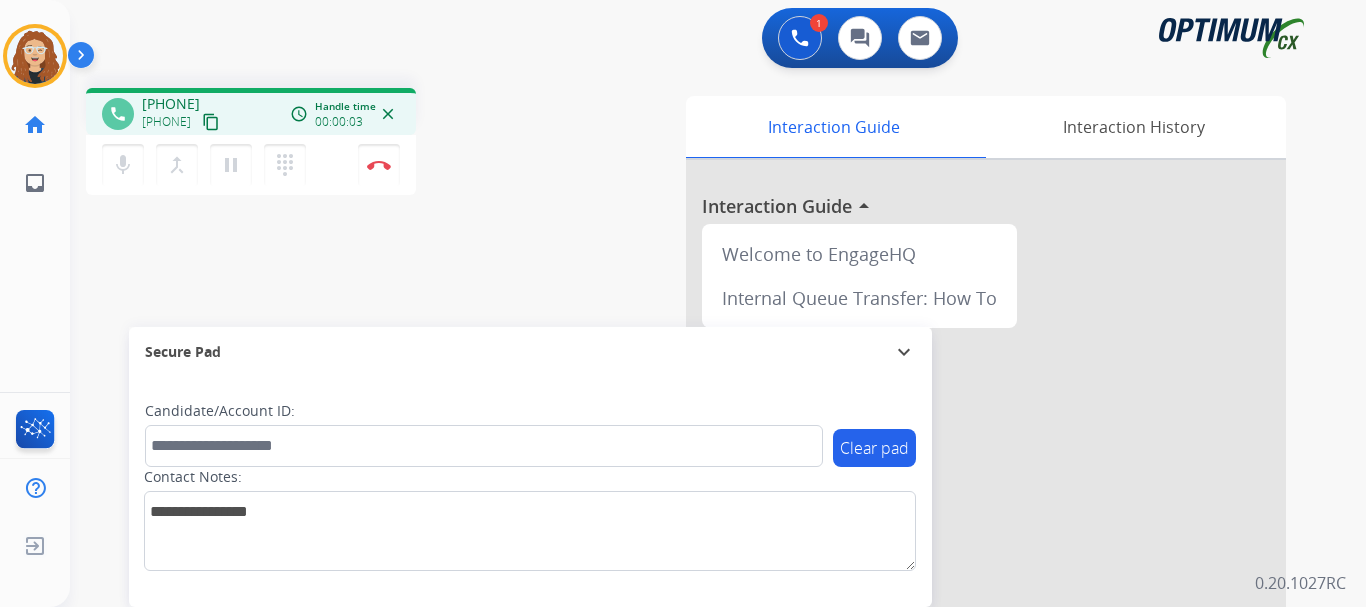 click on "phone [PHONE] [PHONE] content_copy access_time Call metrics Queue   00:09 Hold   00:00 Talk   00:04 Total   00:12 Handle time 00:00:03 close mic Mute merge_type Bridge pause Hold dialpad Dialpad Disconnect swap_horiz Break voice bridge close_fullscreen Connect 3-Way Call merge_type Separate 3-Way Call  Interaction Guide   Interaction History  Interaction Guide arrow_drop_up  Welcome to EngageHQ   Internal Queue Transfer: How To  Secure Pad expand_more Clear pad Candidate/Account ID: Contact Notes:" at bounding box center [694, 489] 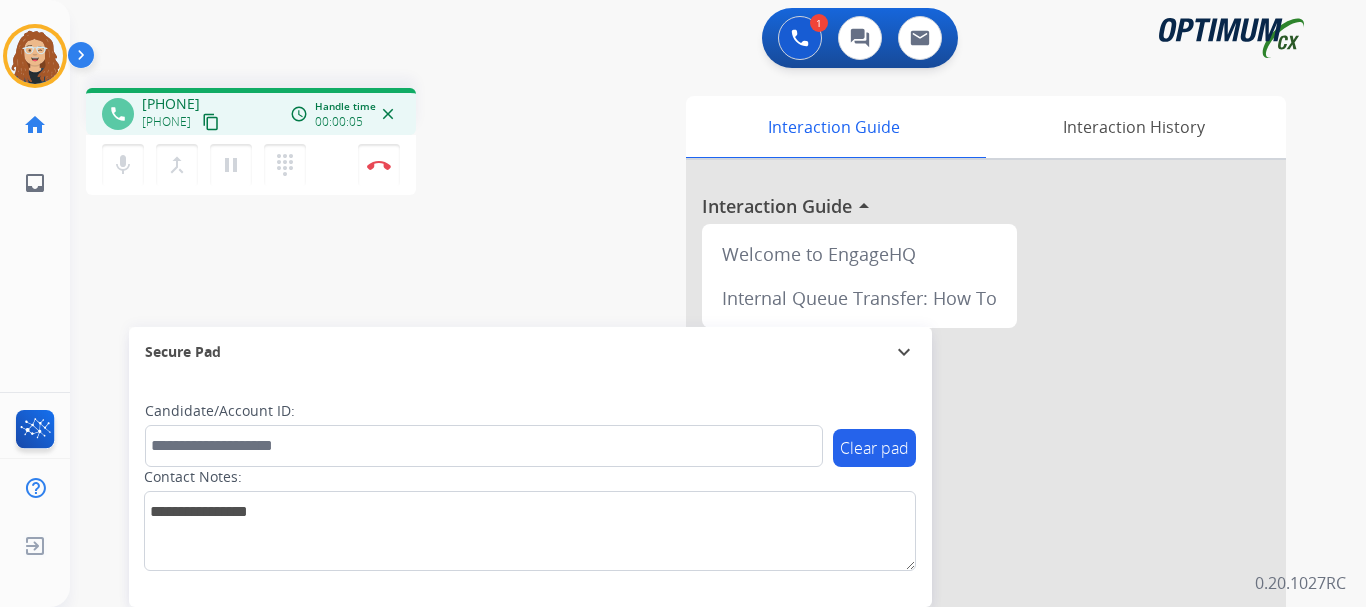 drag, startPoint x: 156, startPoint y: 103, endPoint x: 238, endPoint y: 101, distance: 82.02438 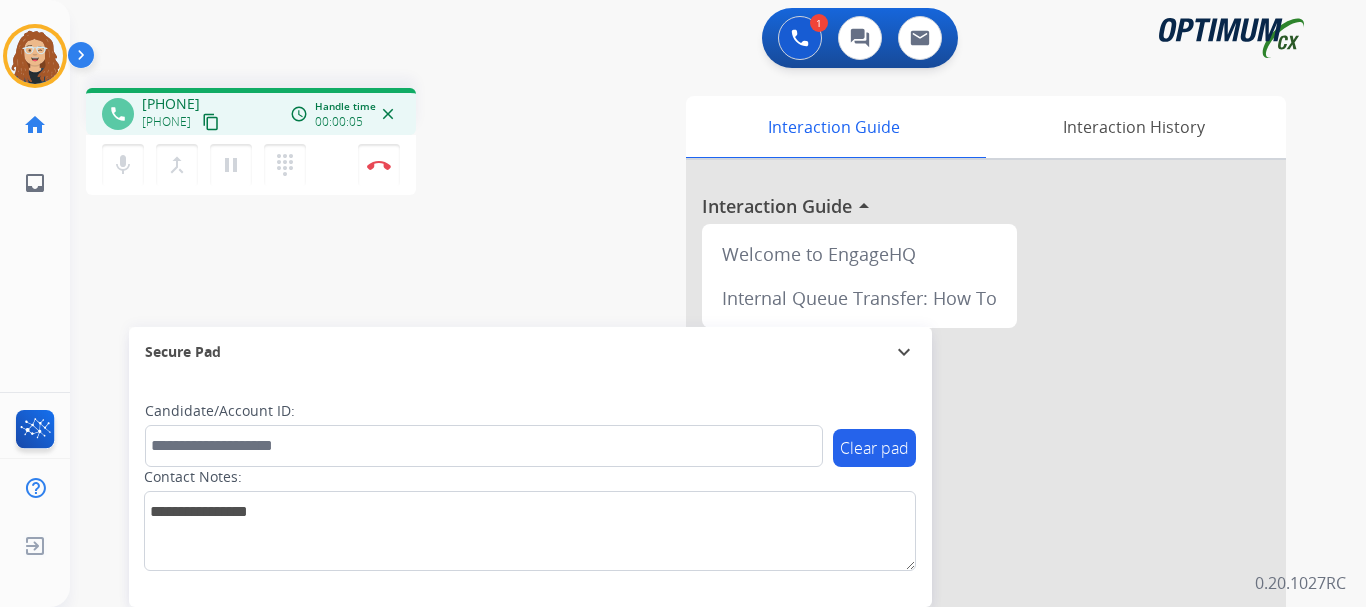 click on "[PHONE]" at bounding box center [171, 104] 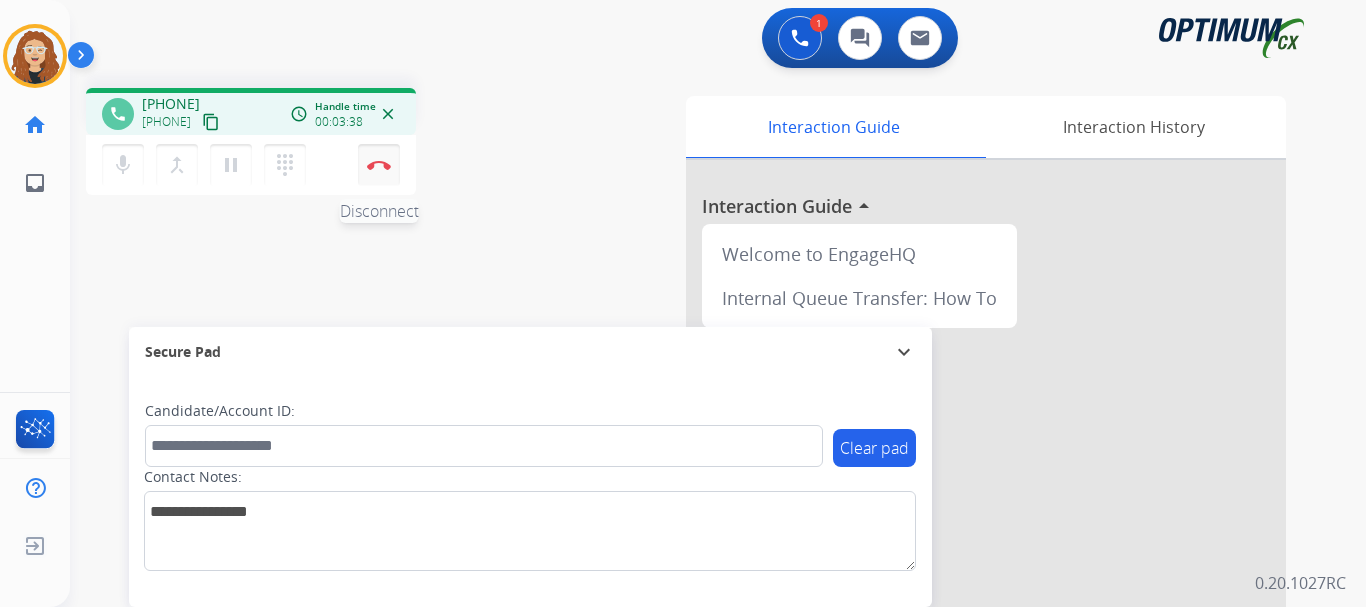 click at bounding box center [379, 165] 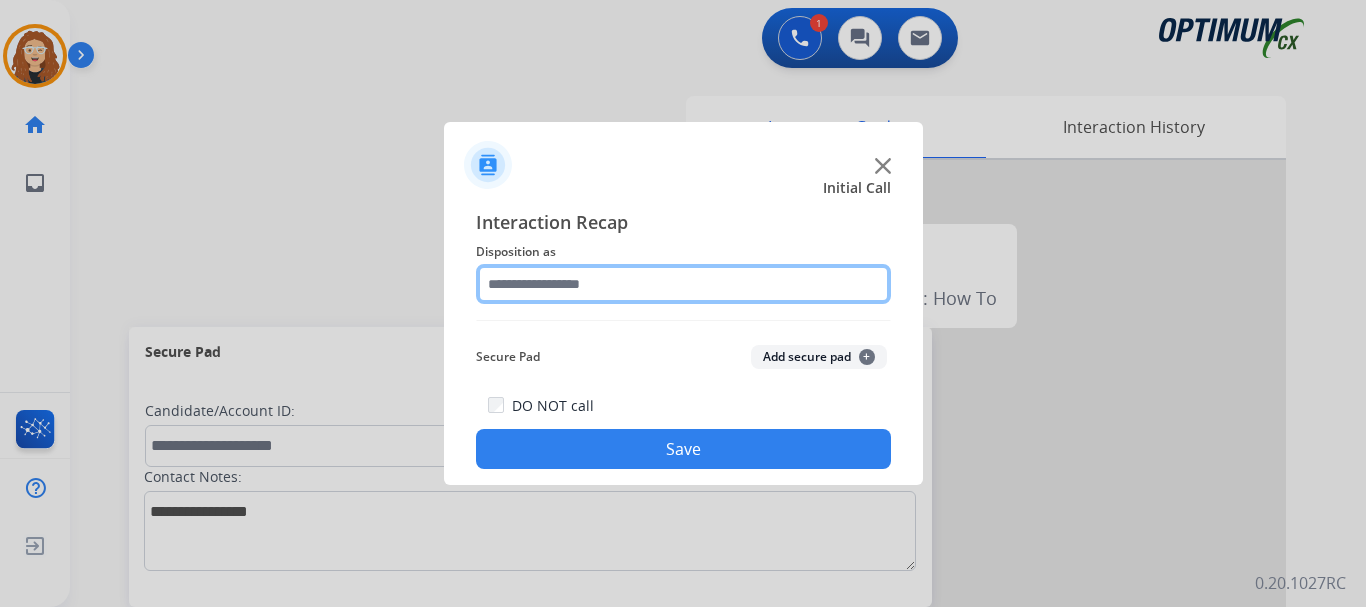 click 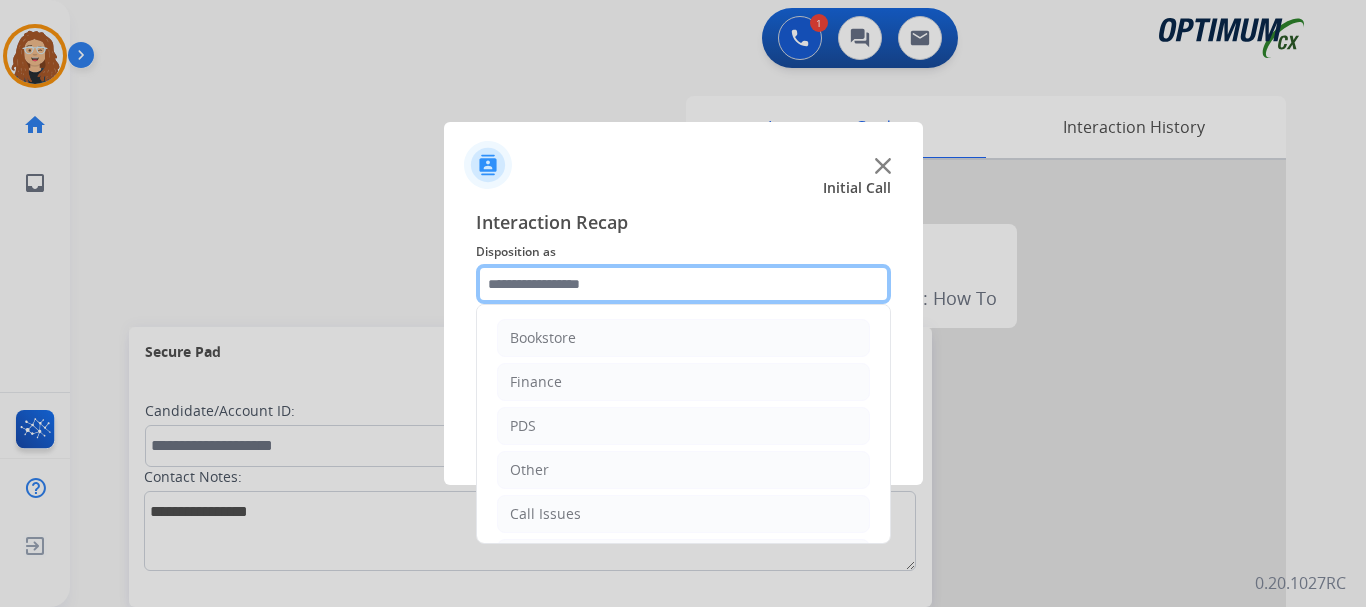 scroll, scrollTop: 136, scrollLeft: 0, axis: vertical 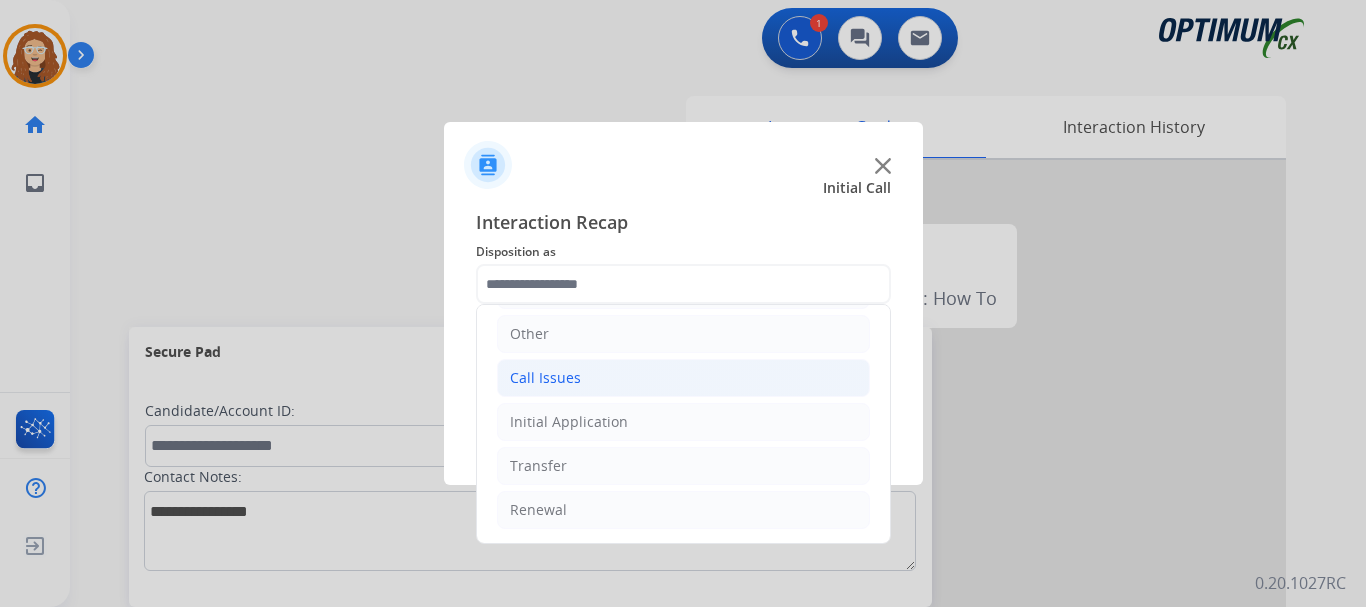 drag, startPoint x: 668, startPoint y: 419, endPoint x: 835, endPoint y: 394, distance: 168.86089 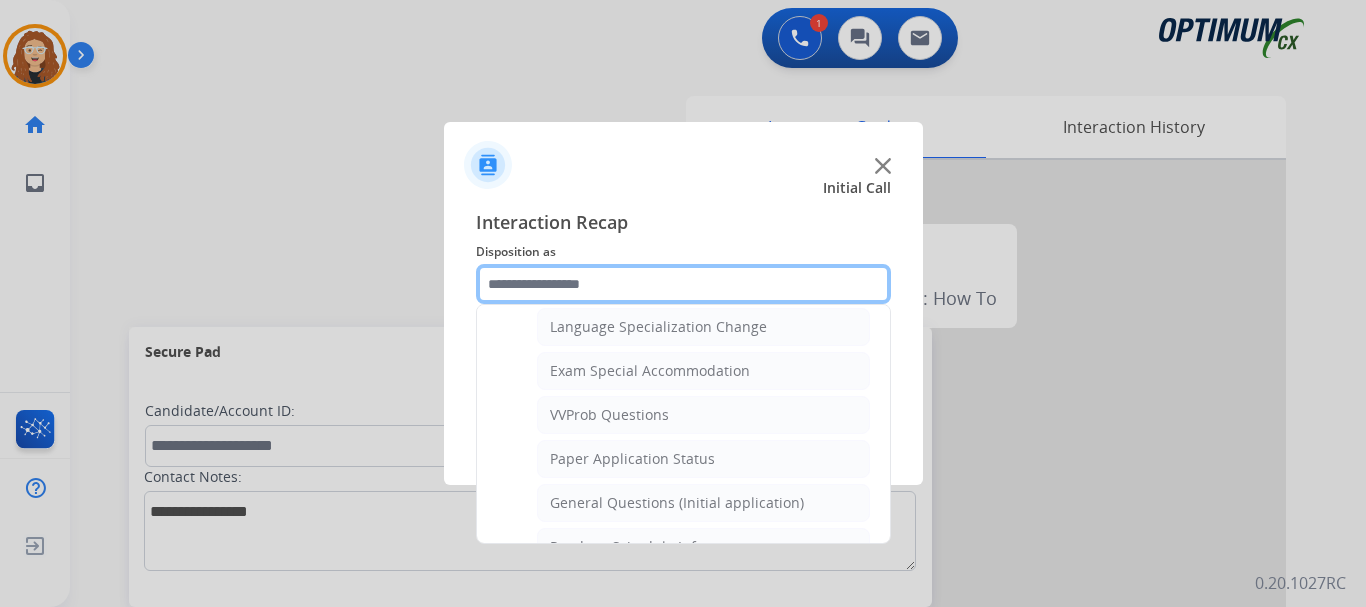 scroll, scrollTop: 1017, scrollLeft: 0, axis: vertical 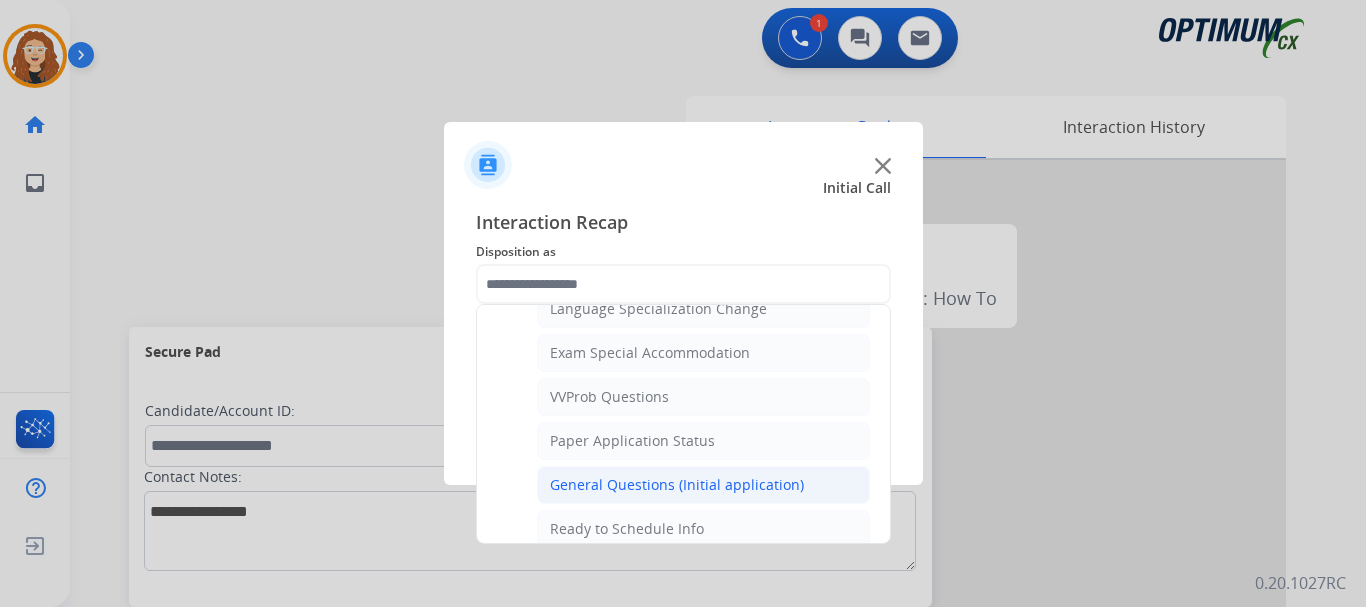 click on "General Questions (Initial application)" 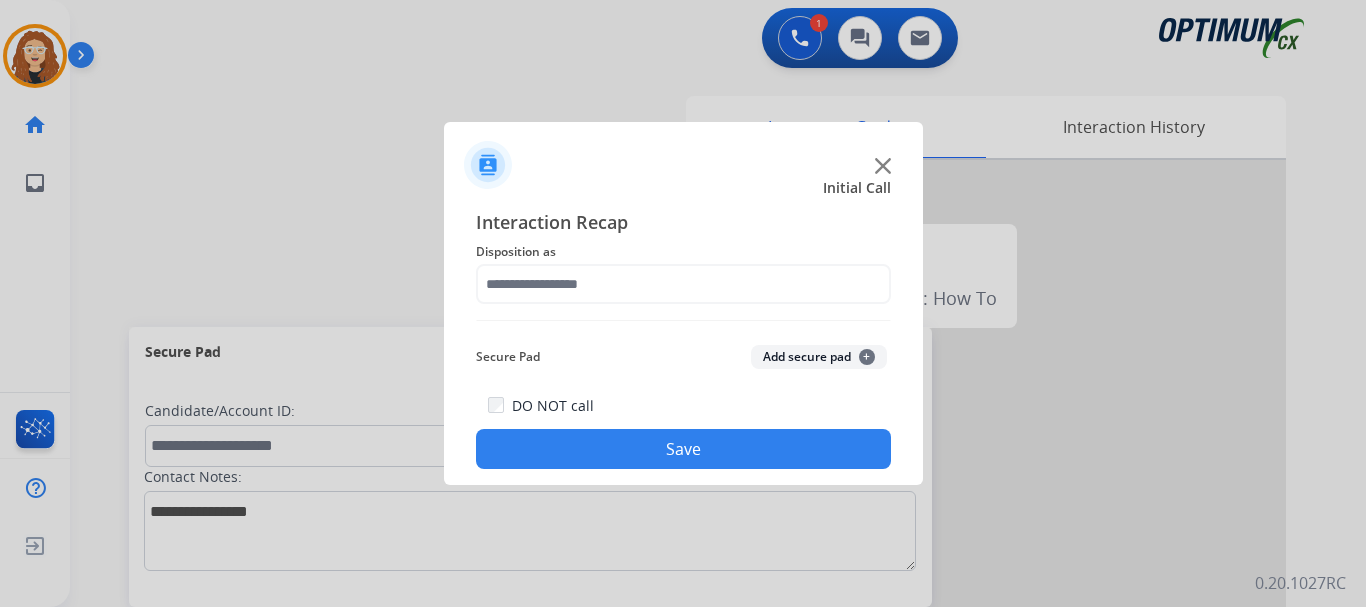 type on "**********" 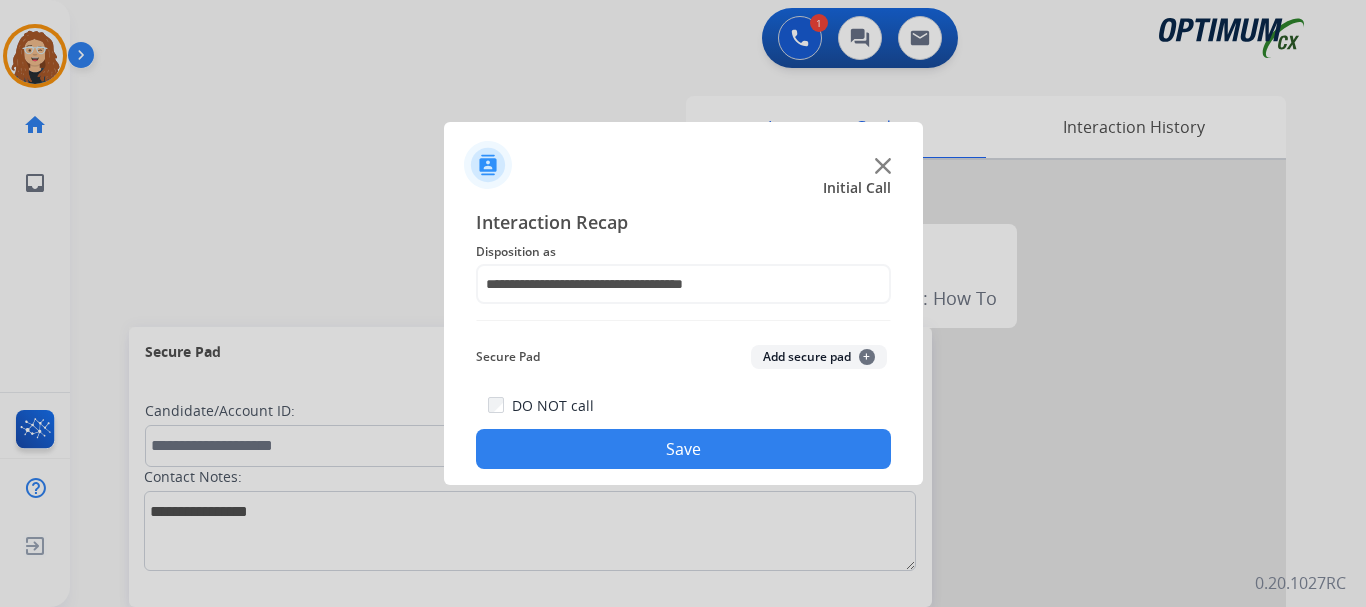 click on "Save" 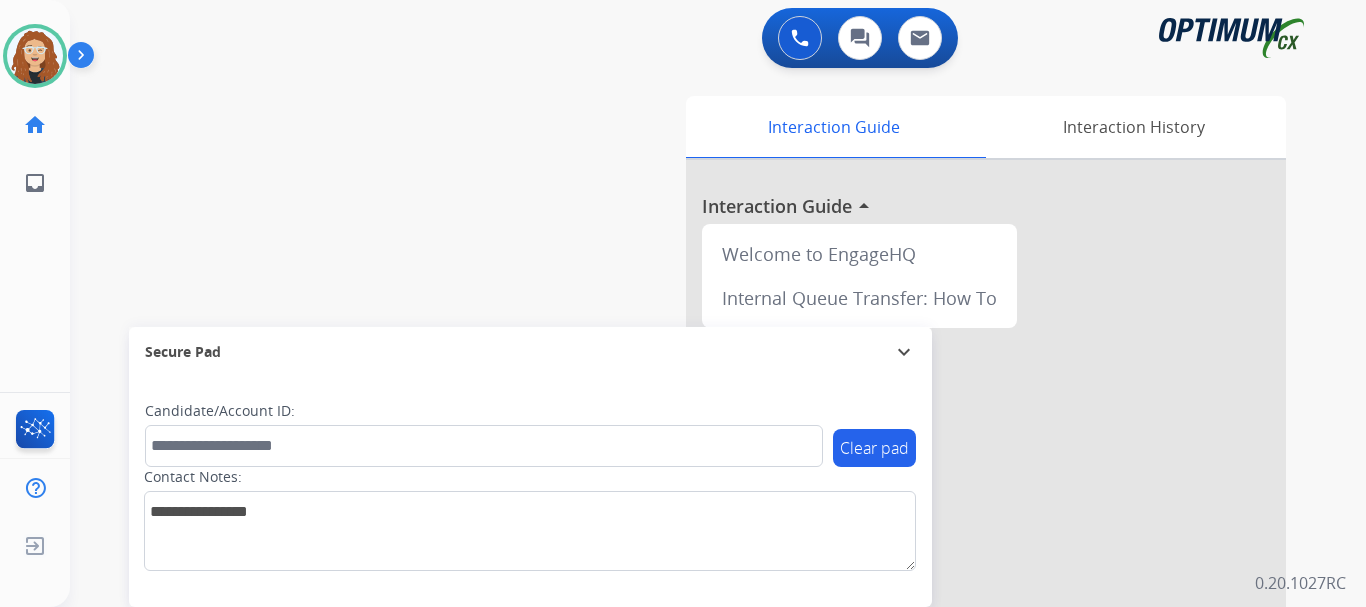 click on "swap_horiz Break voice bridge close_fullscreen Connect 3-Way Call merge_type Separate 3-Way Call  Interaction Guide   Interaction History  Interaction Guide arrow_drop_up  Welcome to EngageHQ   Internal Queue Transfer: How To  Secure Pad expand_more Clear pad Candidate/Account ID: Contact Notes:" at bounding box center [694, 489] 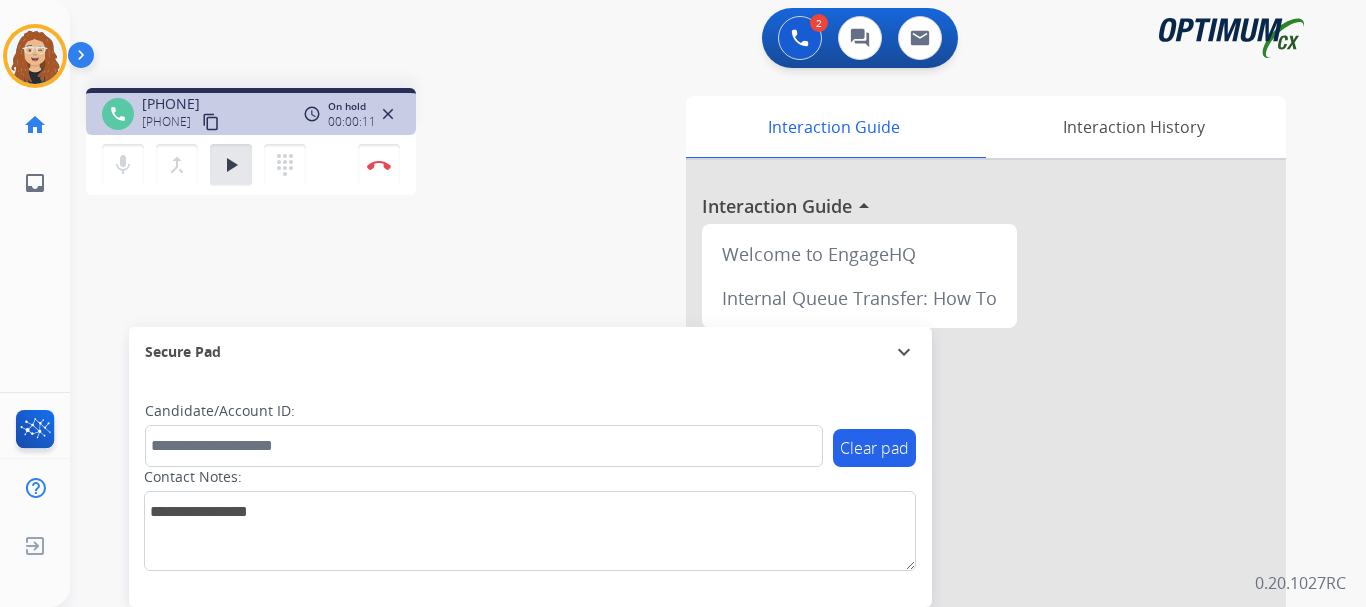 drag, startPoint x: 158, startPoint y: 99, endPoint x: 242, endPoint y: 96, distance: 84.05355 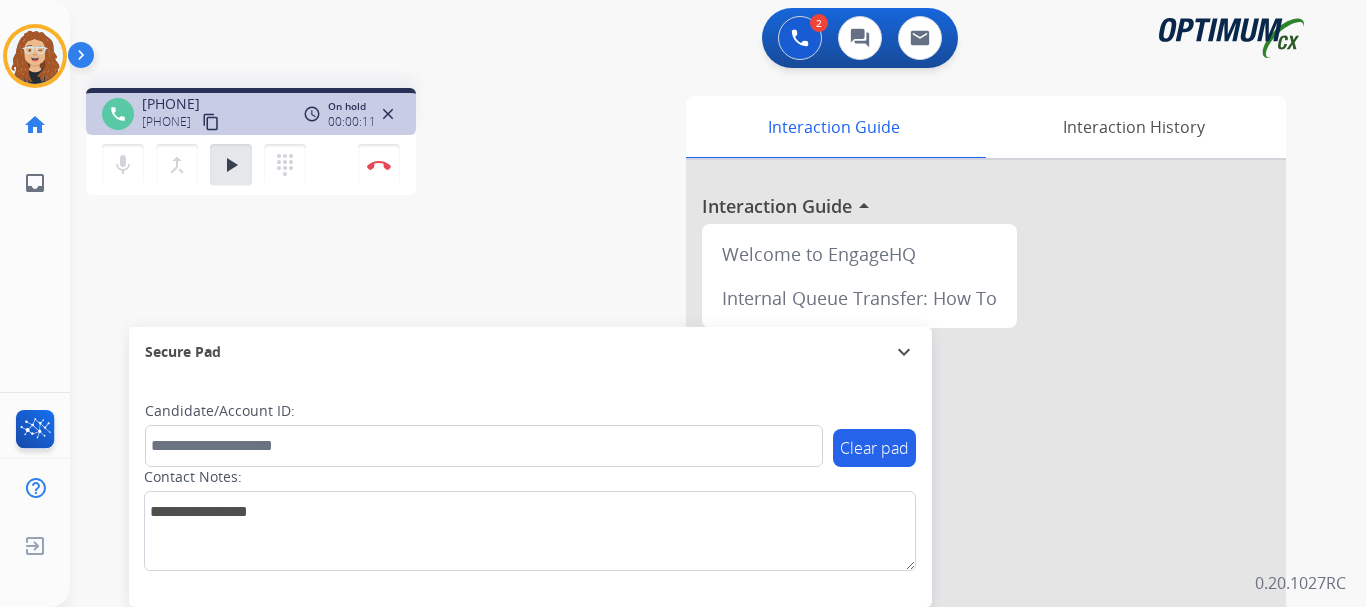 click on "[PHONE] [PHONE] content_copy" at bounding box center (182, 114) 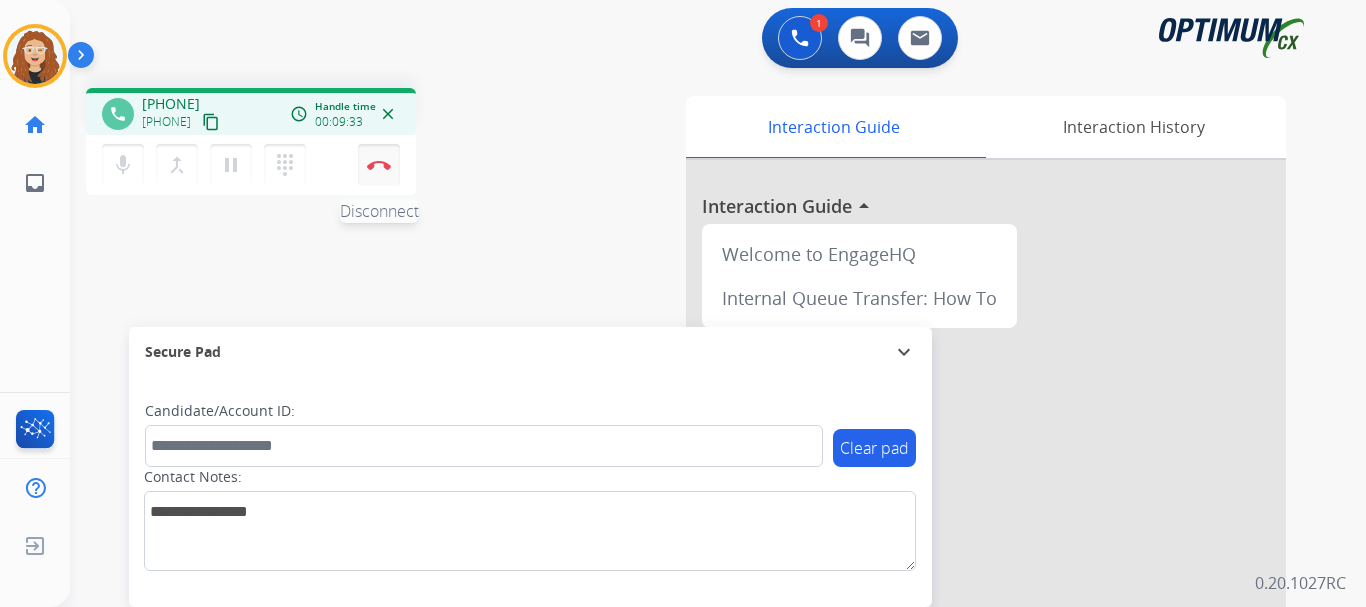 click at bounding box center (379, 165) 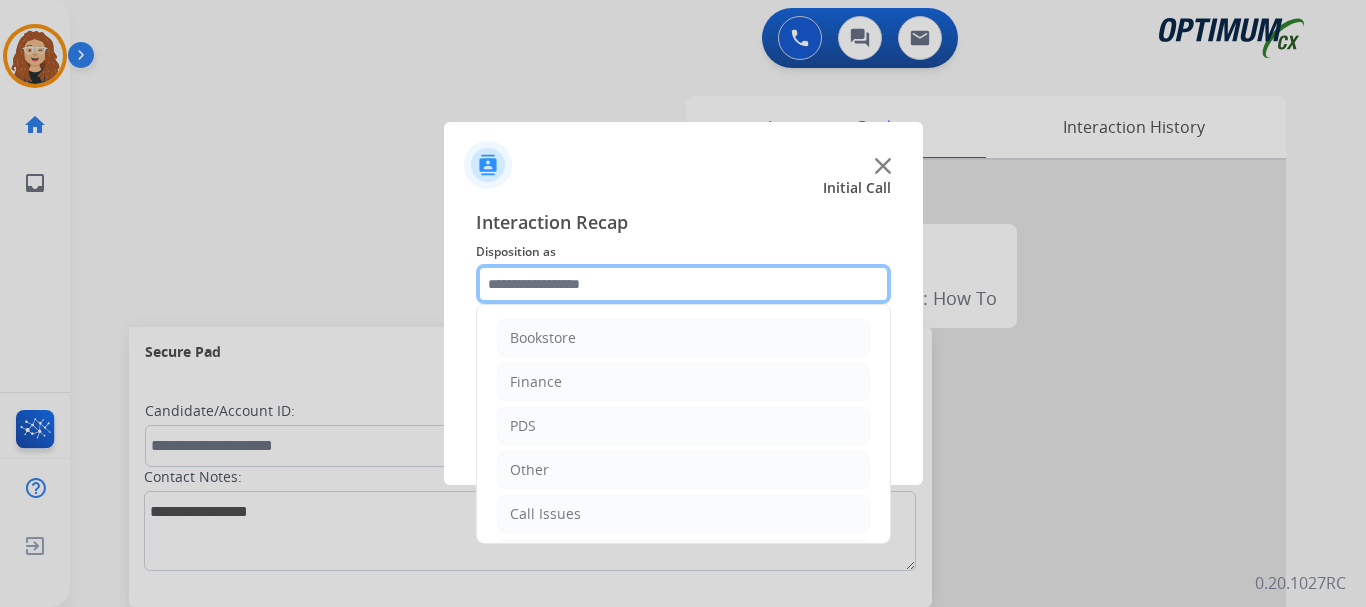click 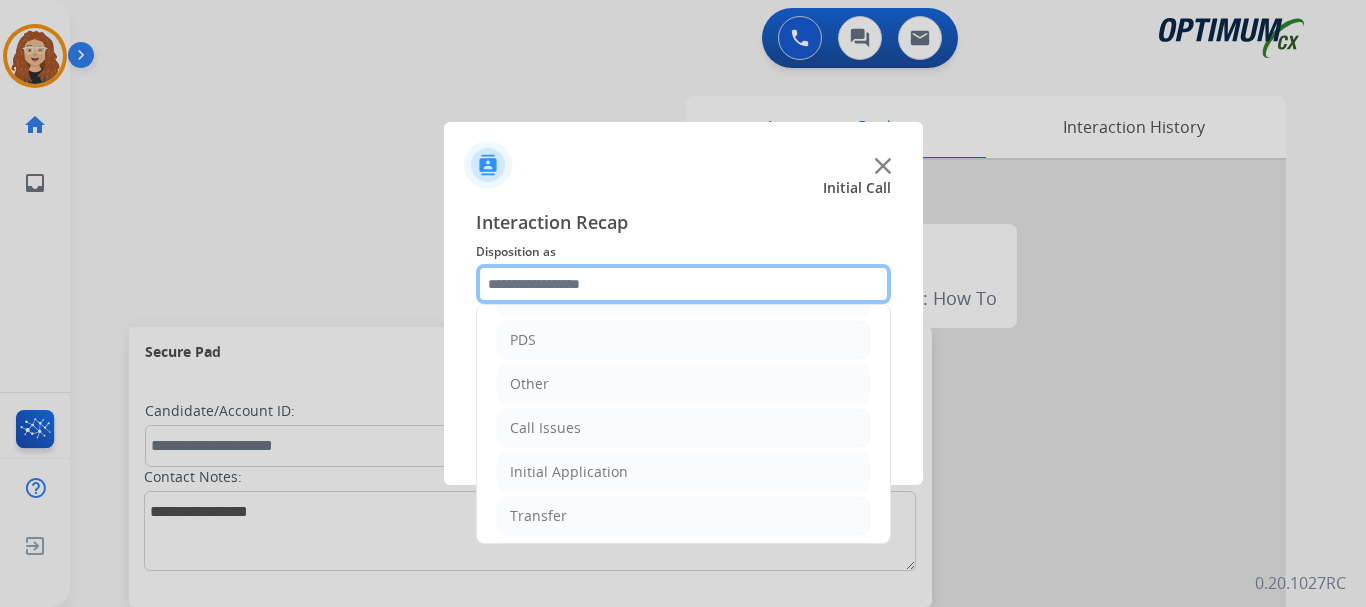 scroll, scrollTop: 136, scrollLeft: 0, axis: vertical 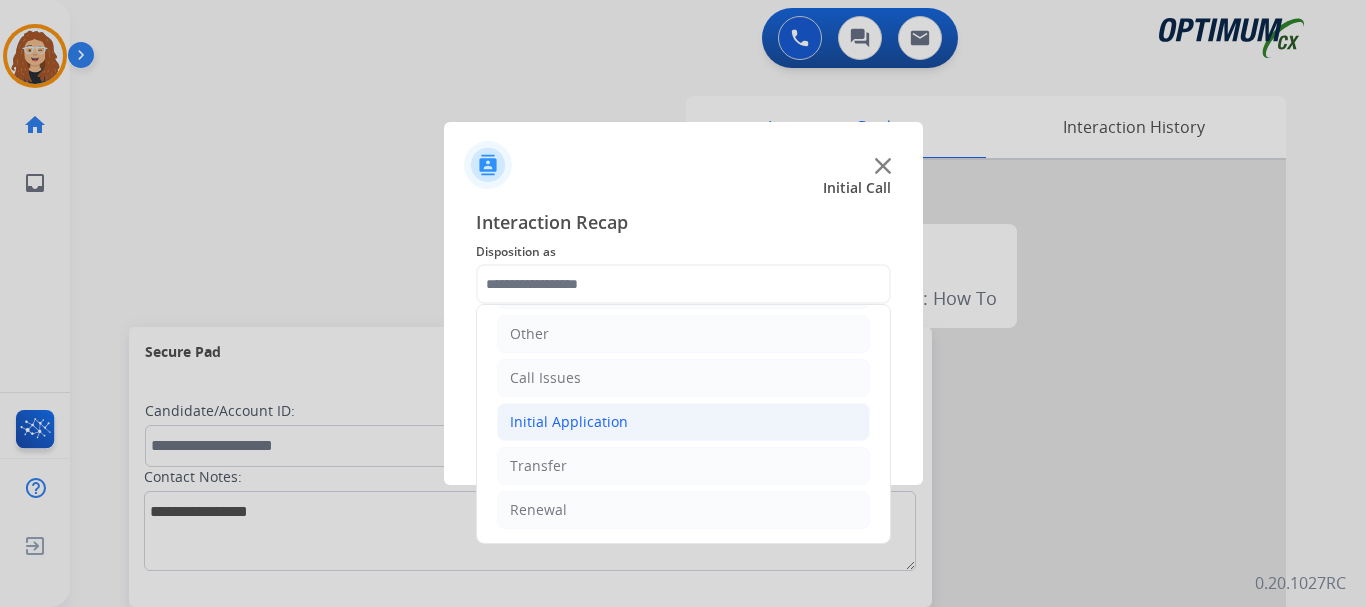 click on "Initial Application" 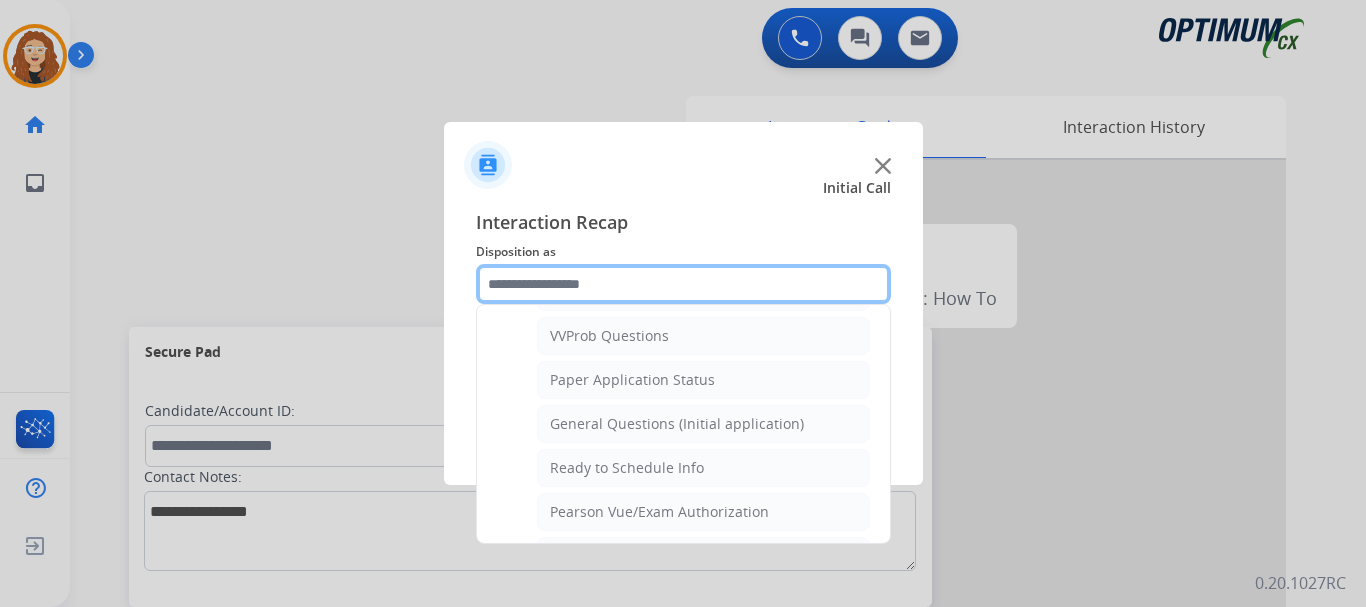 scroll, scrollTop: 1091, scrollLeft: 0, axis: vertical 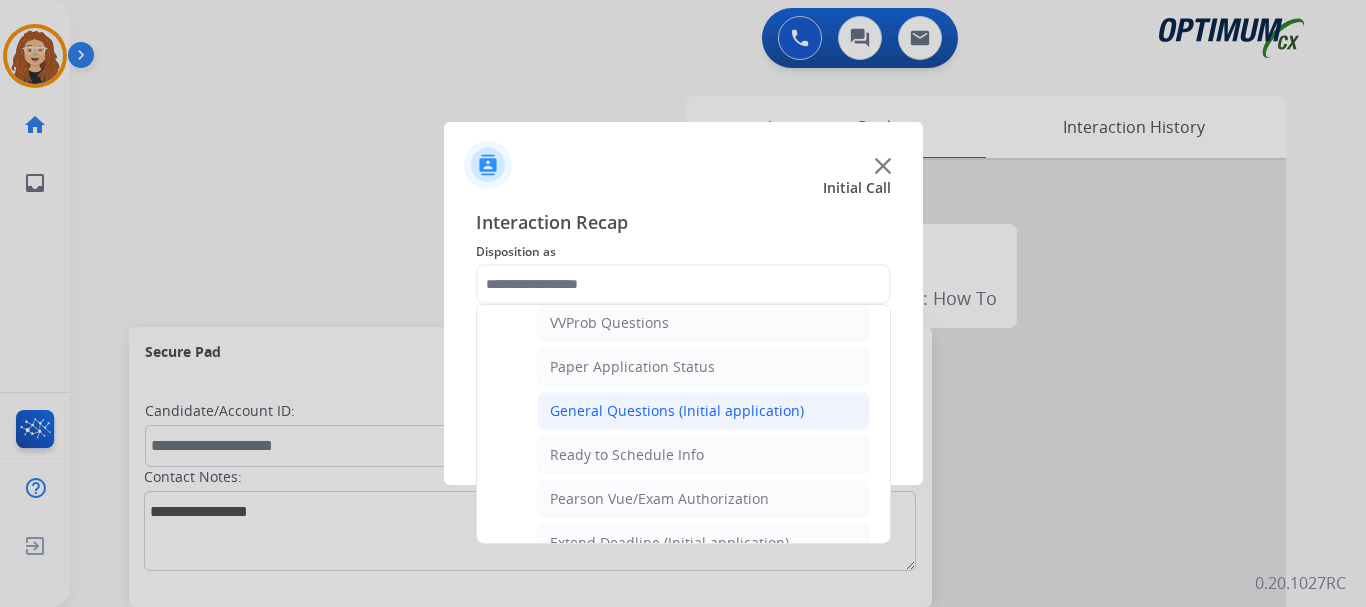 click on "General Questions (Initial application)" 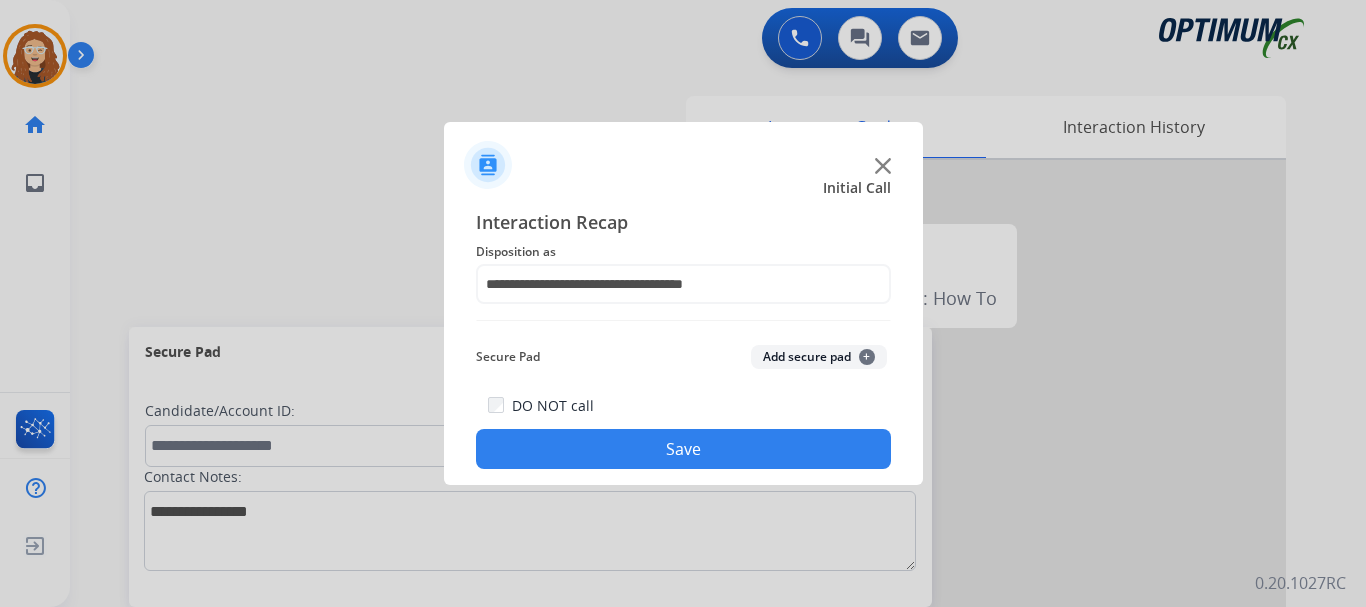 click on "Save" 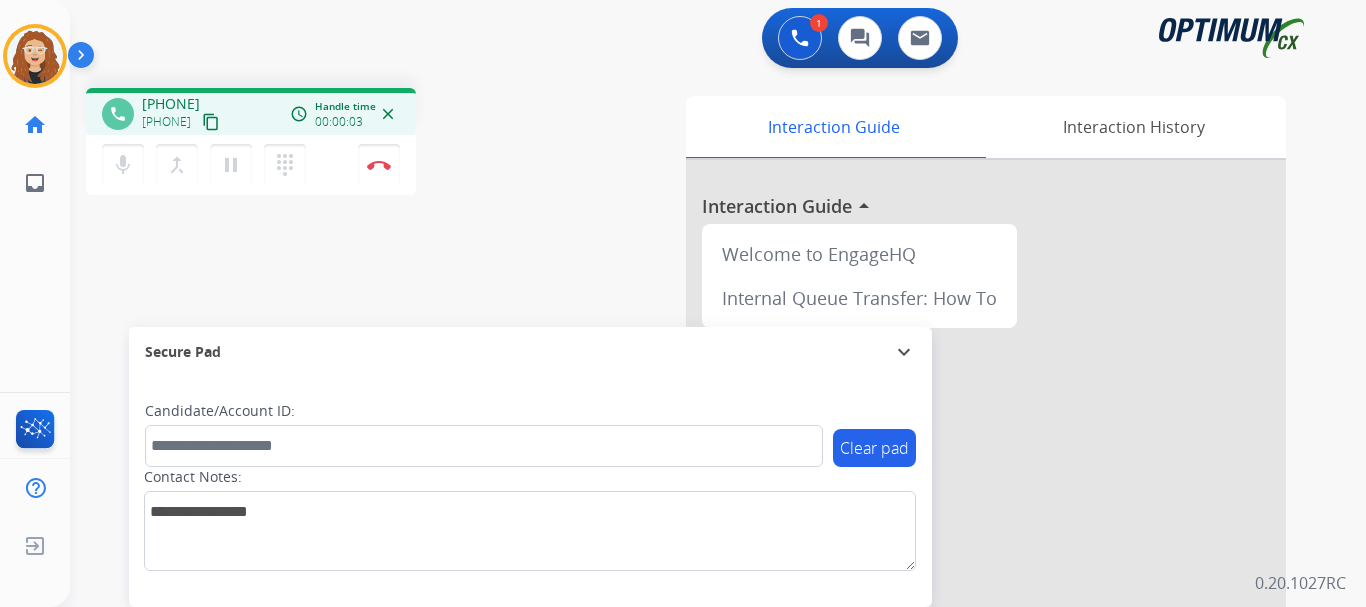 drag, startPoint x: 163, startPoint y: 100, endPoint x: 242, endPoint y: 92, distance: 79.40403 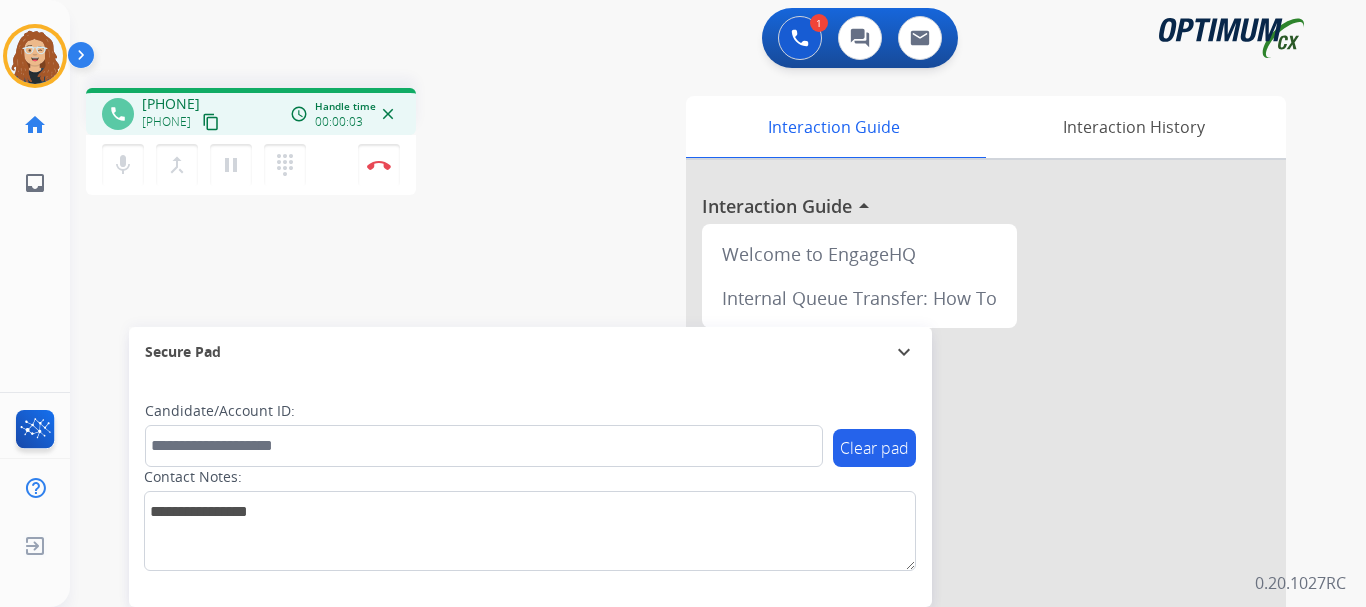 click on "phone [PHONE] [PHONE] content_copy access_time Call metrics Queue   00:08 Hold   00:00 Talk   00:04 Total   00:11 Handle time 00:00:03 close" at bounding box center [251, 111] 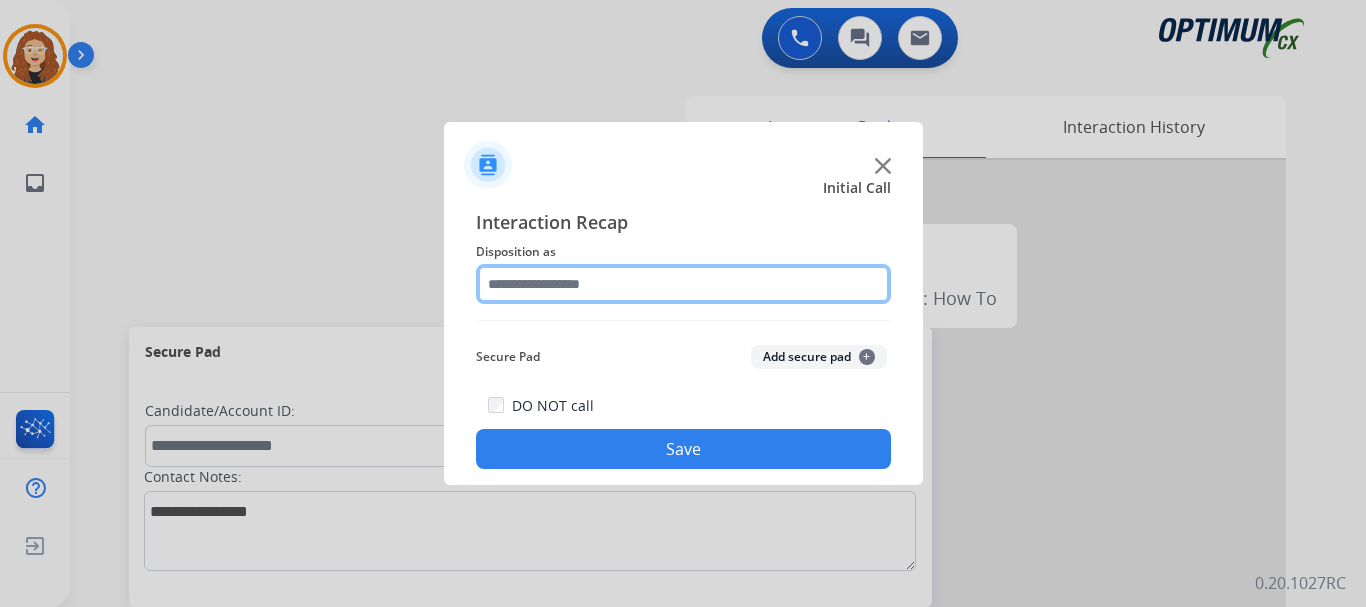 click 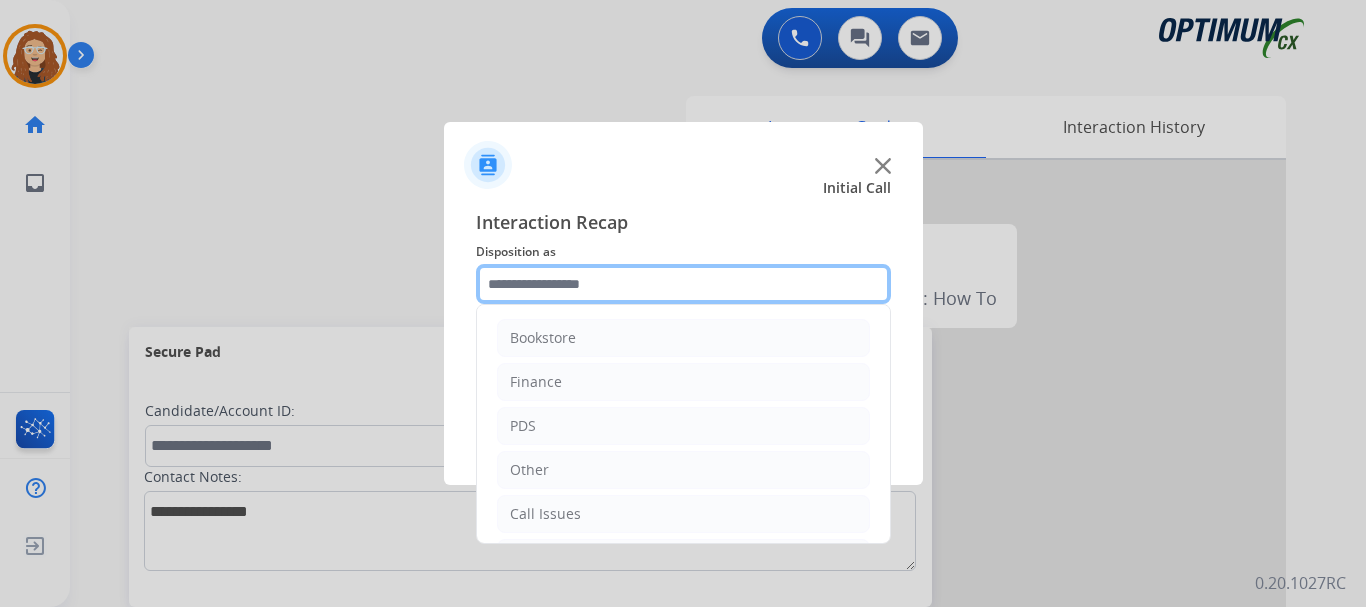 scroll, scrollTop: 136, scrollLeft: 0, axis: vertical 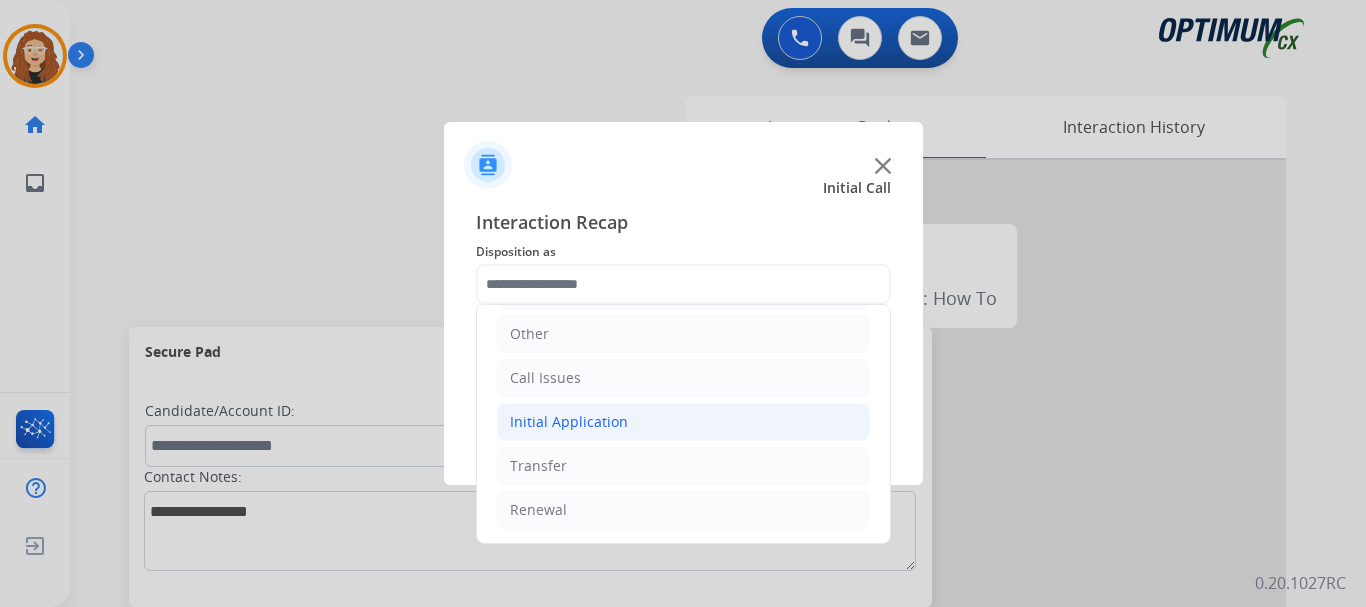 click on "Initial Application" 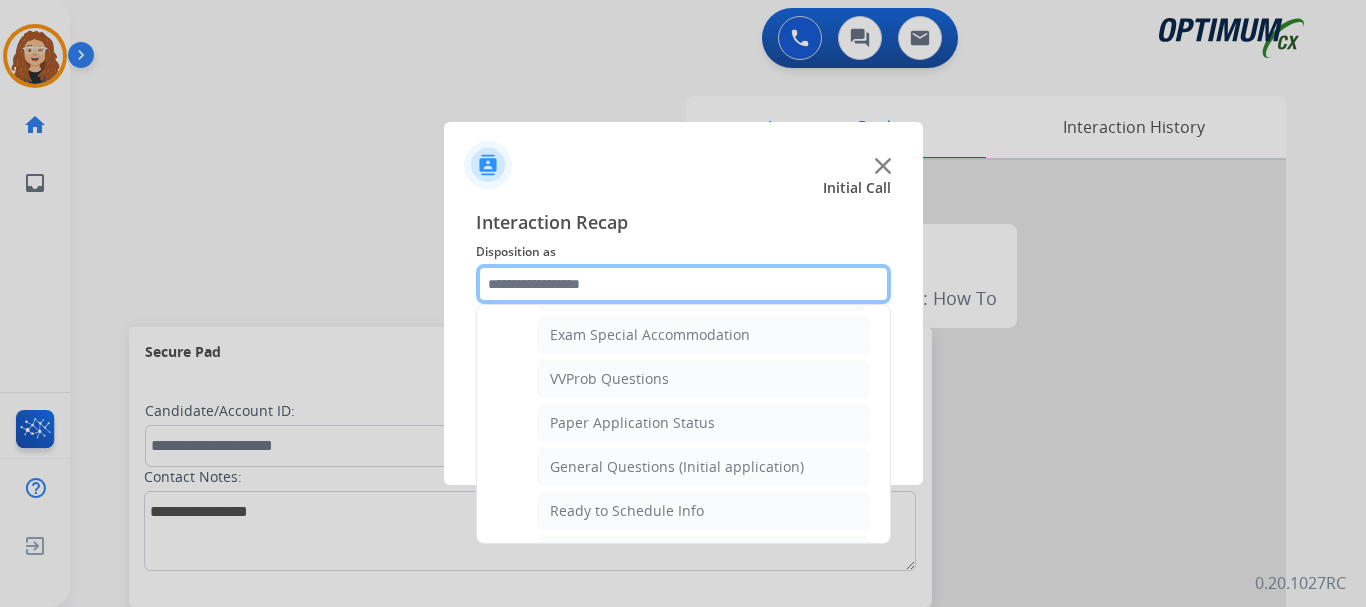 scroll, scrollTop: 1041, scrollLeft: 0, axis: vertical 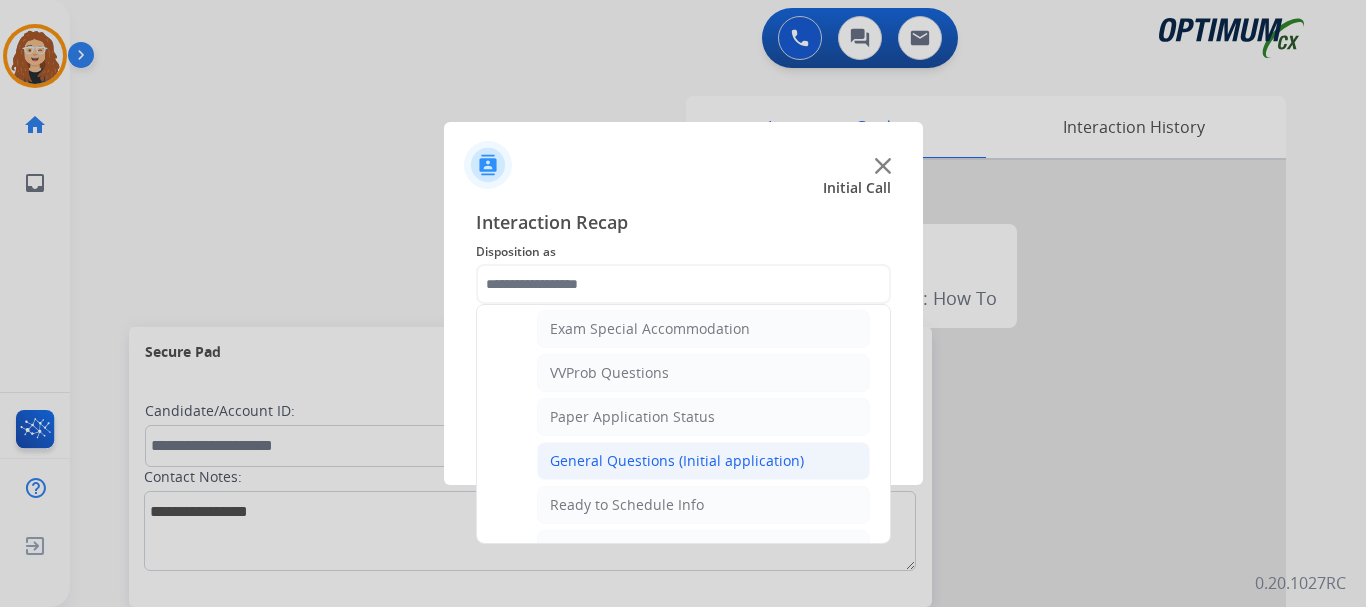 click on "General Questions (Initial application)" 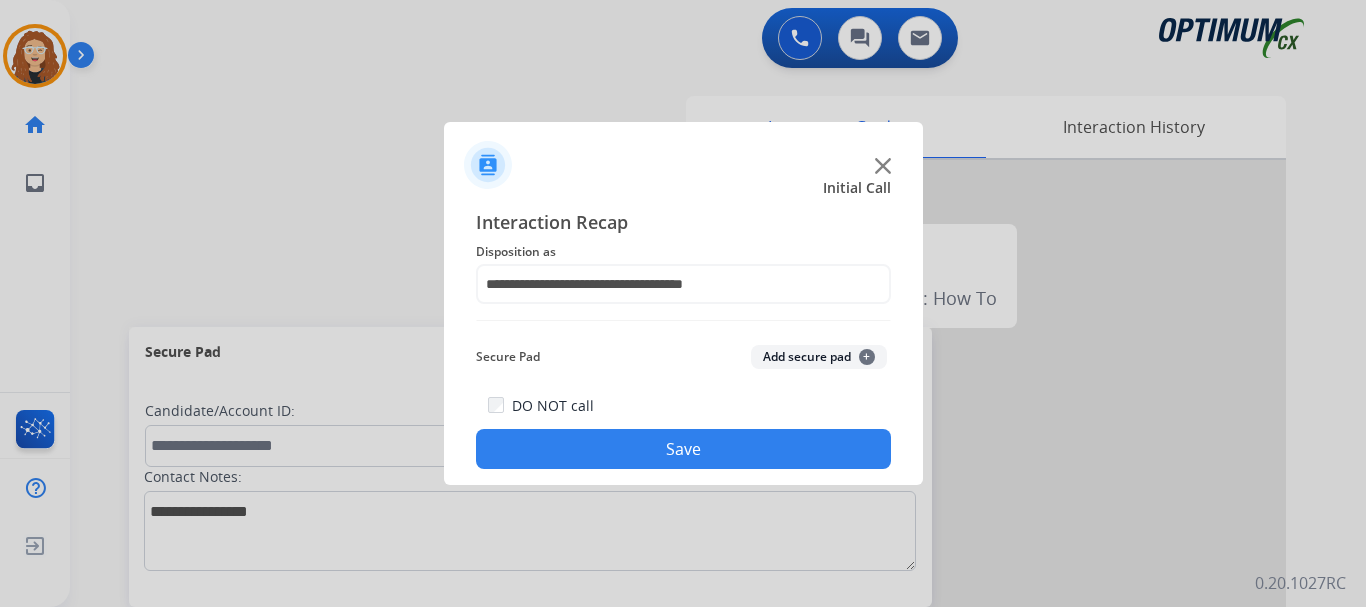 click on "Save" 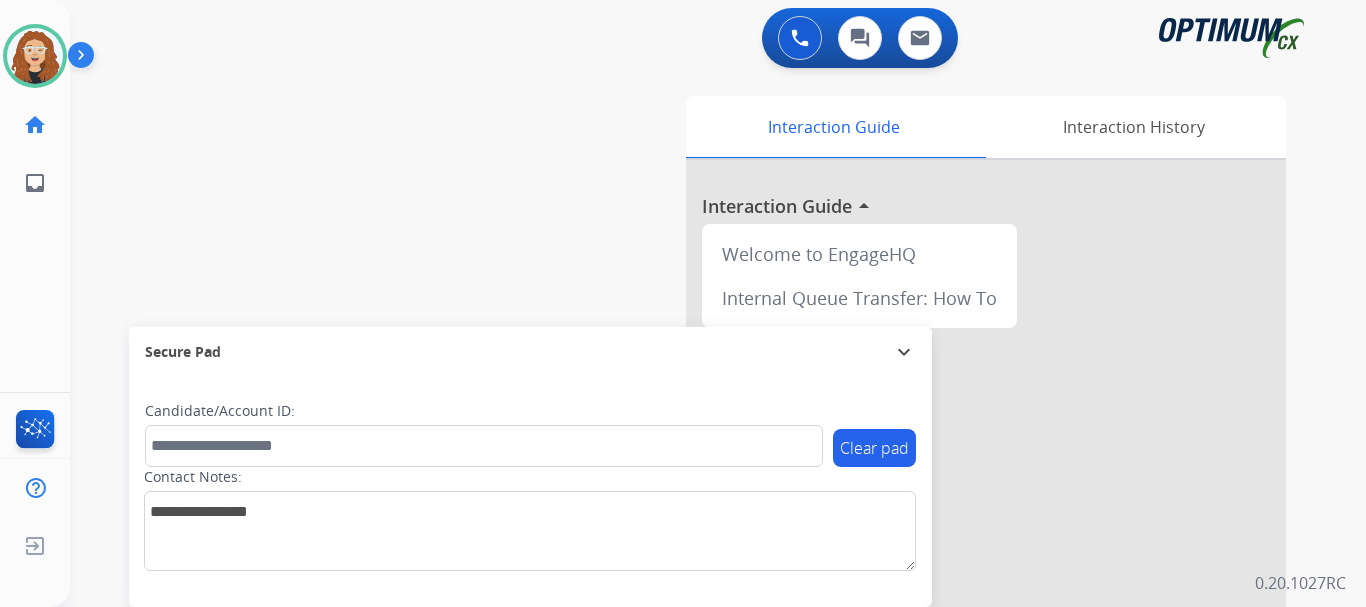 click on "swap_horiz Break voice bridge close_fullscreen Connect 3-Way Call merge_type Separate 3-Way Call  Interaction Guide   Interaction History  Interaction Guide arrow_drop_up  Welcome to EngageHQ   Internal Queue Transfer: How To  Secure Pad expand_more Clear pad Candidate/Account ID: Contact Notes:" at bounding box center [694, 489] 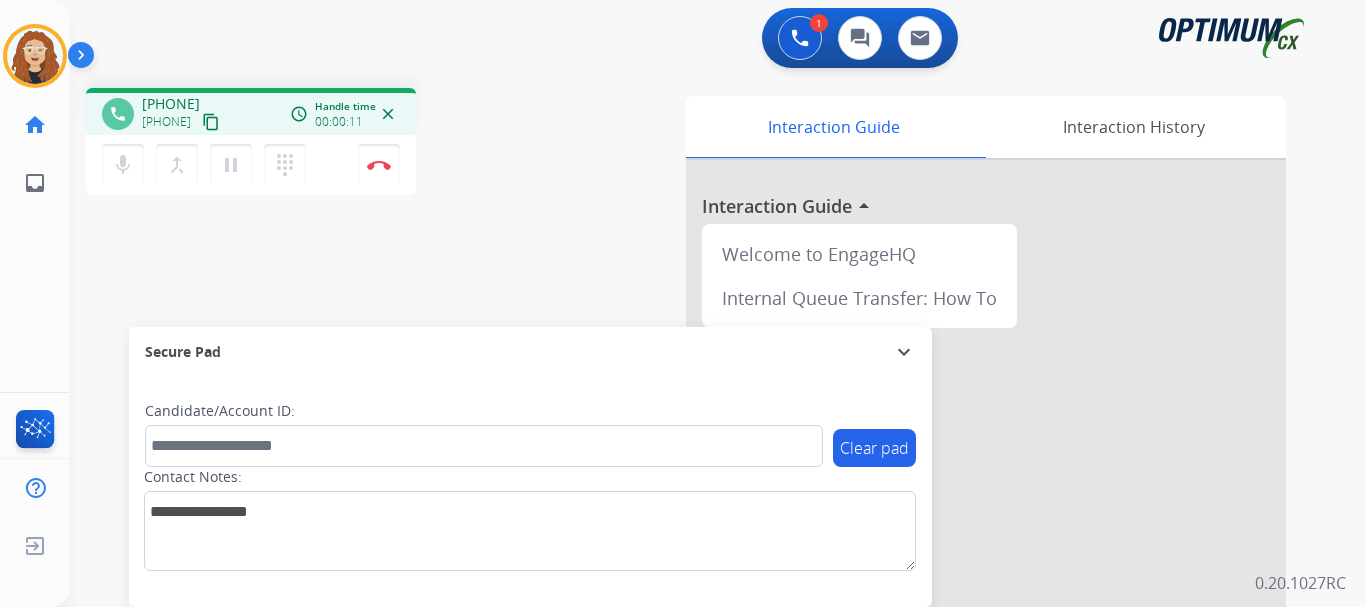drag, startPoint x: 158, startPoint y: 101, endPoint x: 239, endPoint y: 101, distance: 81 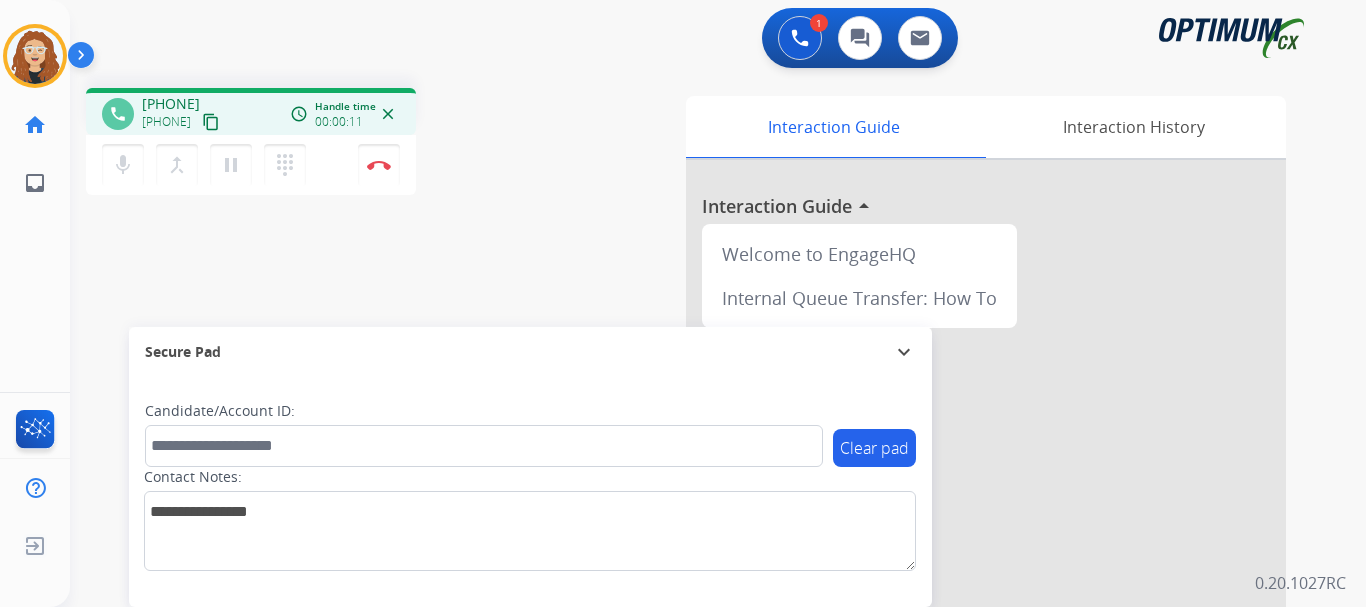 click on "[PHONE] [PHONE] content_copy" at bounding box center [182, 114] 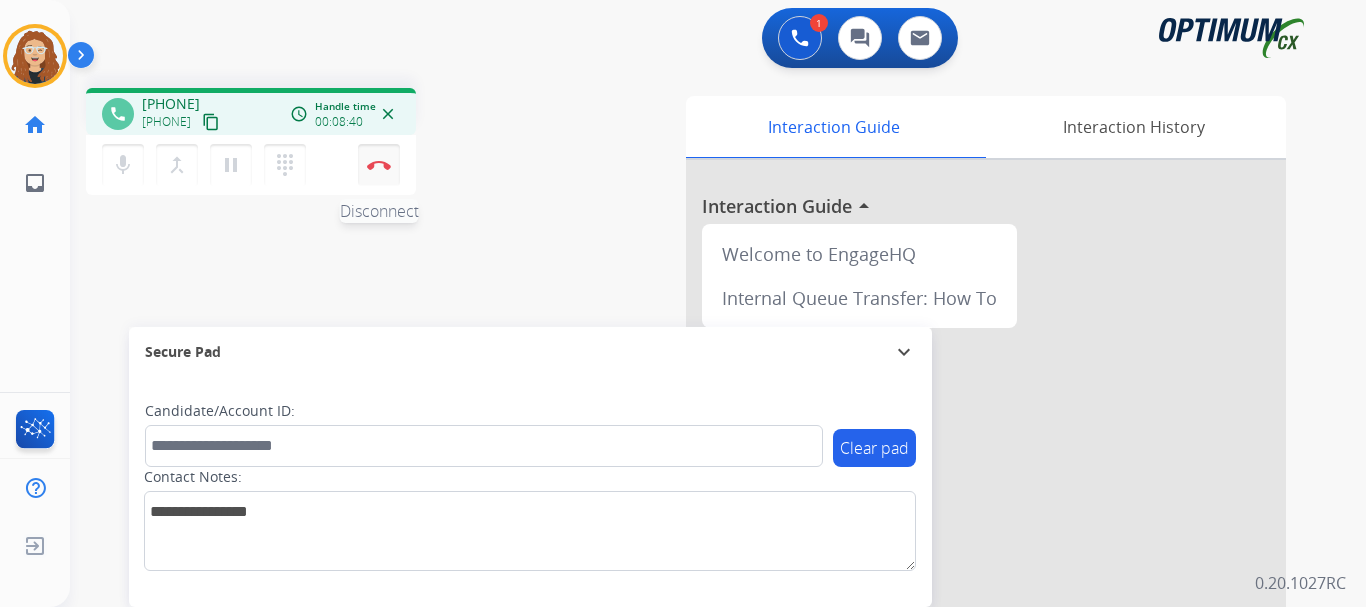 click at bounding box center (379, 165) 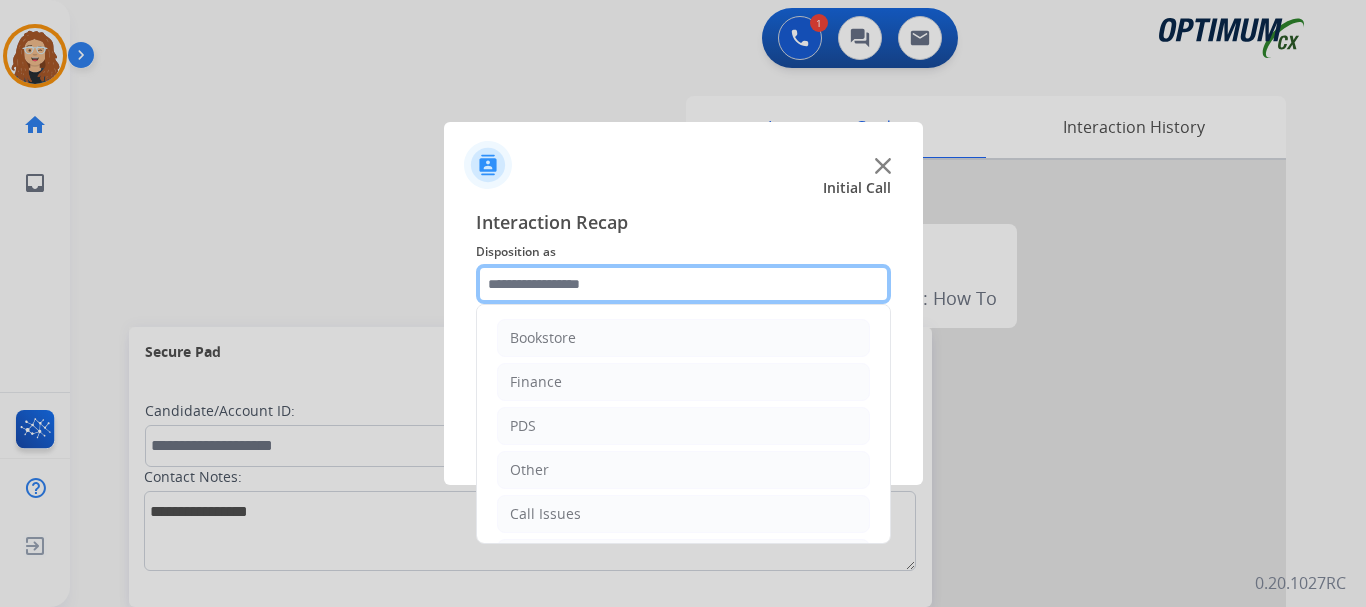 click 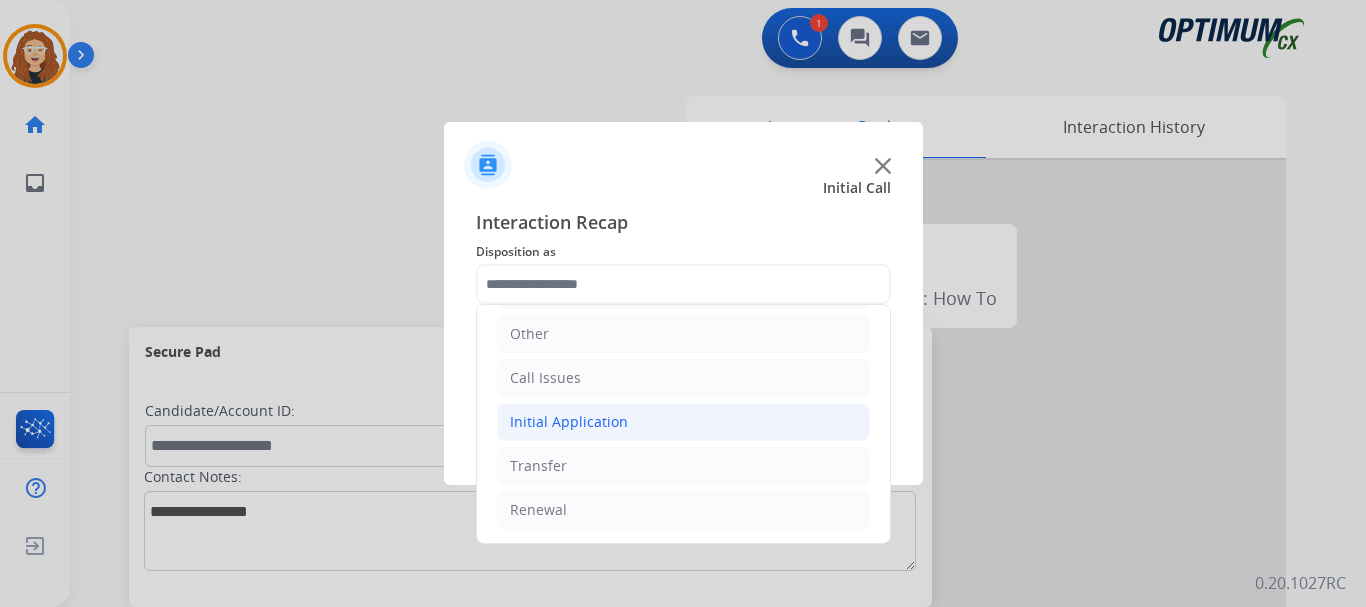 click on "Initial Application" 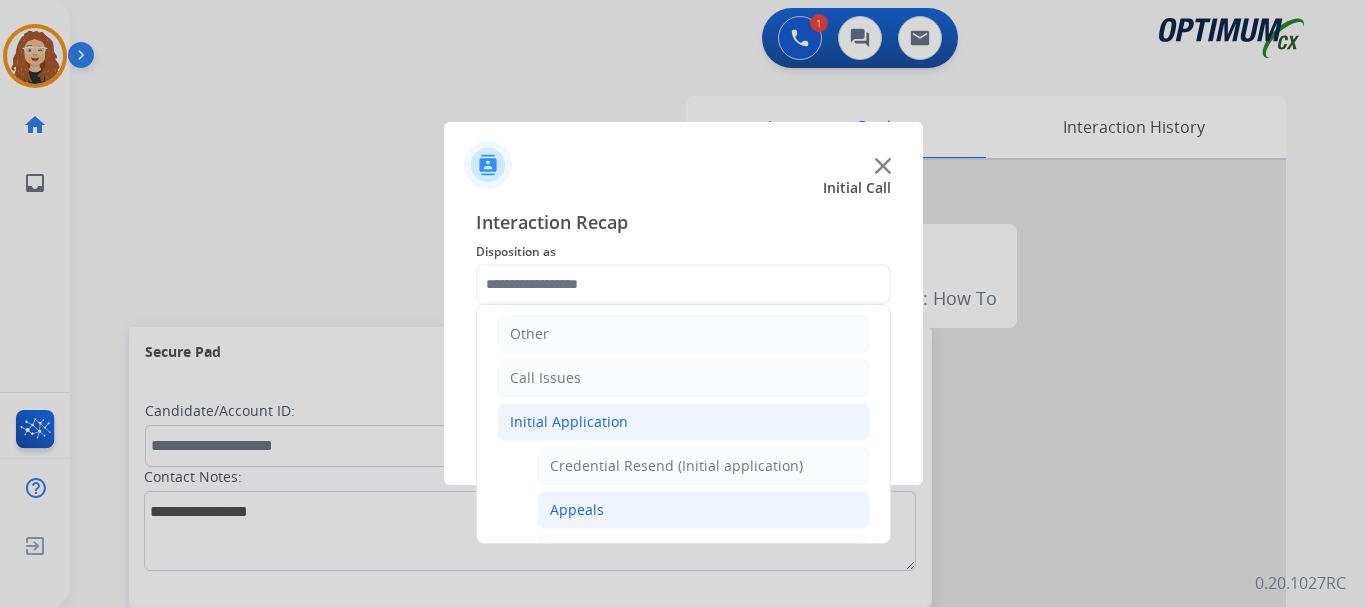 click on "Appeals" 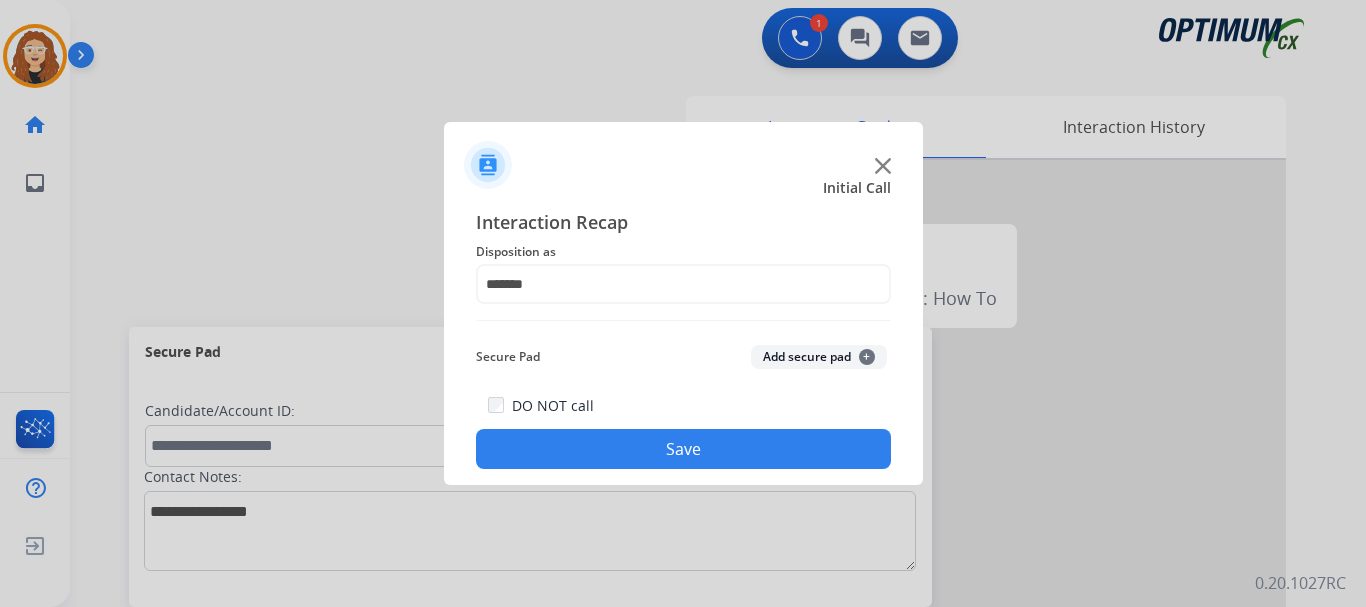 click on "Save" 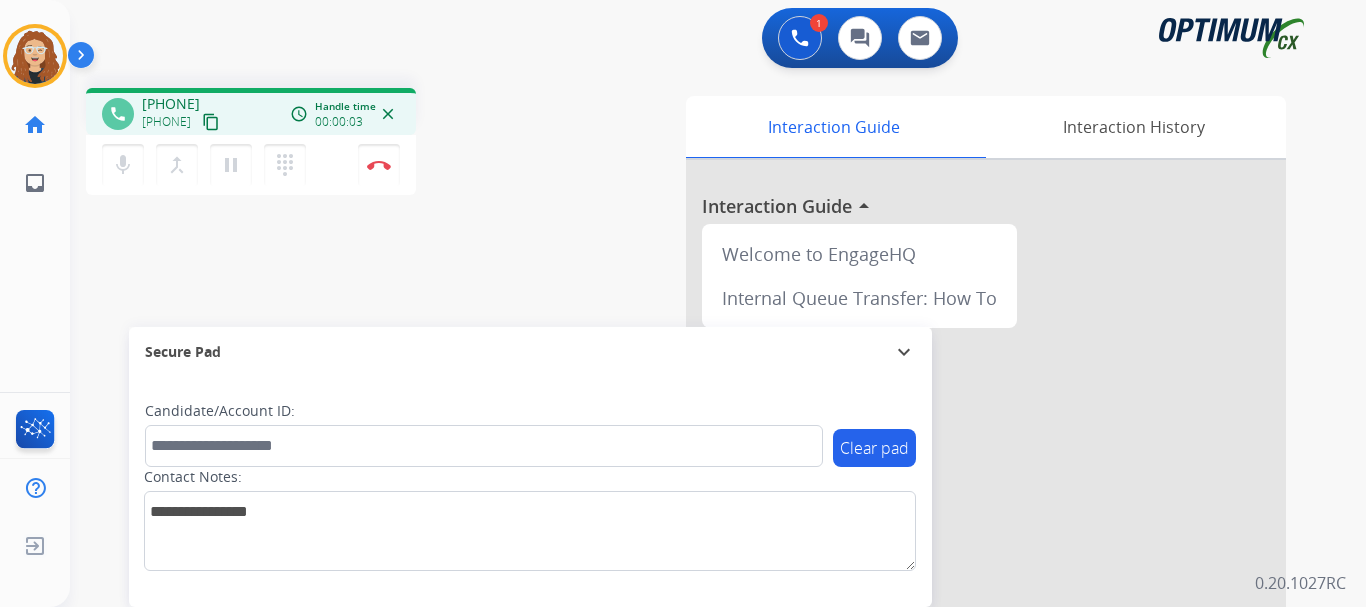 drag, startPoint x: 160, startPoint y: 101, endPoint x: 225, endPoint y: 92, distance: 65.62012 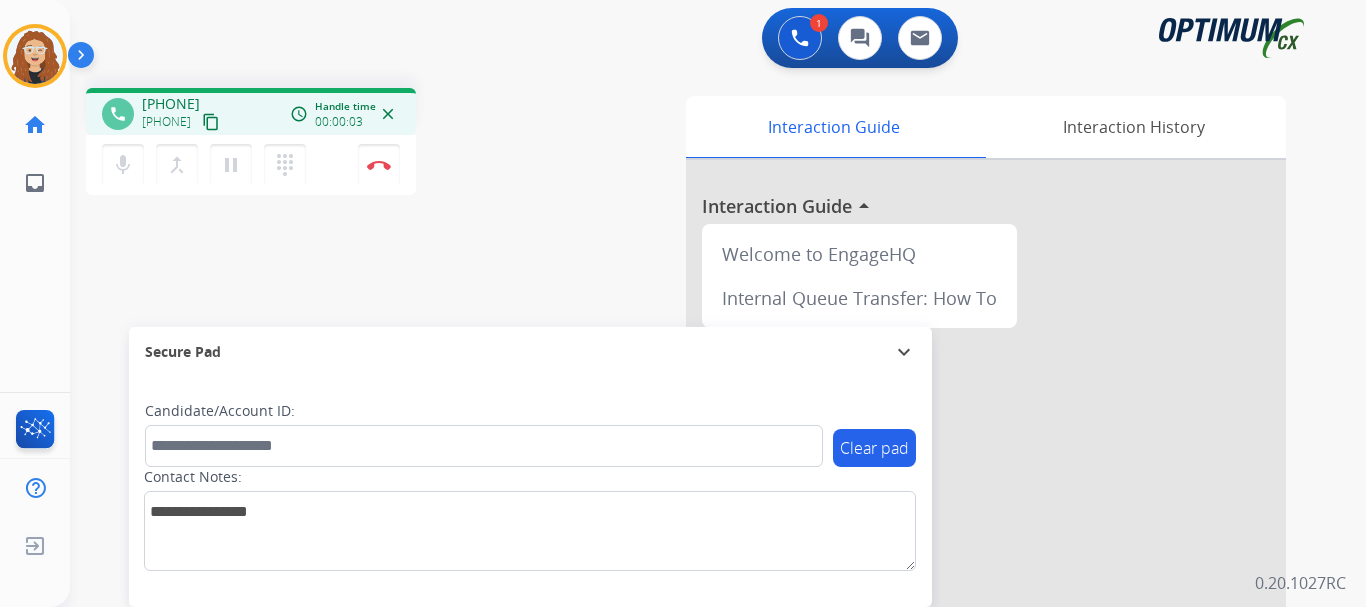 click on "[PHONE] [PHONE] content_copy" at bounding box center (182, 114) 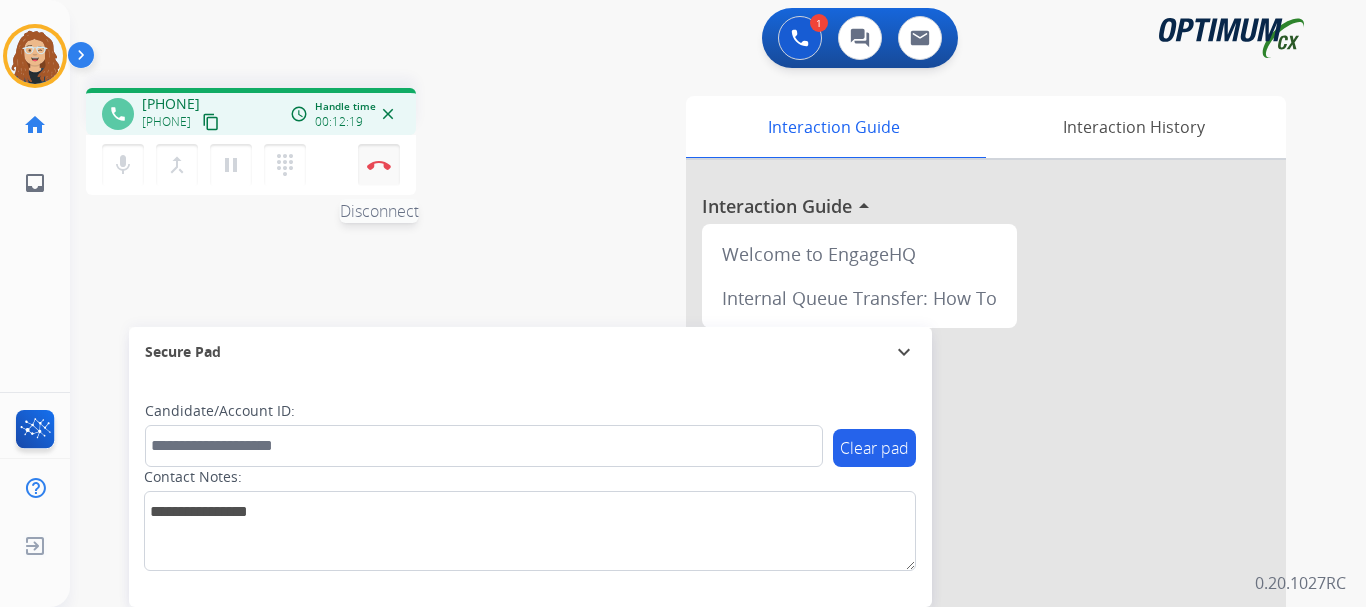 click at bounding box center (379, 165) 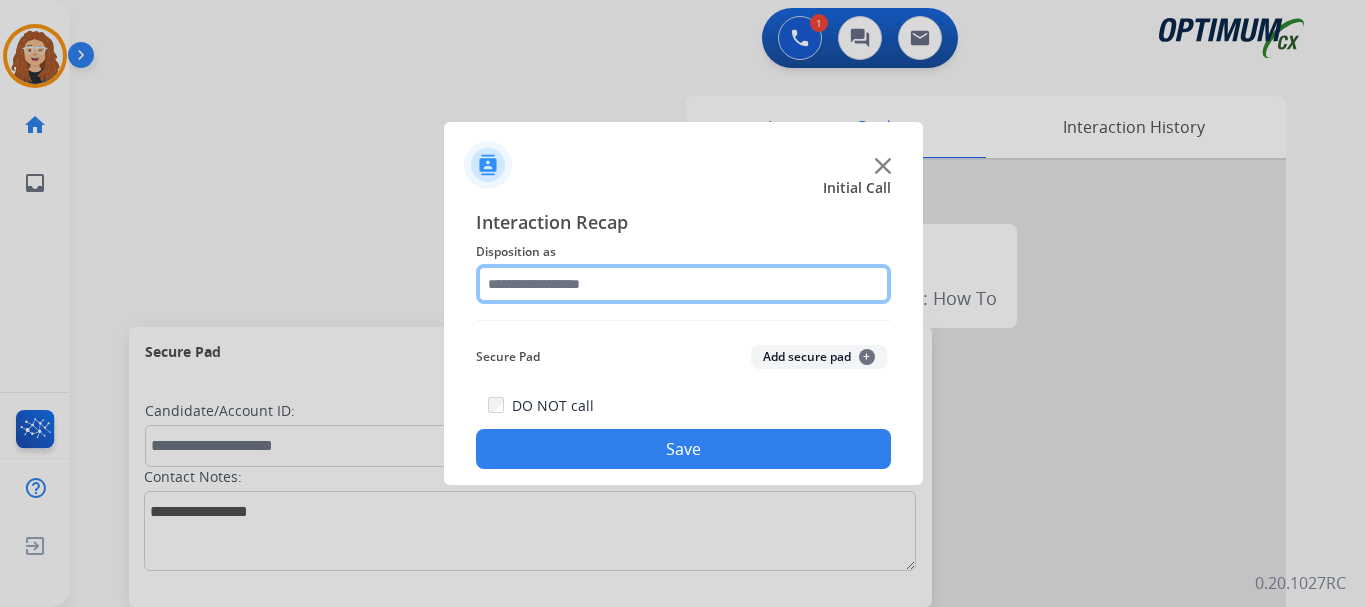 click 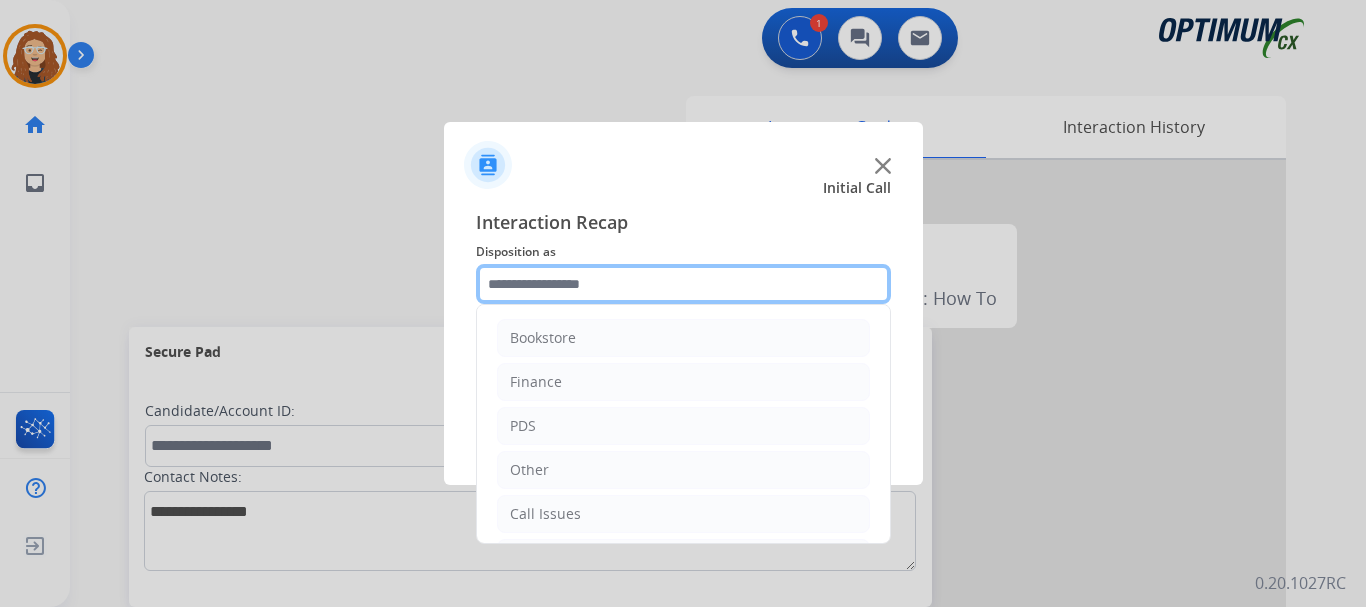 scroll, scrollTop: 136, scrollLeft: 0, axis: vertical 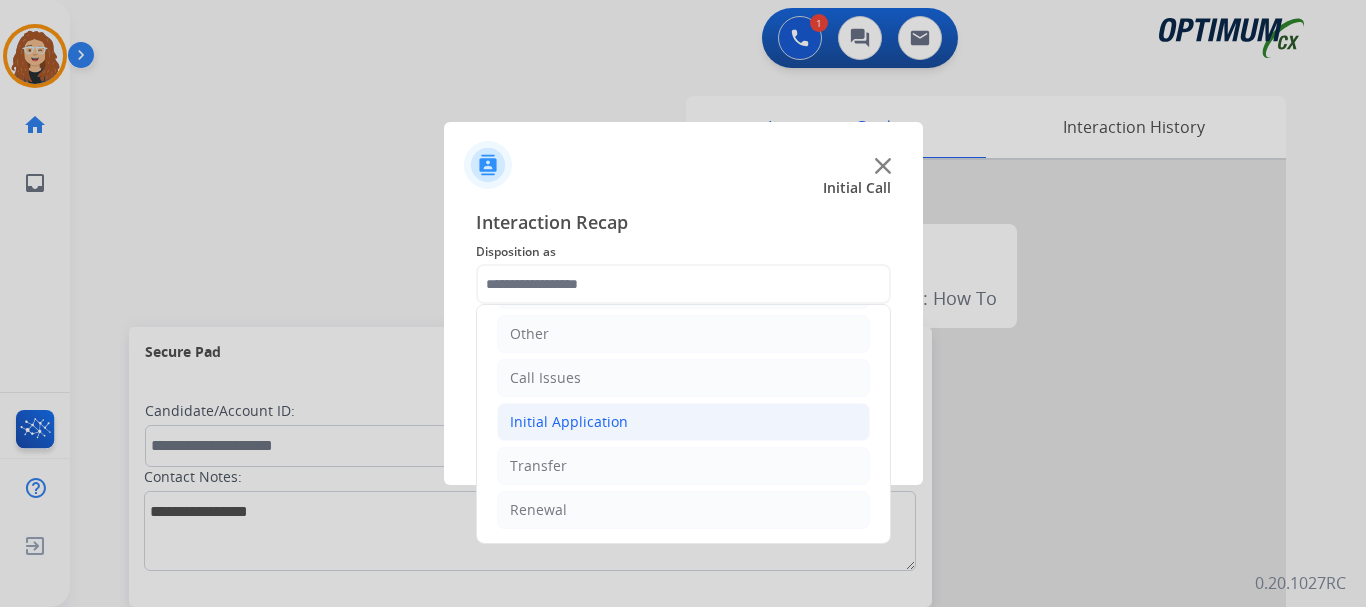 click on "Initial Application" 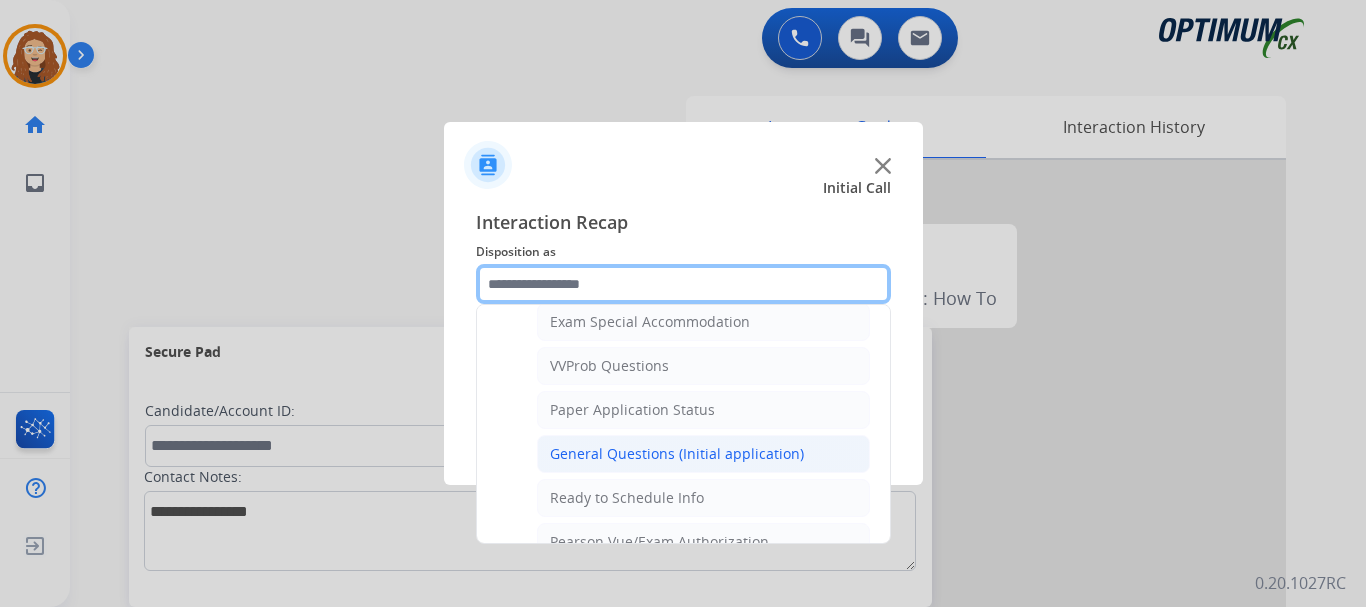 scroll, scrollTop: 1029, scrollLeft: 0, axis: vertical 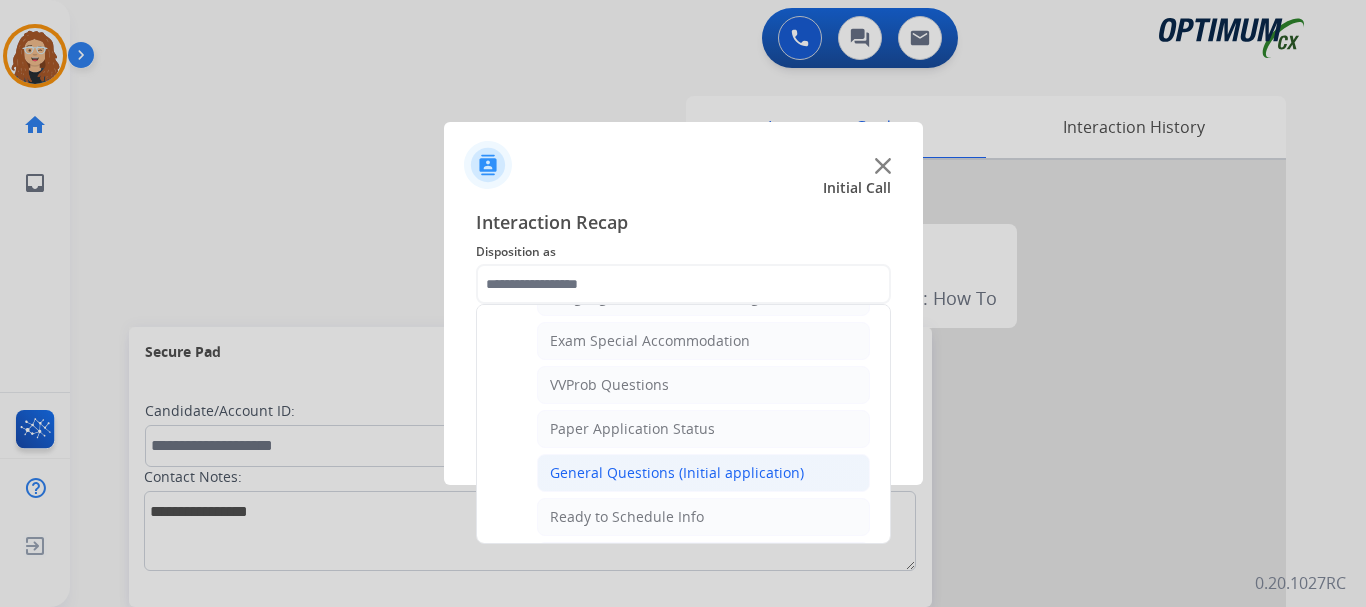 click on "General Questions (Initial application)" 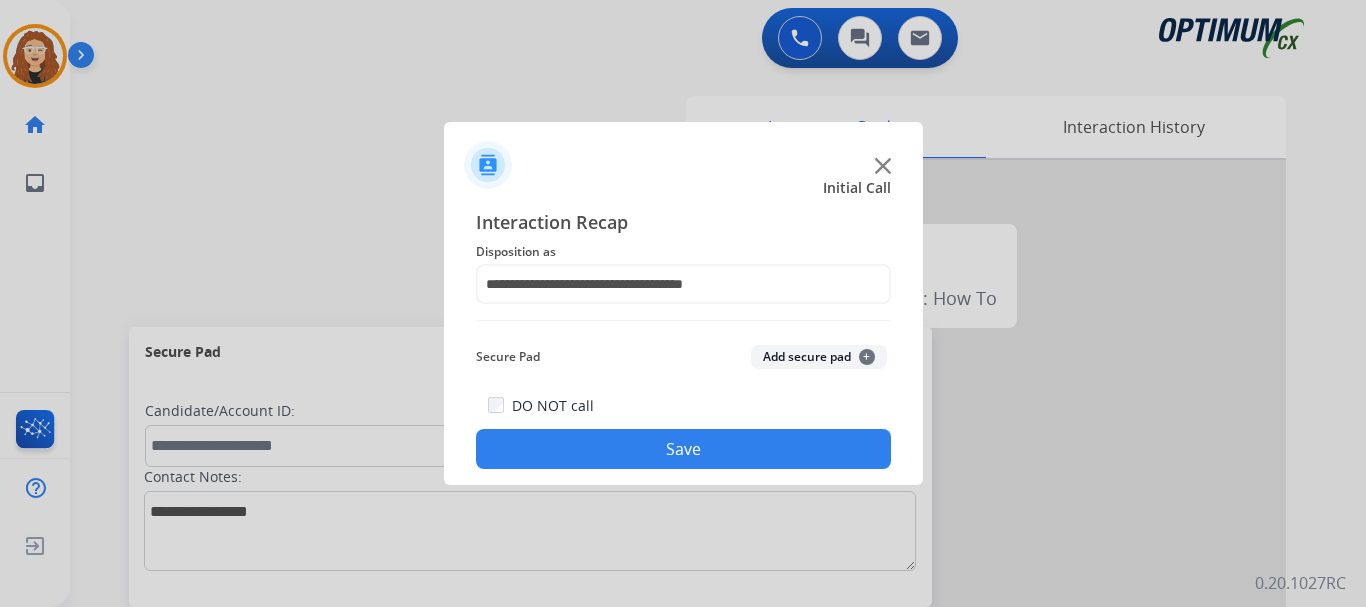 click on "Save" 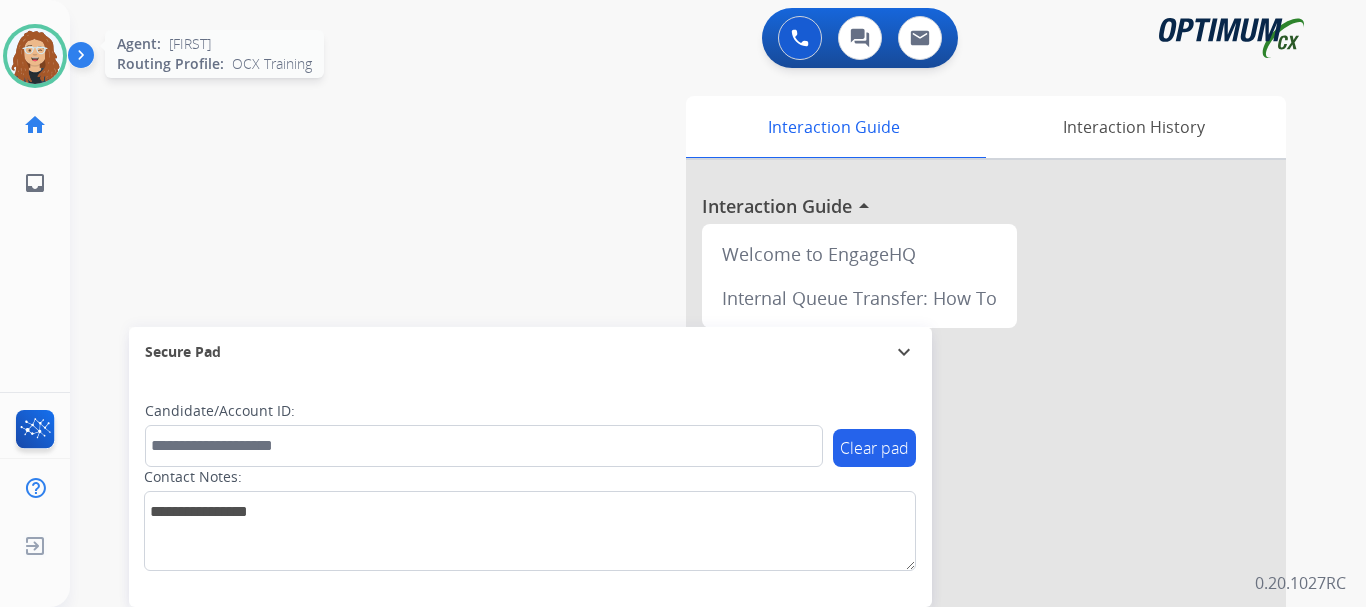 click at bounding box center (35, 56) 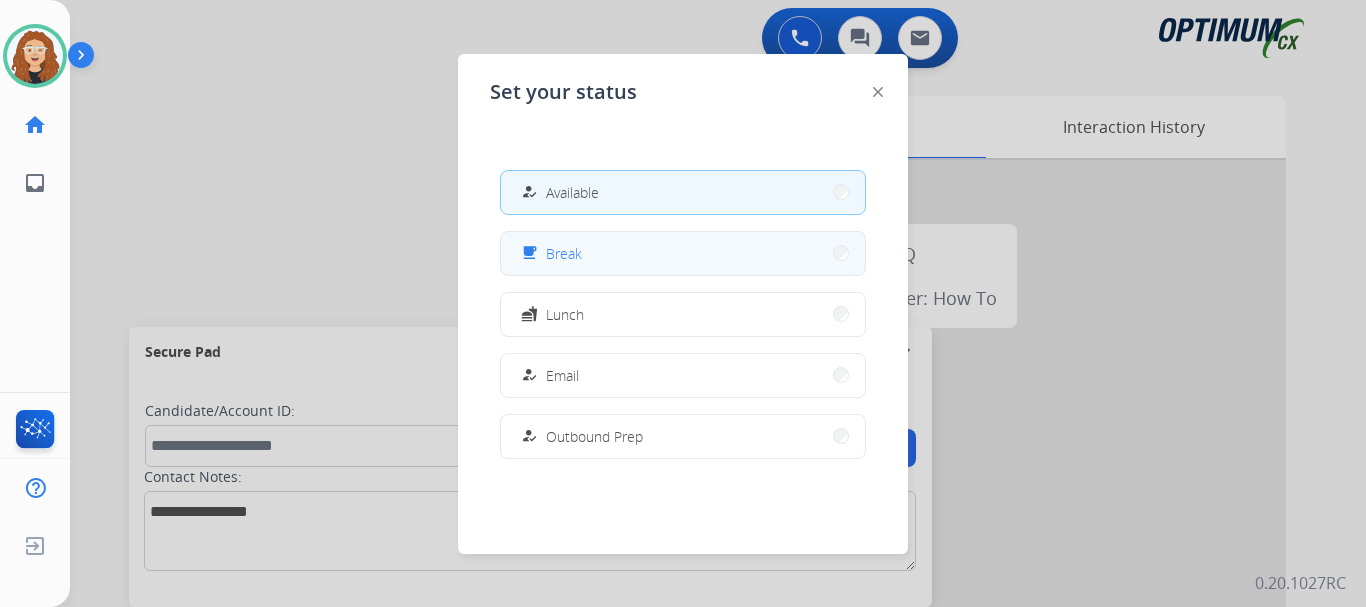 click on "free_breakfast Break" at bounding box center [683, 253] 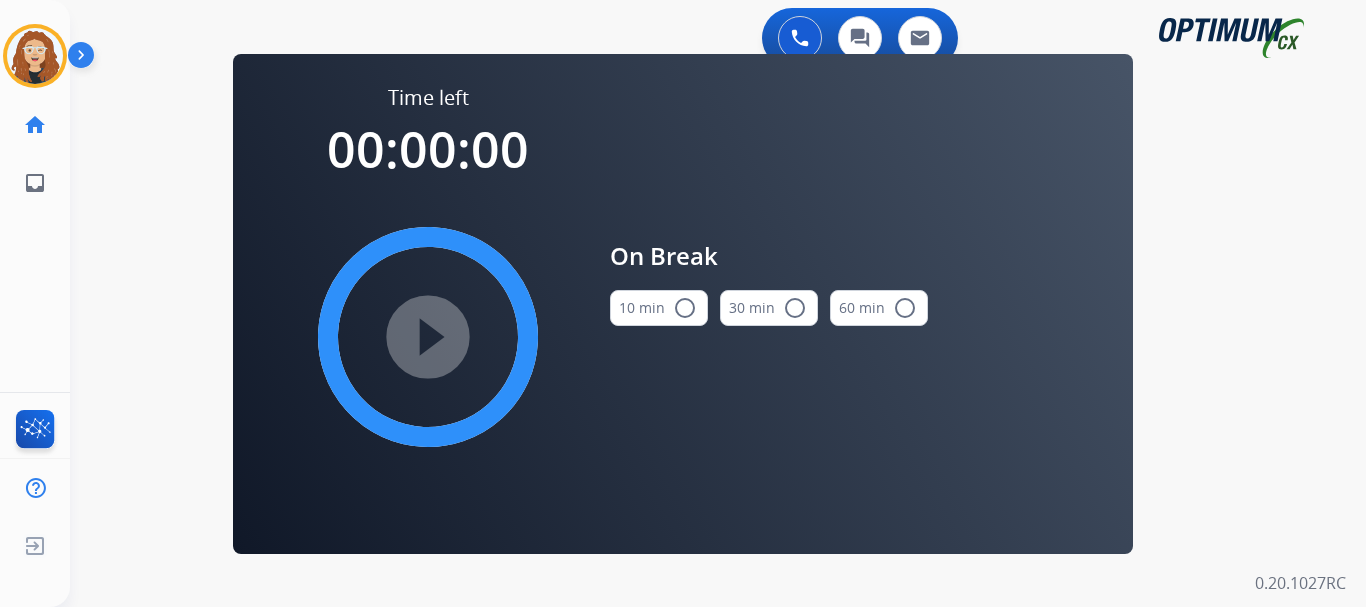 click on "radio_button_unchecked" at bounding box center (685, 308) 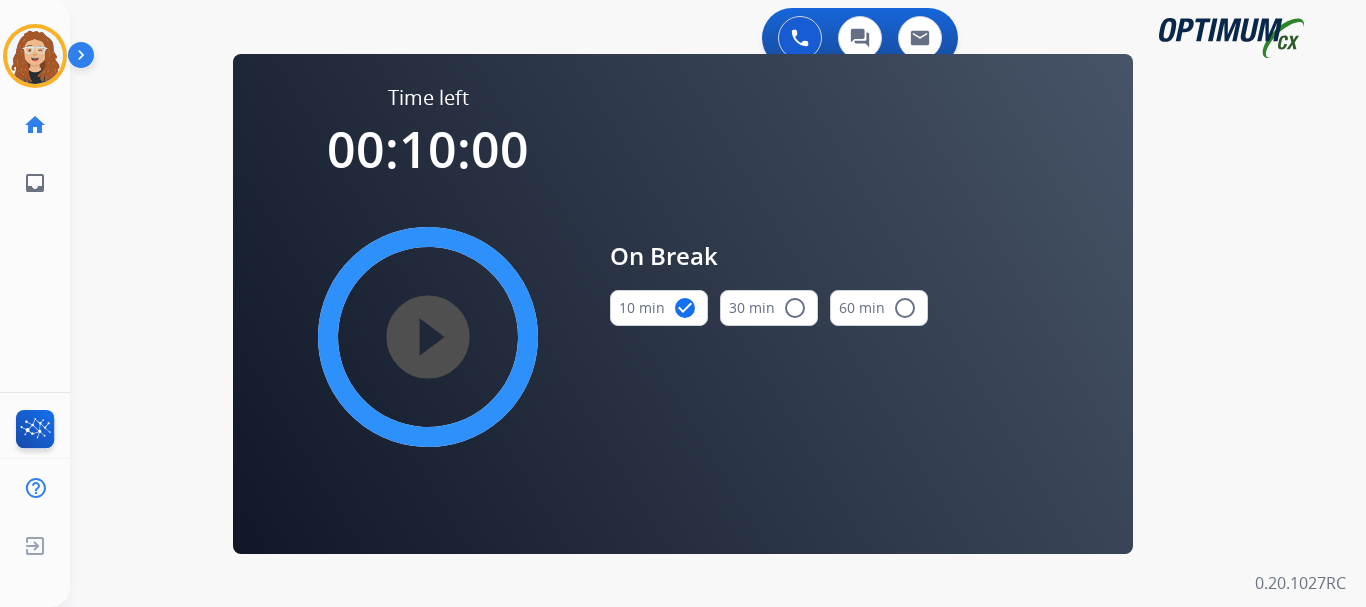 click on "play_circle_filled" at bounding box center [428, 337] 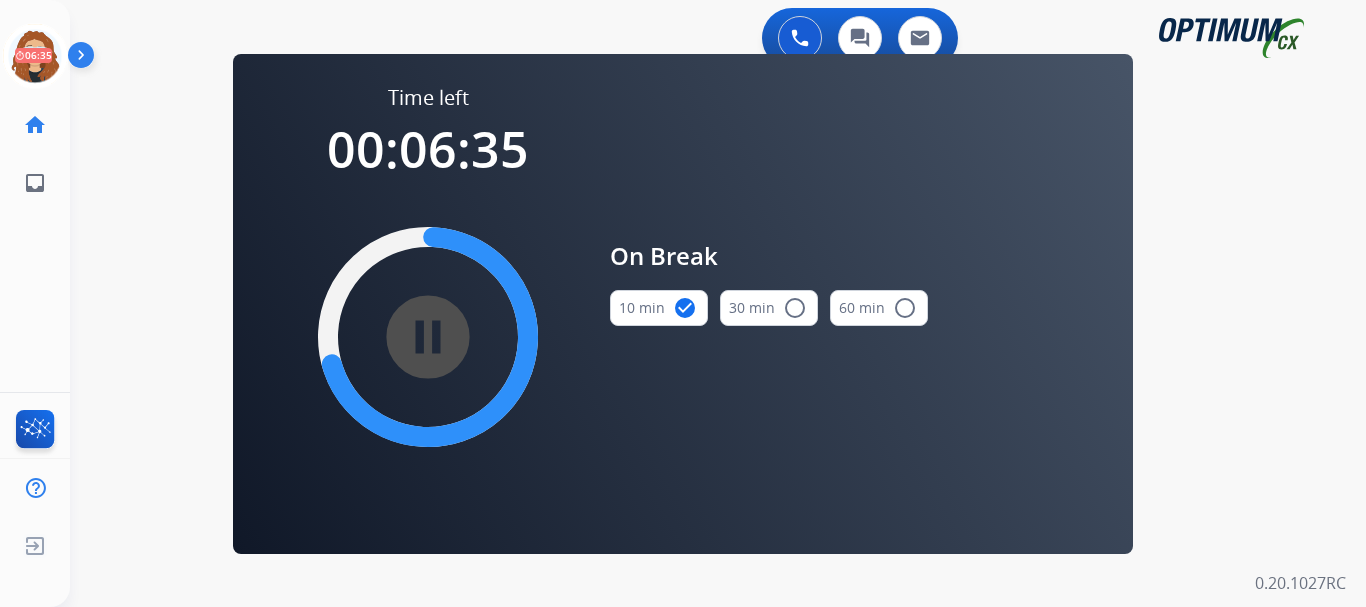 click on "swap_horiz Break voice bridge close_fullscreen Connect 3-Way Call merge_type Separate 3-Way Call Time left 00:06:35 pause_circle_filled On Break  10 min  check_circle  30 min  radio_button_unchecked  60 min  radio_button_unchecked  Interaction Guide   Interaction History  Interaction Guide arrow_drop_up  Welcome to EngageHQ   Internal Queue Transfer: How To  Secure Pad expand_more Clear pad Candidate/Account ID: Contact Notes:" at bounding box center [694, 120] 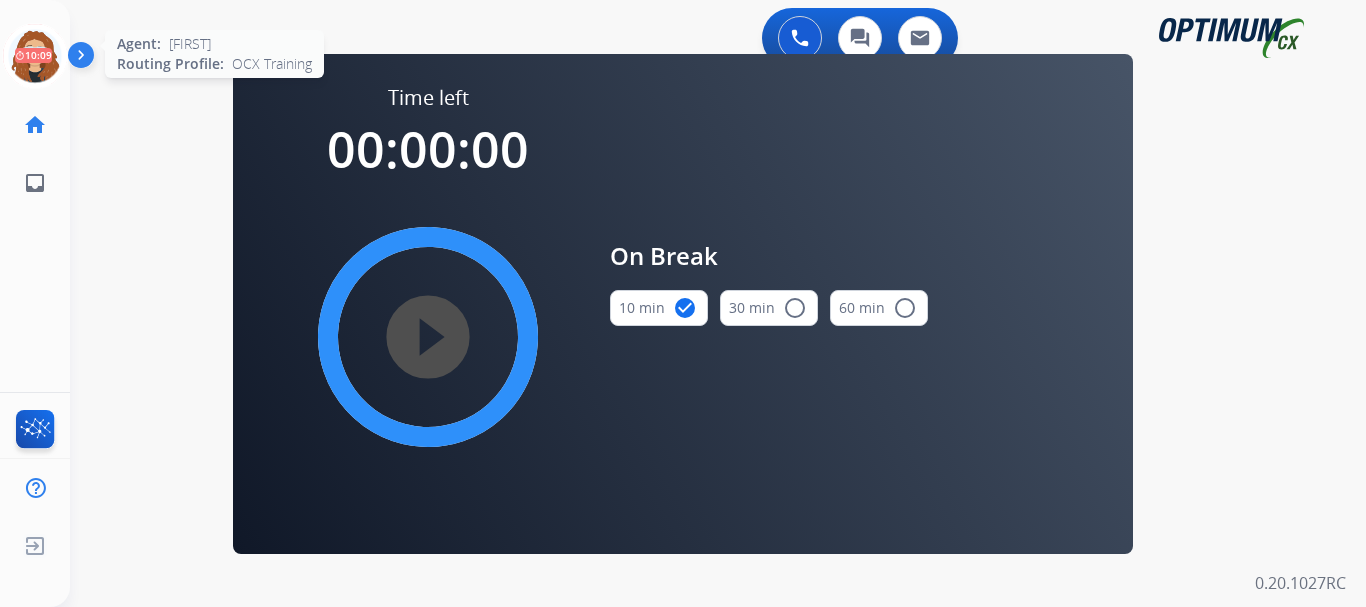 click 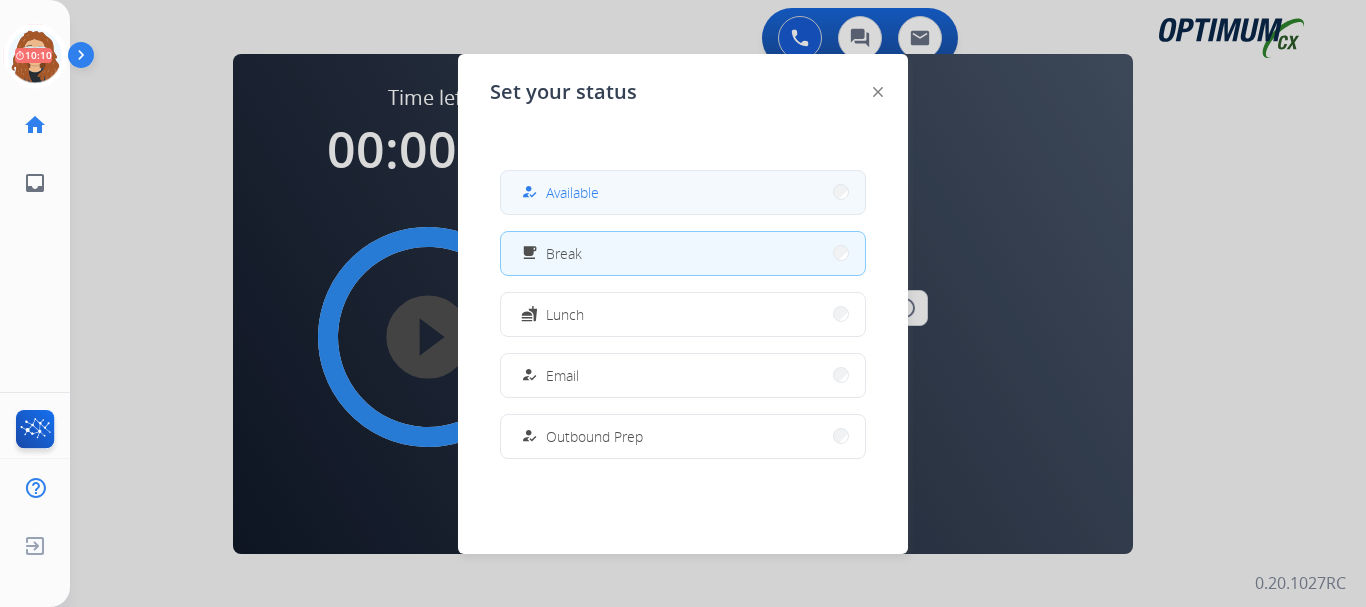 click on "how_to_reg Available" at bounding box center [683, 192] 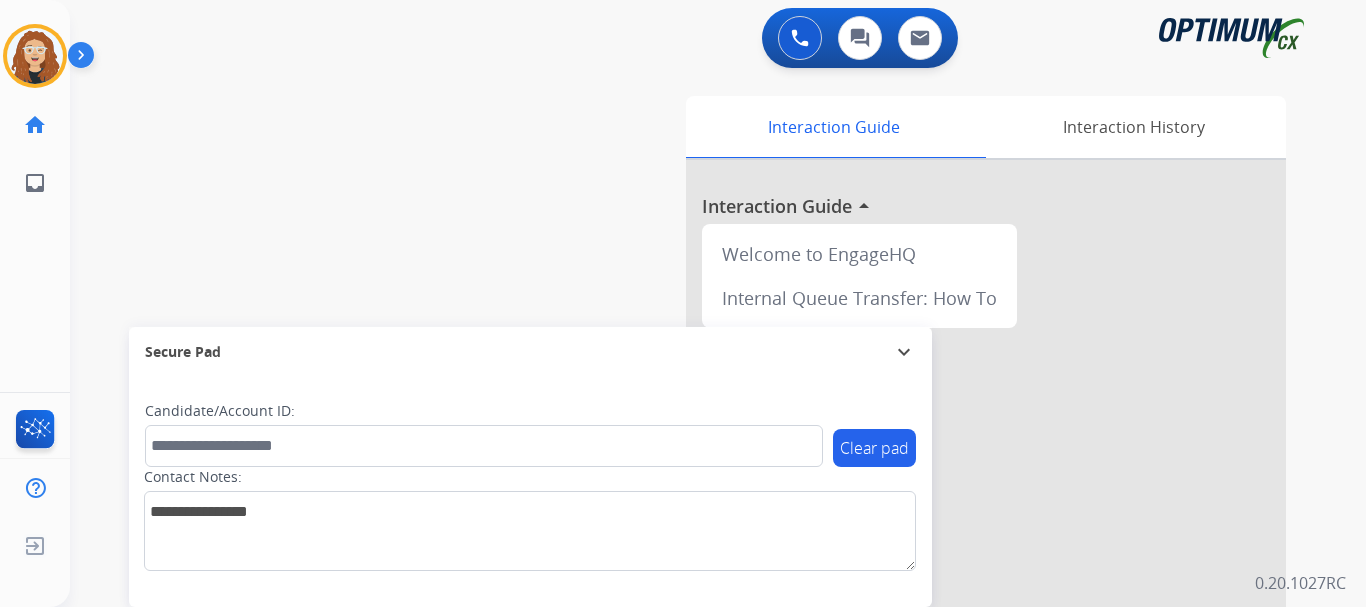 click on "swap_horiz Break voice bridge close_fullscreen Connect 3-Way Call merge_type Separate 3-Way Call  Interaction Guide   Interaction History  Interaction Guide arrow_drop_up  Welcome to EngageHQ   Internal Queue Transfer: How To  Secure Pad expand_more Clear pad Candidate/Account ID: Contact Notes:" at bounding box center (694, 489) 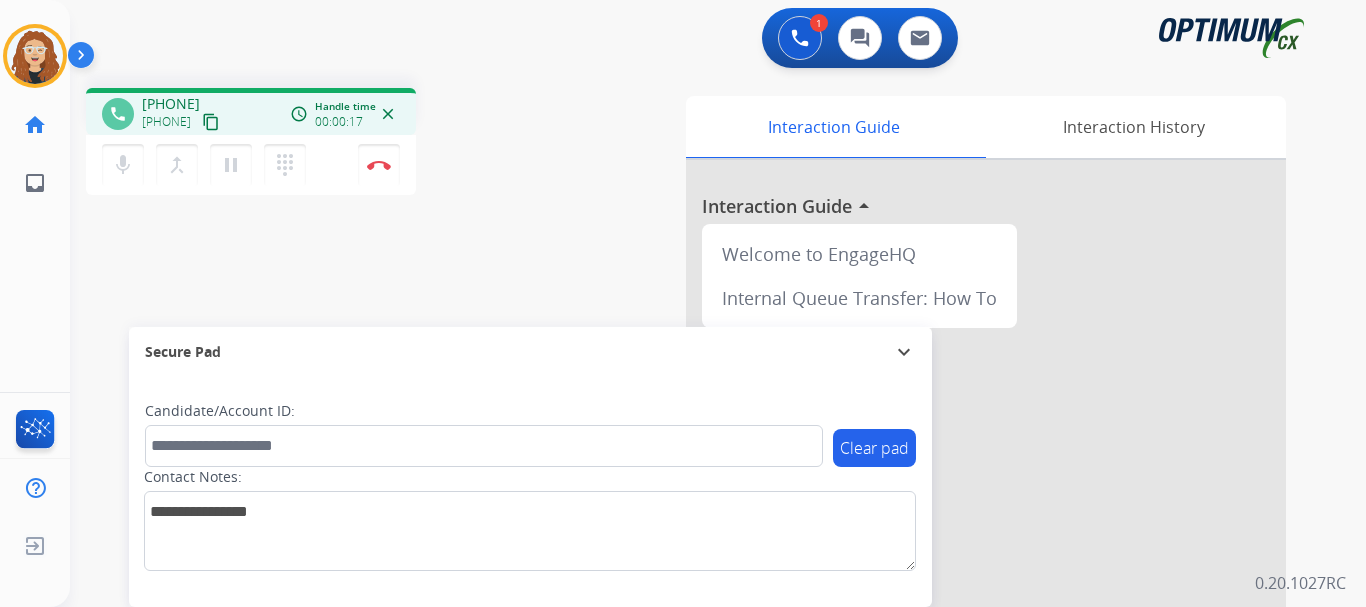 drag, startPoint x: 159, startPoint y: 102, endPoint x: 231, endPoint y: 99, distance: 72.06247 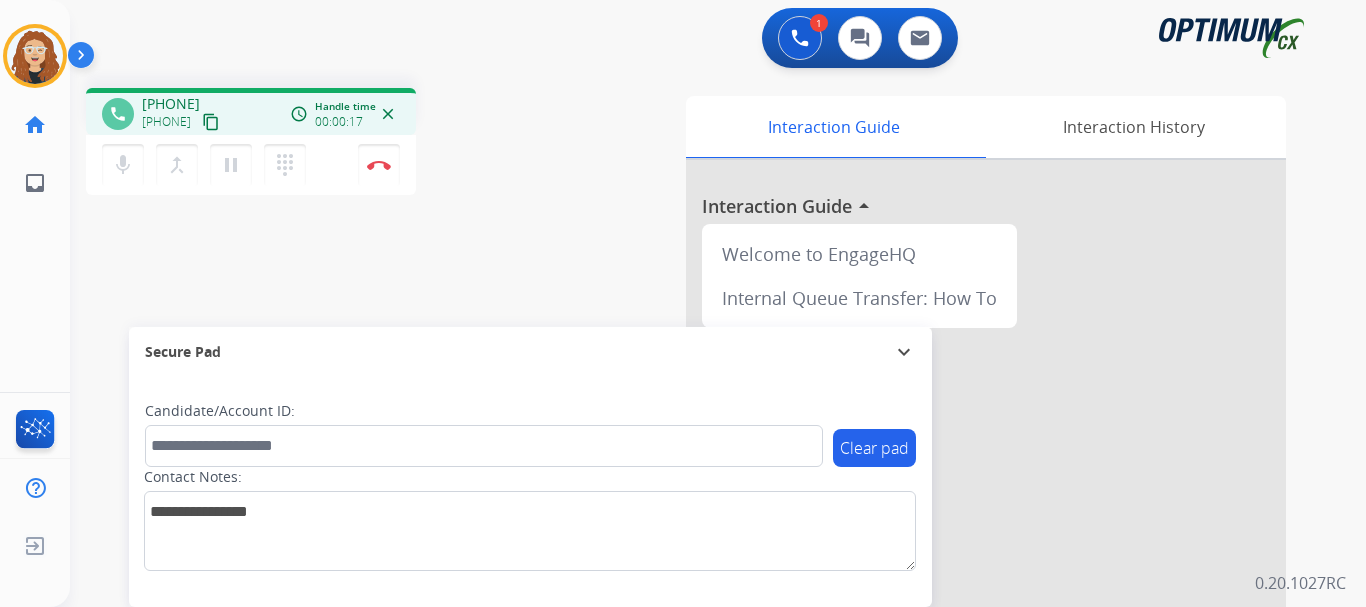 click on "[PHONE] [PHONE] content_copy" at bounding box center [182, 114] 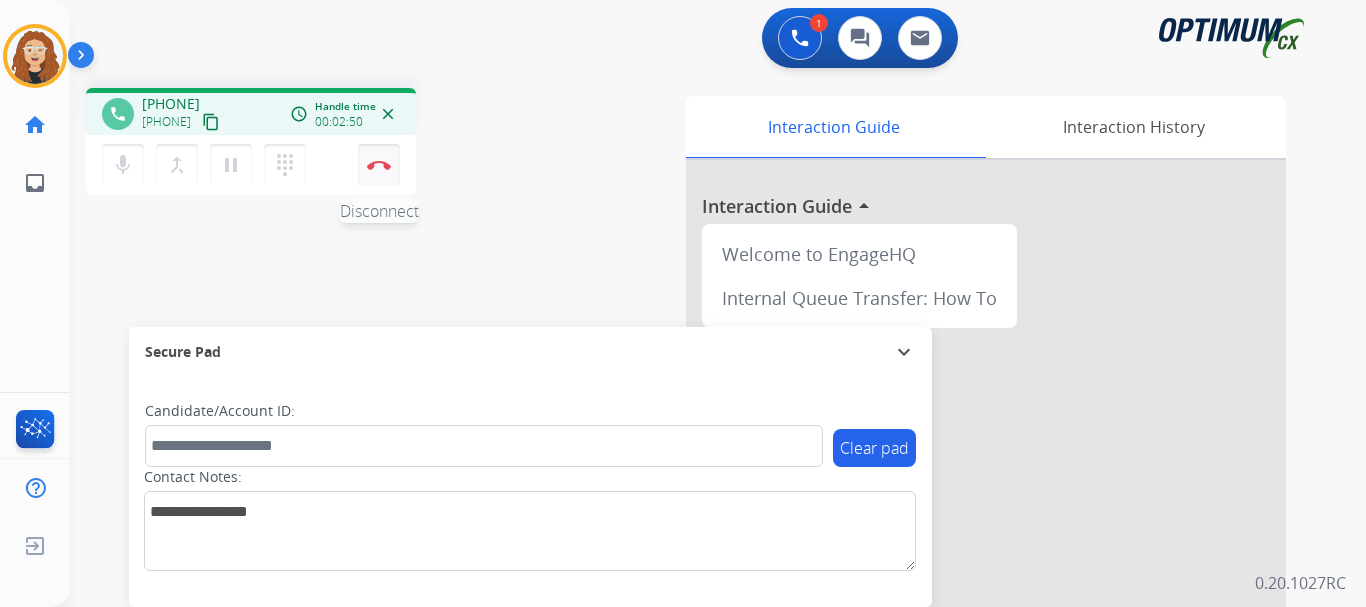 click at bounding box center [379, 165] 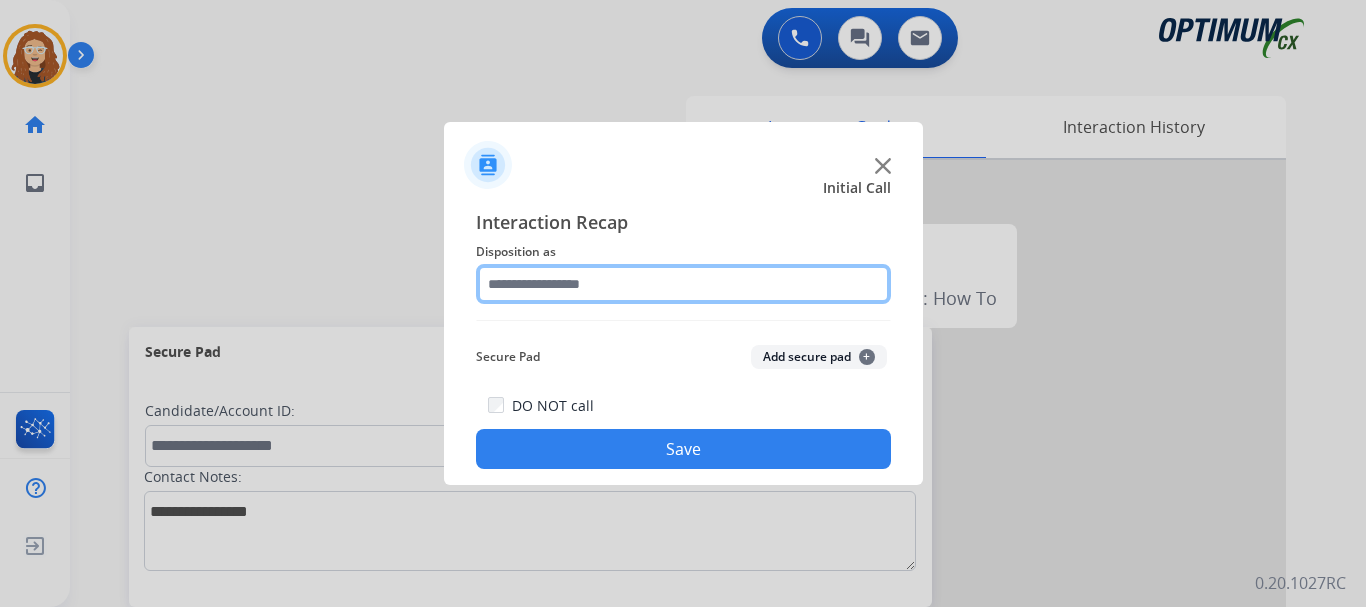 click 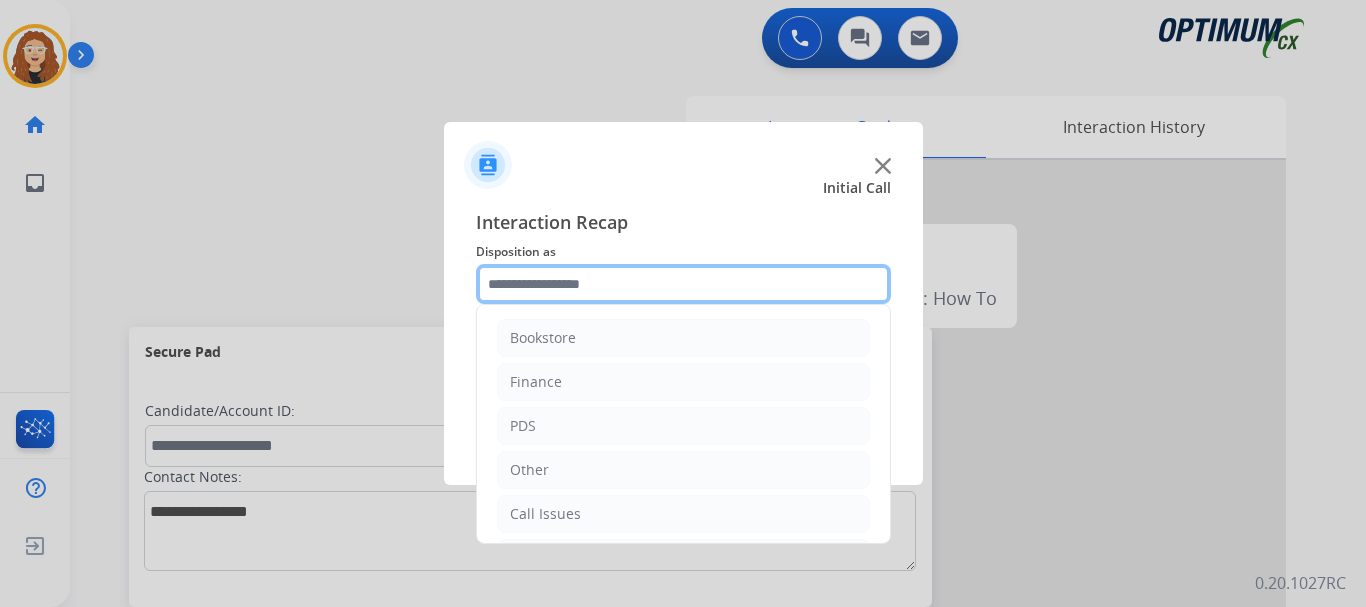 scroll, scrollTop: 136, scrollLeft: 0, axis: vertical 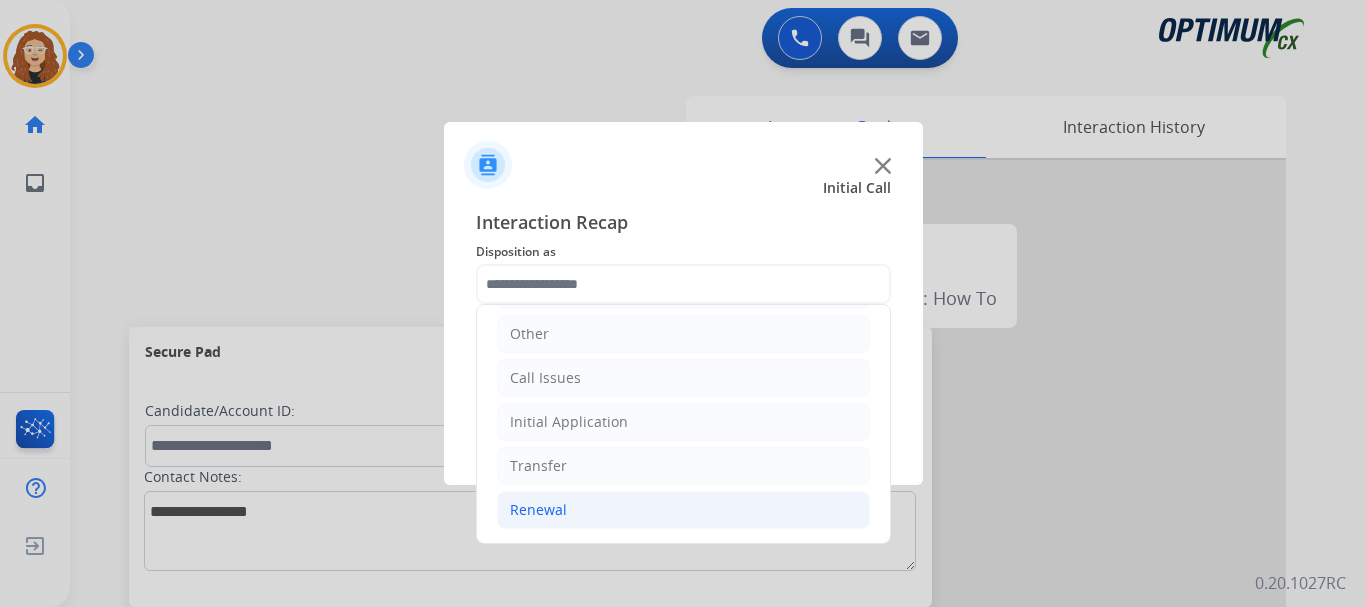 click on "Renewal" 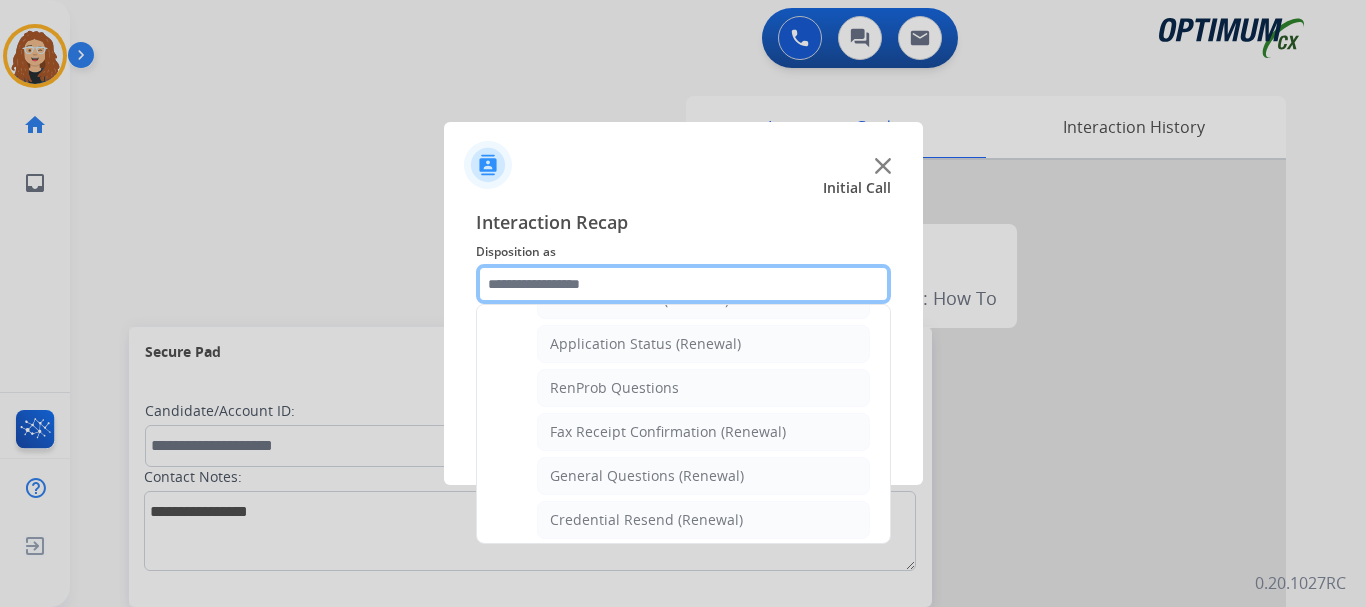 scroll, scrollTop: 475, scrollLeft: 0, axis: vertical 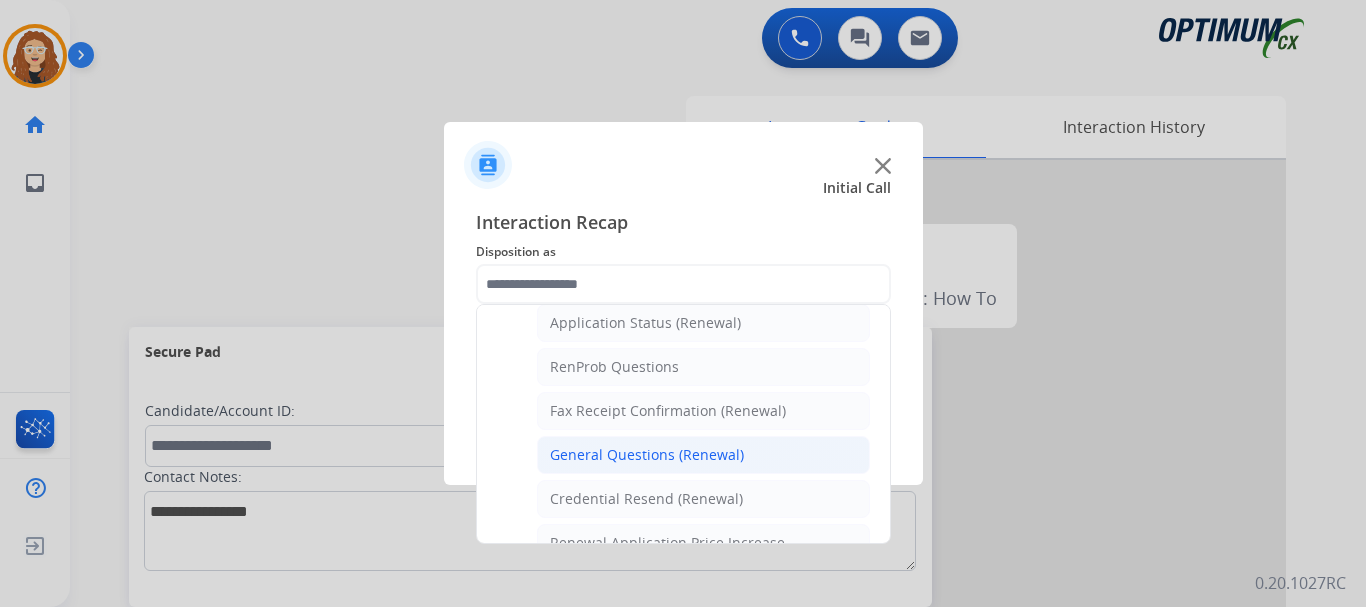click on "General Questions (Renewal)" 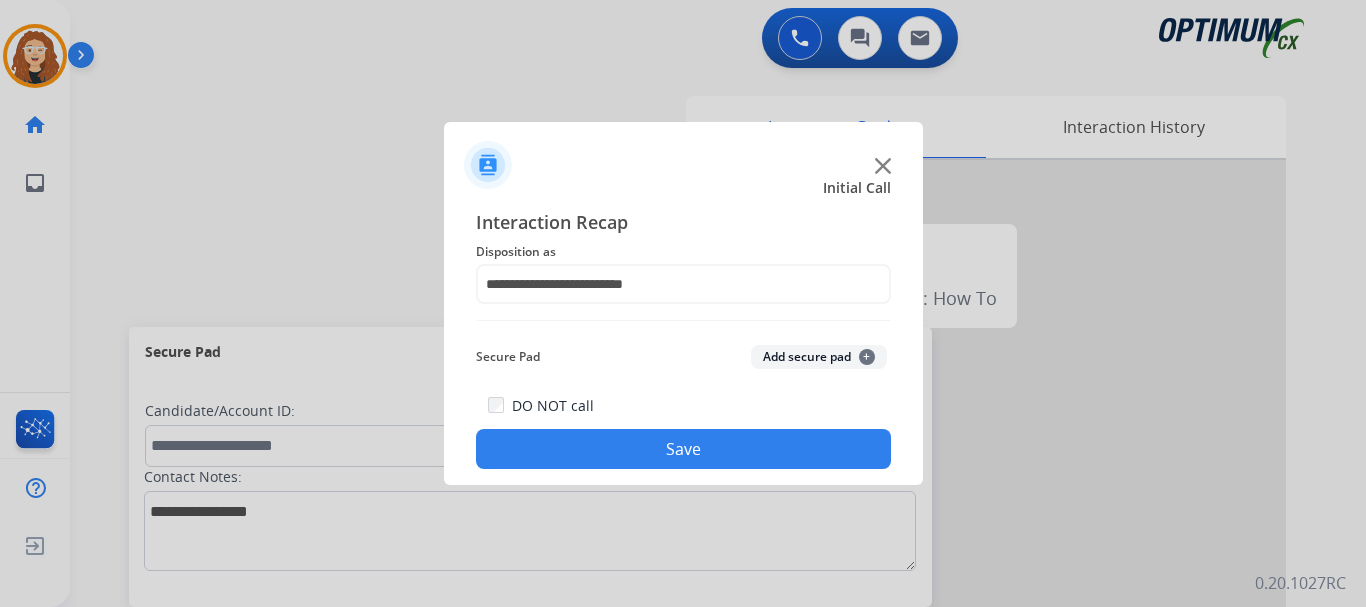 click on "Save" 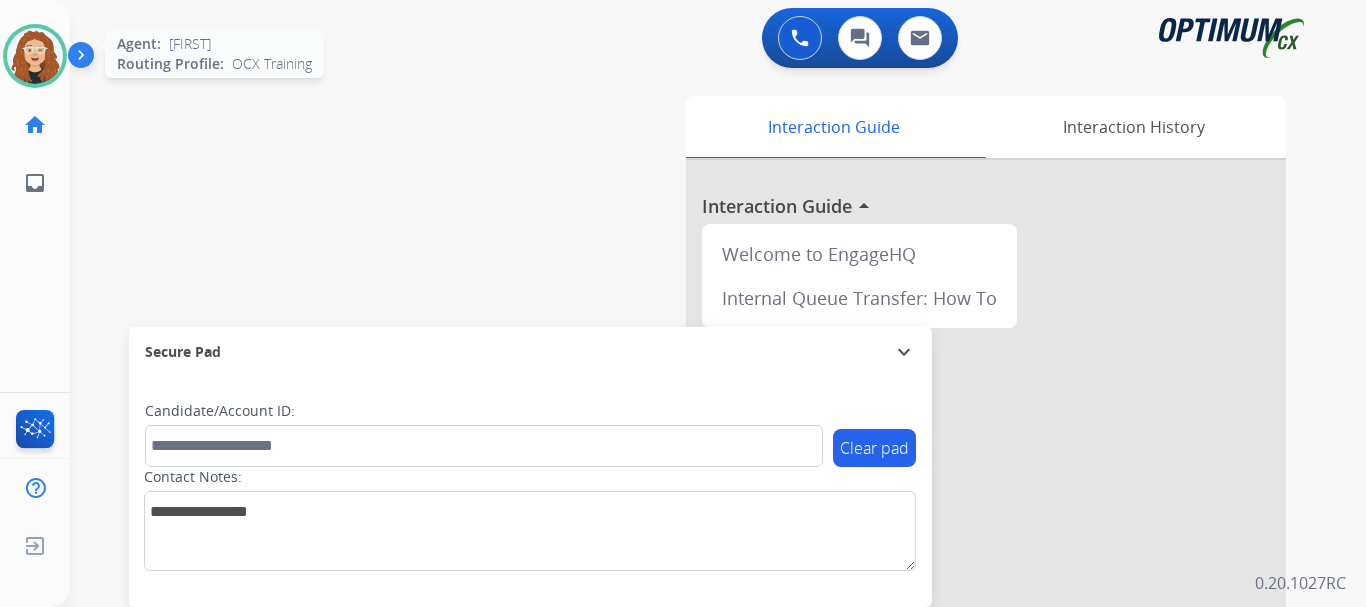 click at bounding box center (35, 56) 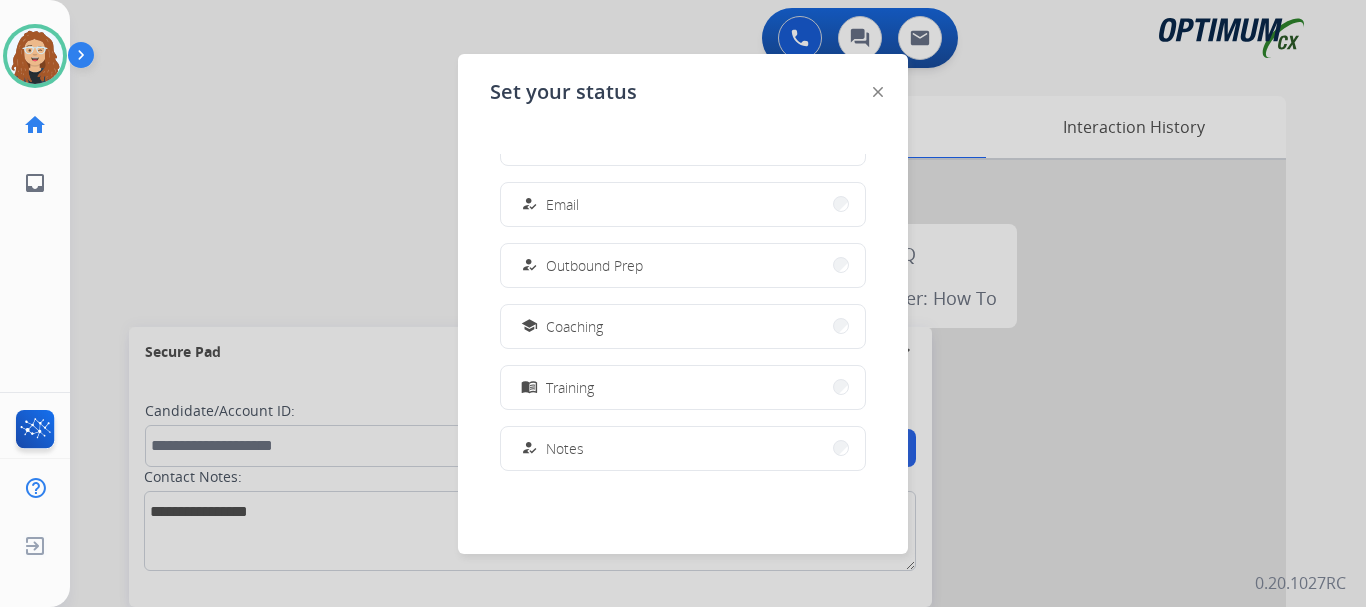 scroll, scrollTop: 202, scrollLeft: 0, axis: vertical 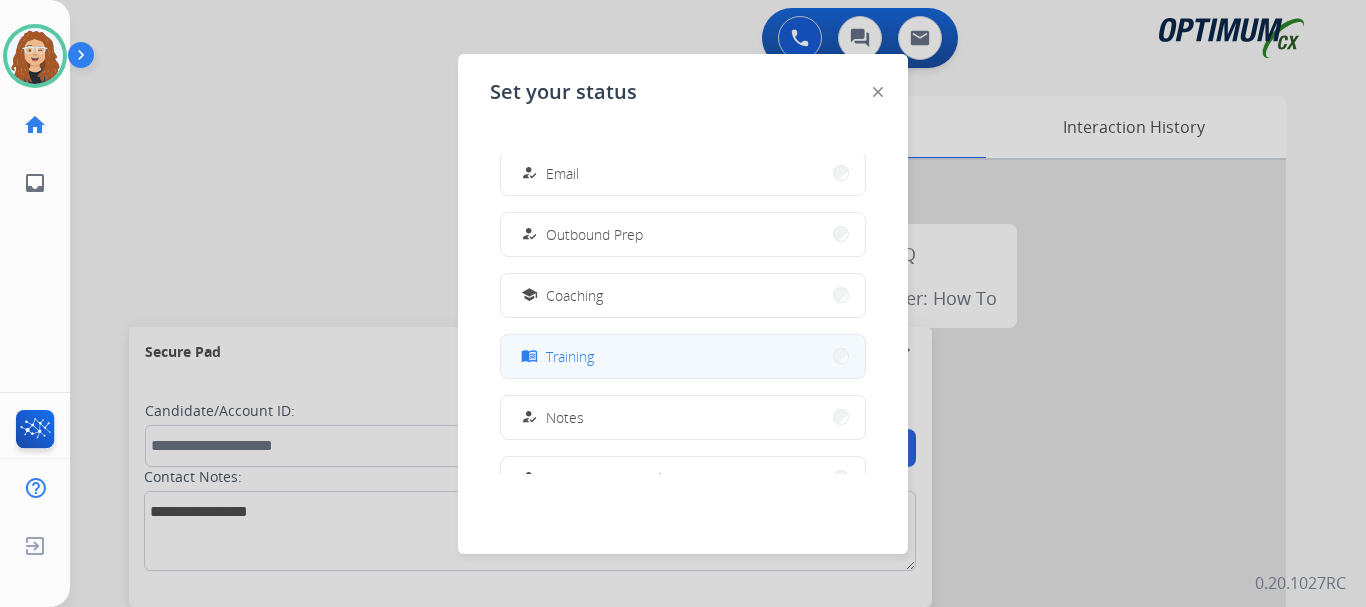 click on "menu_book Training" at bounding box center (683, 356) 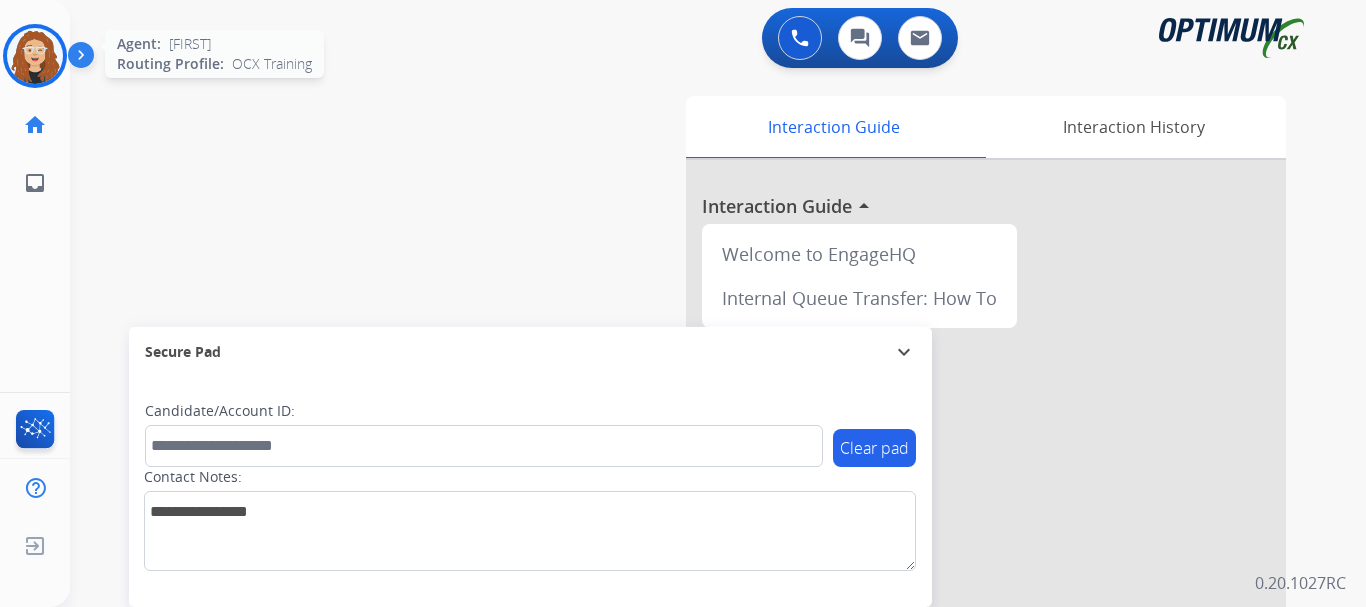 click at bounding box center (35, 56) 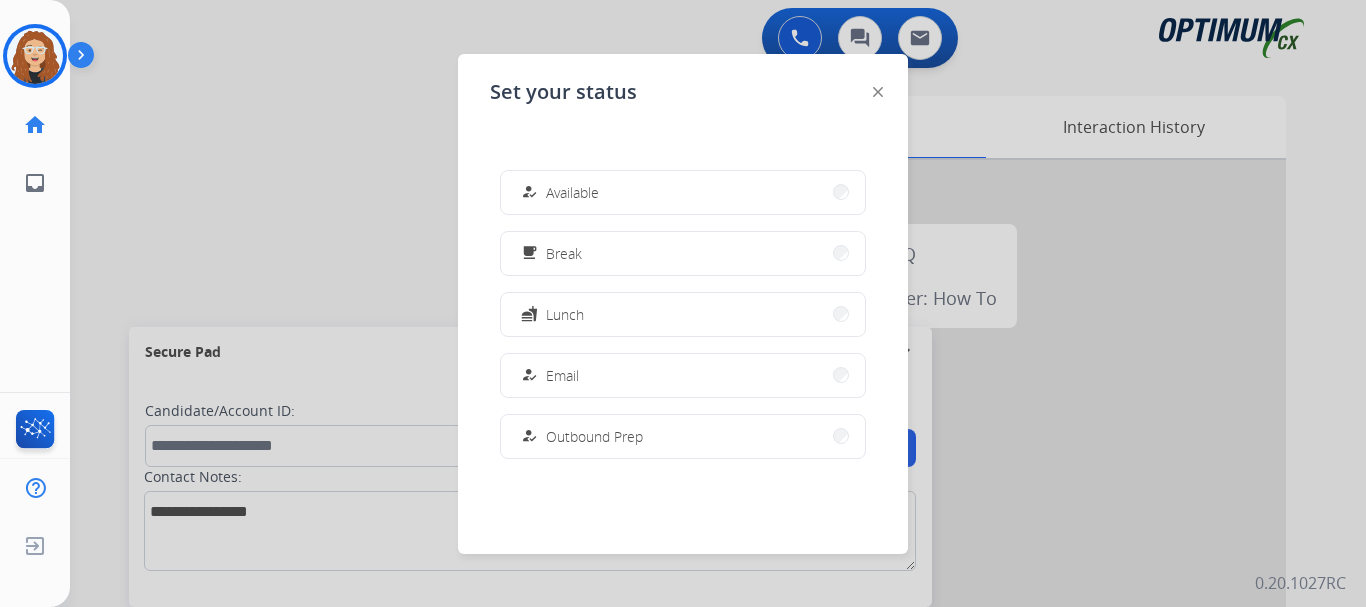 click on "how_to_reg Available" at bounding box center [683, 192] 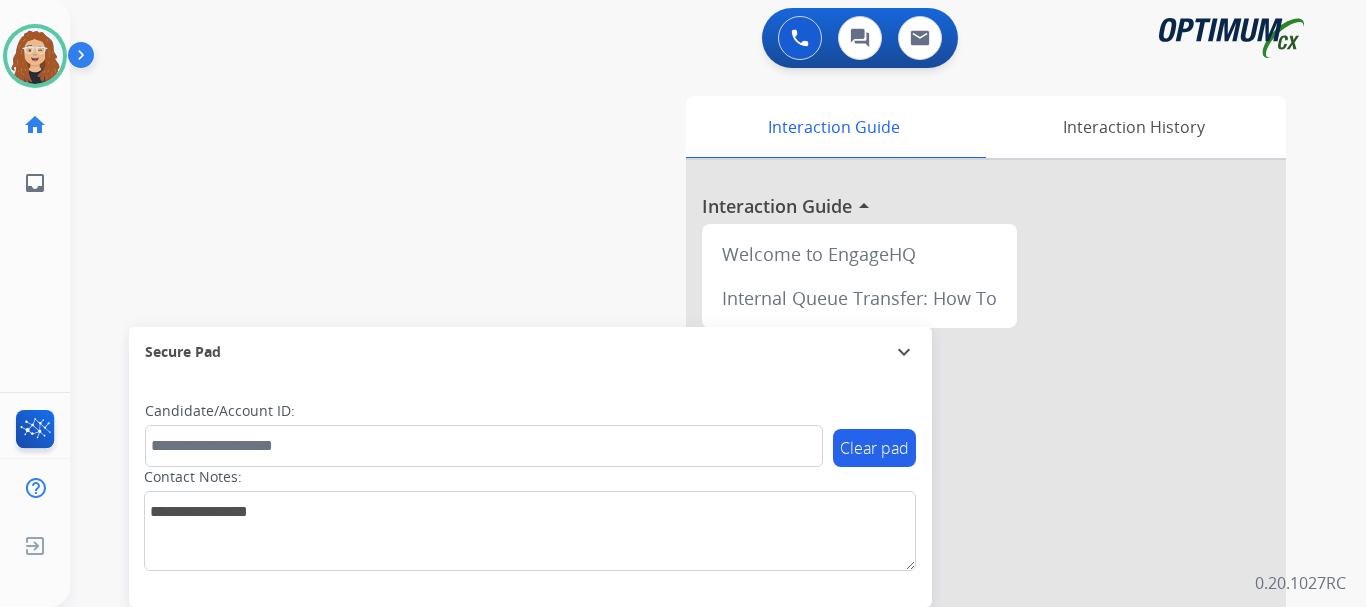 click on "swap_horiz Break voice bridge close_fullscreen Connect 3-Way Call merge_type Separate 3-Way Call  Interaction Guide   Interaction History  Interaction Guide arrow_drop_up  Welcome to EngageHQ   Internal Queue Transfer: How To  Secure Pad expand_more Clear pad Candidate/Account ID: Contact Notes:" at bounding box center [694, 489] 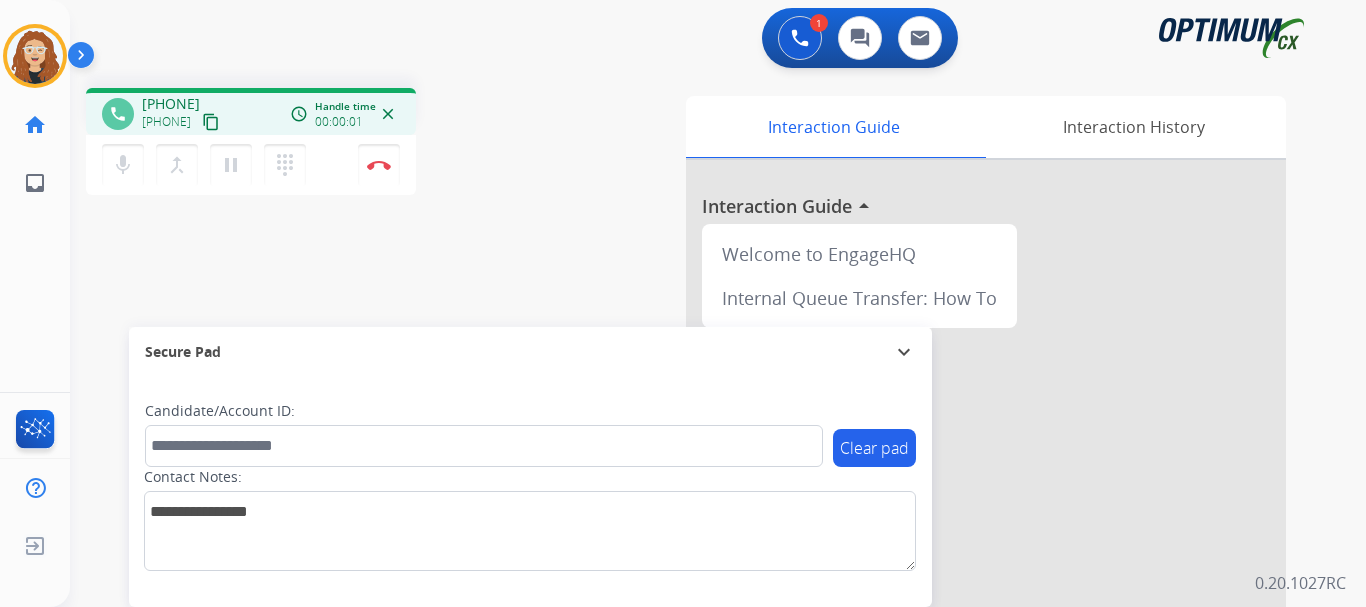 drag, startPoint x: 160, startPoint y: 99, endPoint x: 239, endPoint y: 98, distance: 79.00633 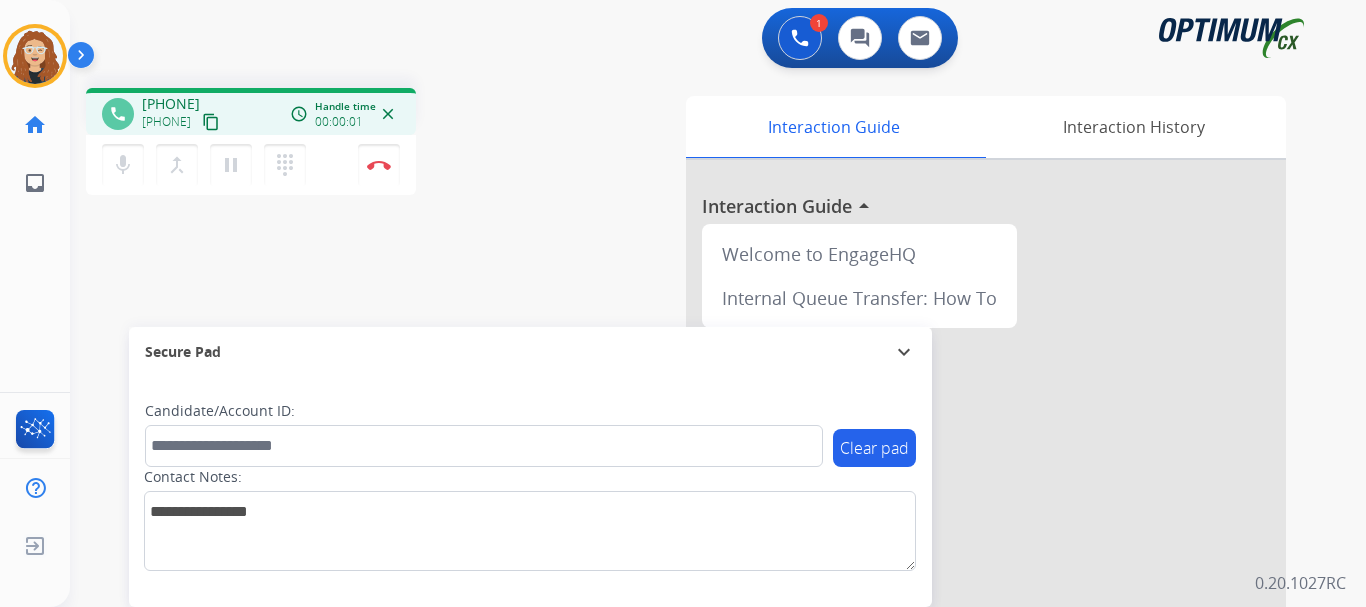 click on "[PHONE] [PHONE] content_copy" at bounding box center (182, 114) 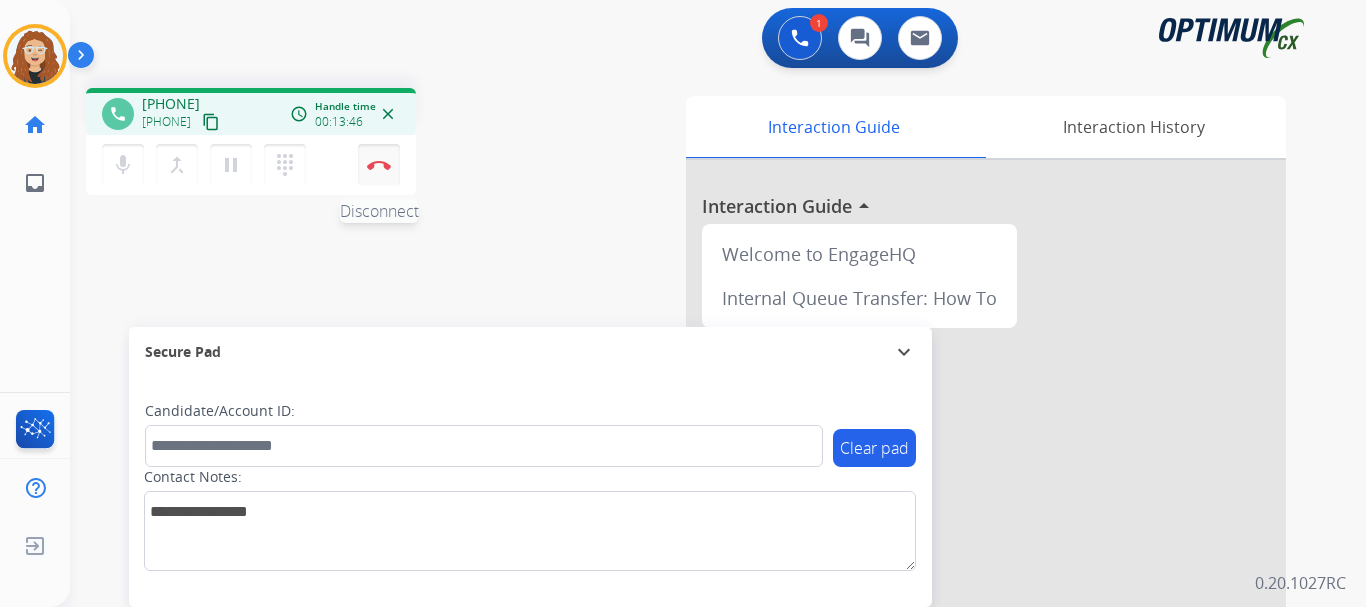 click at bounding box center [379, 165] 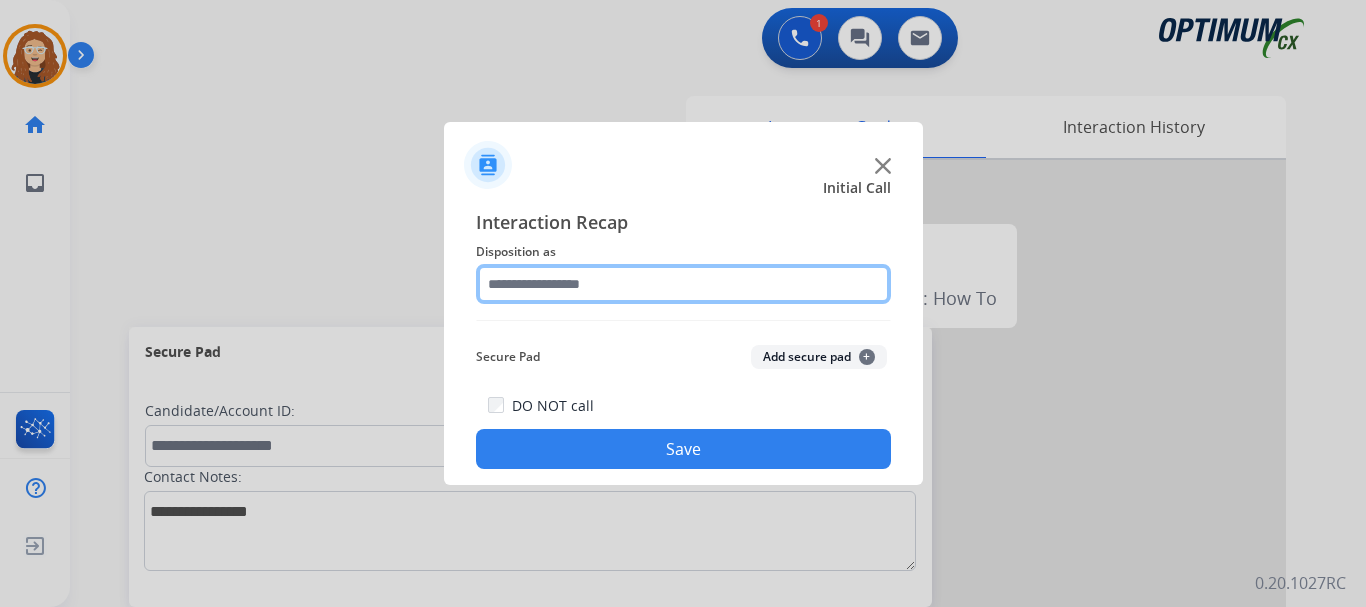 click 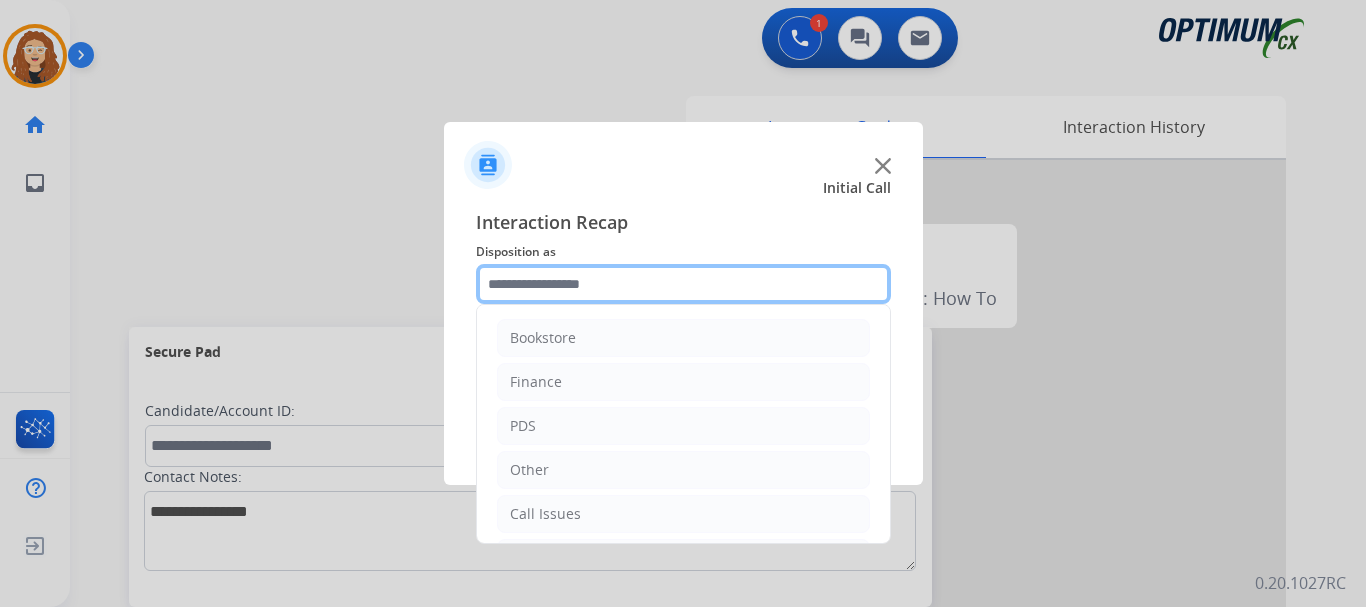 scroll, scrollTop: 136, scrollLeft: 0, axis: vertical 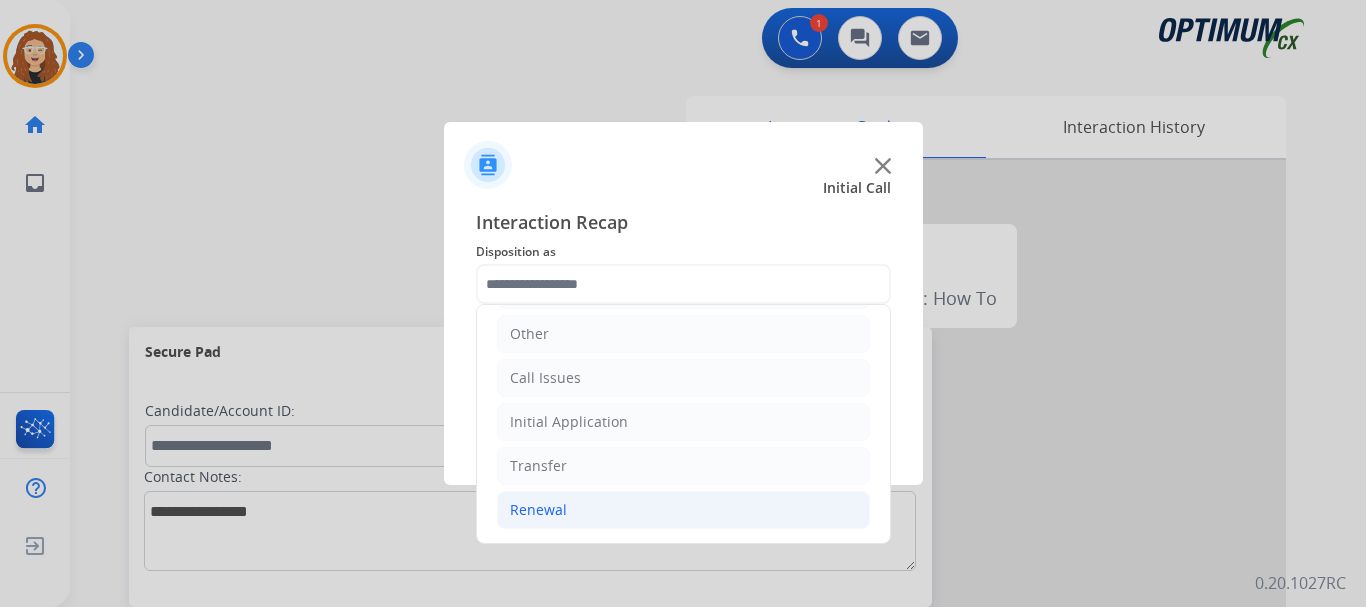 click on "Renewal" 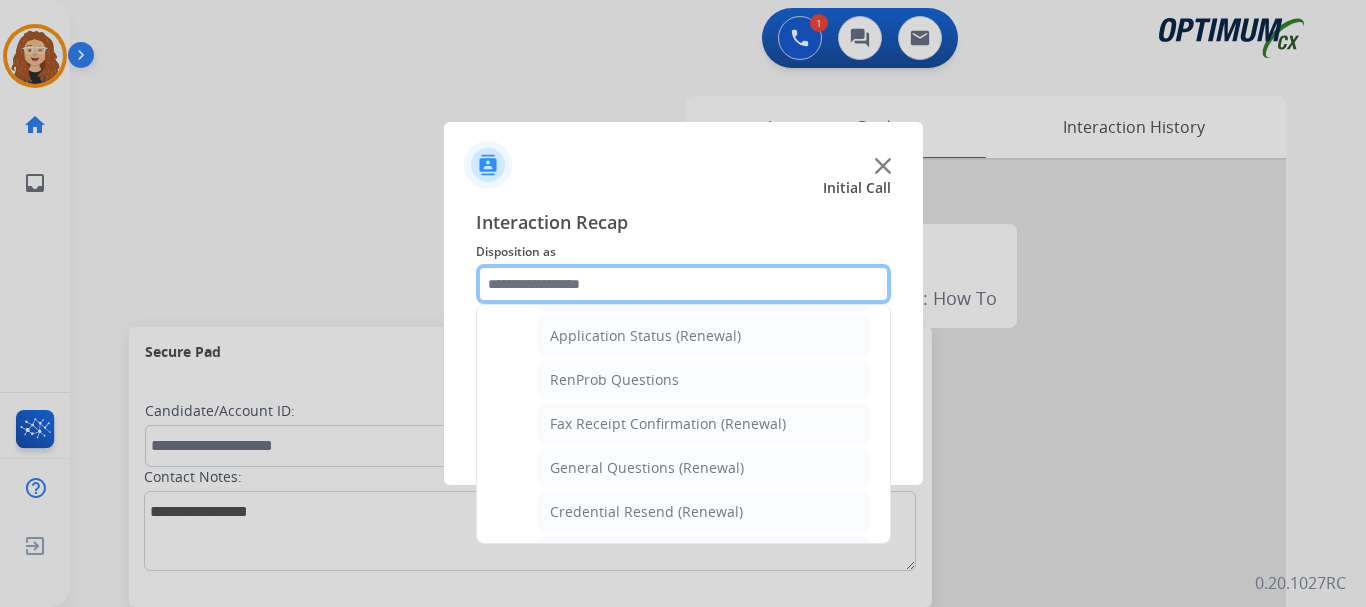 scroll, scrollTop: 492, scrollLeft: 0, axis: vertical 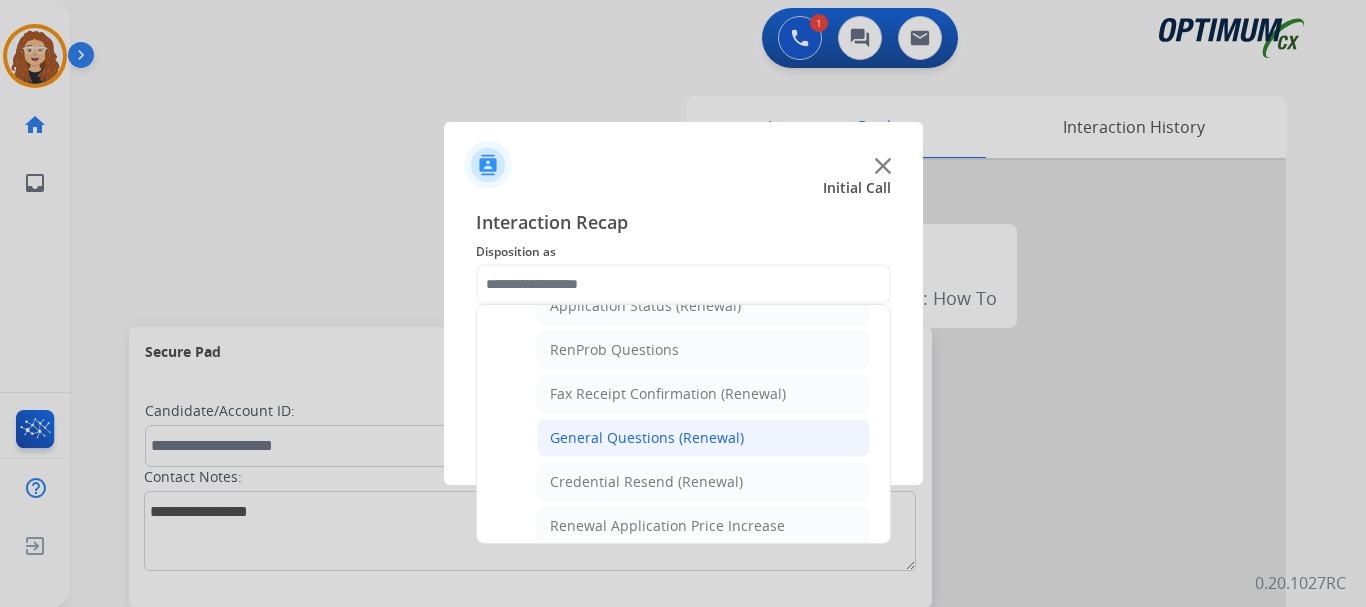 click on "General Questions (Renewal)" 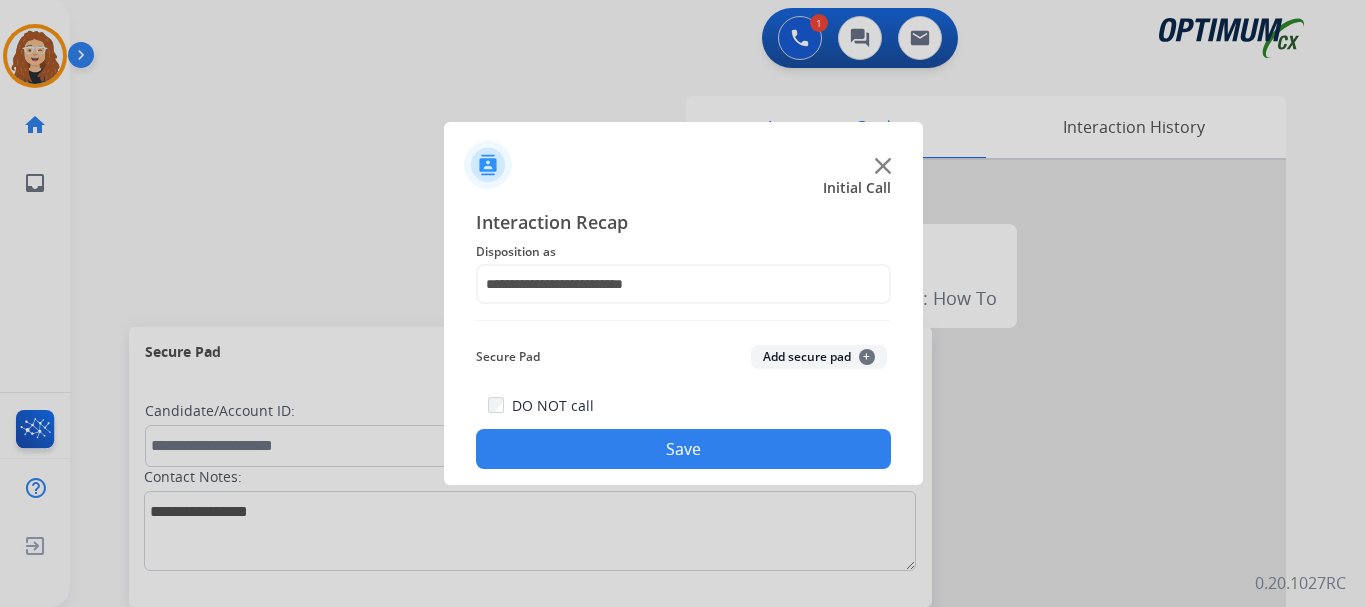 drag, startPoint x: 706, startPoint y: 439, endPoint x: 689, endPoint y: 415, distance: 29.410883 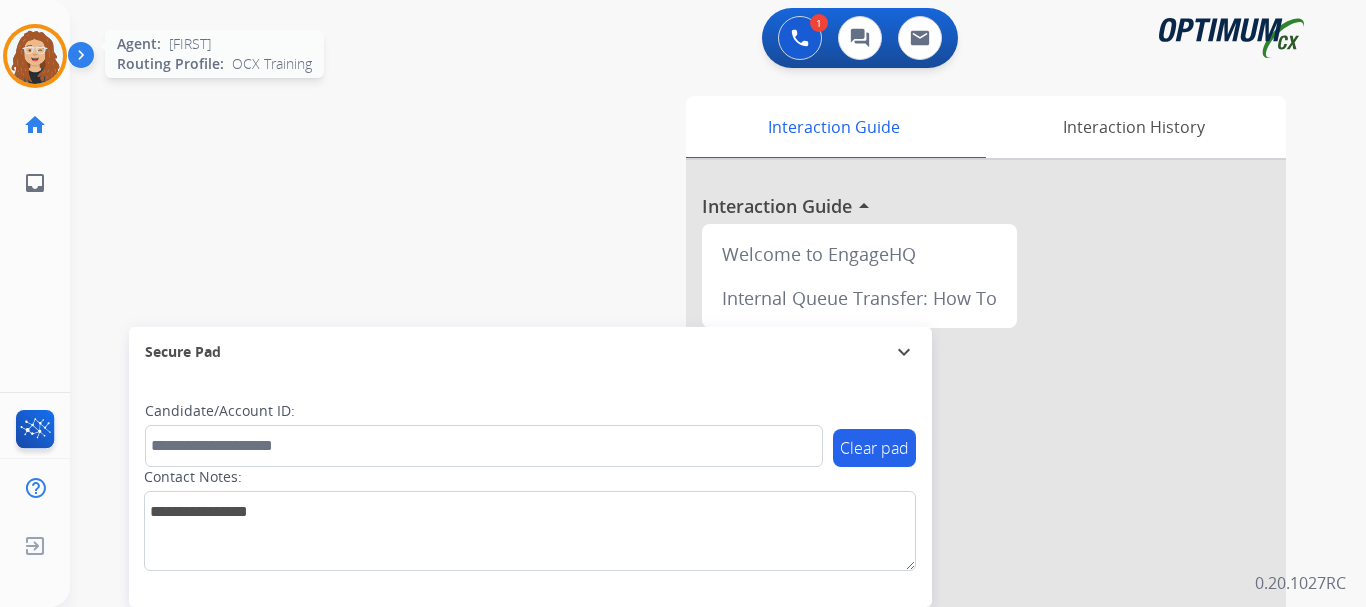 click at bounding box center (35, 56) 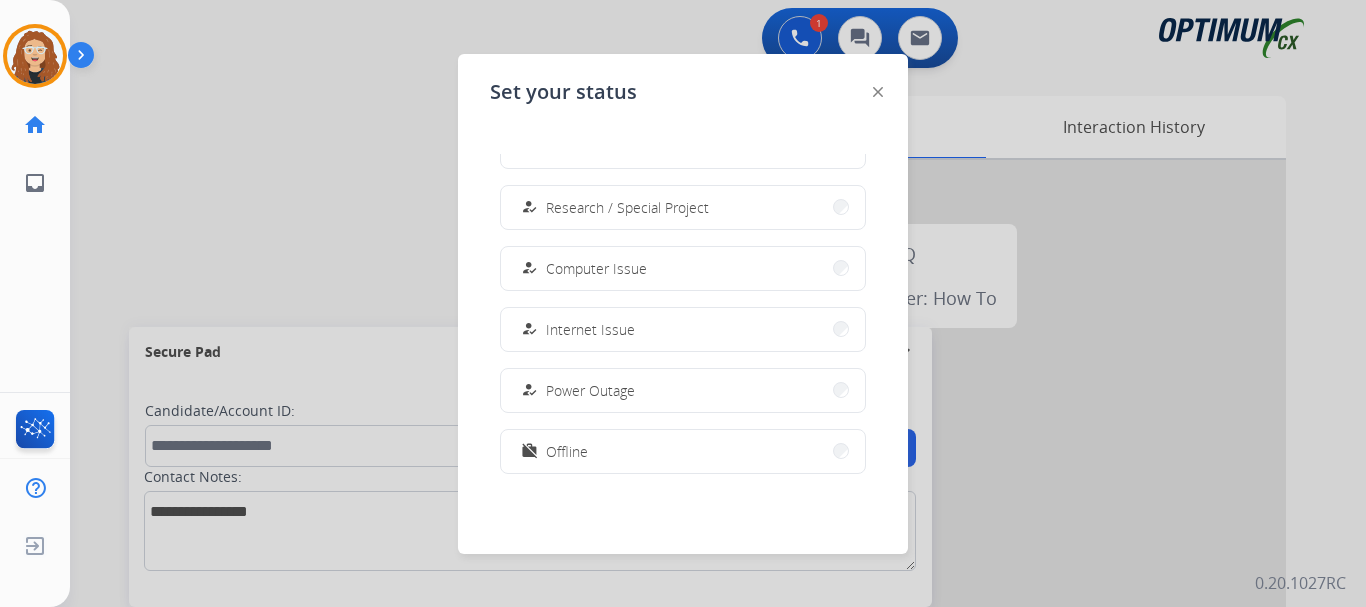 scroll, scrollTop: 499, scrollLeft: 0, axis: vertical 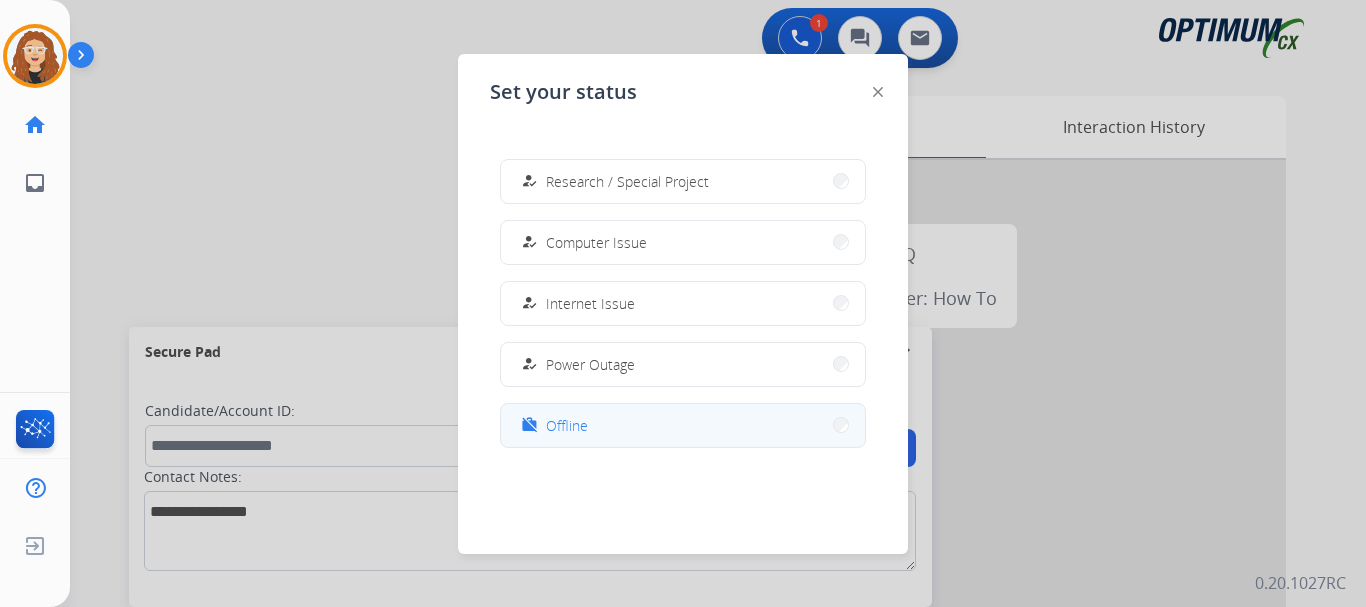 click on "work_off Offline" at bounding box center (683, 425) 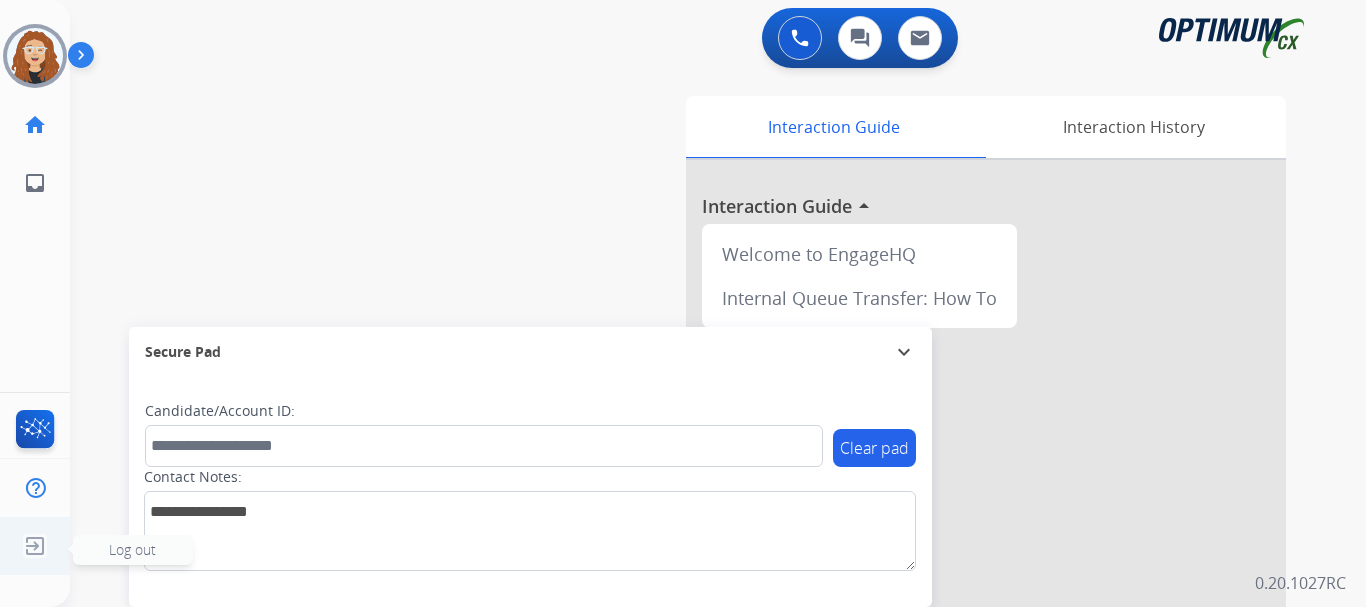 click 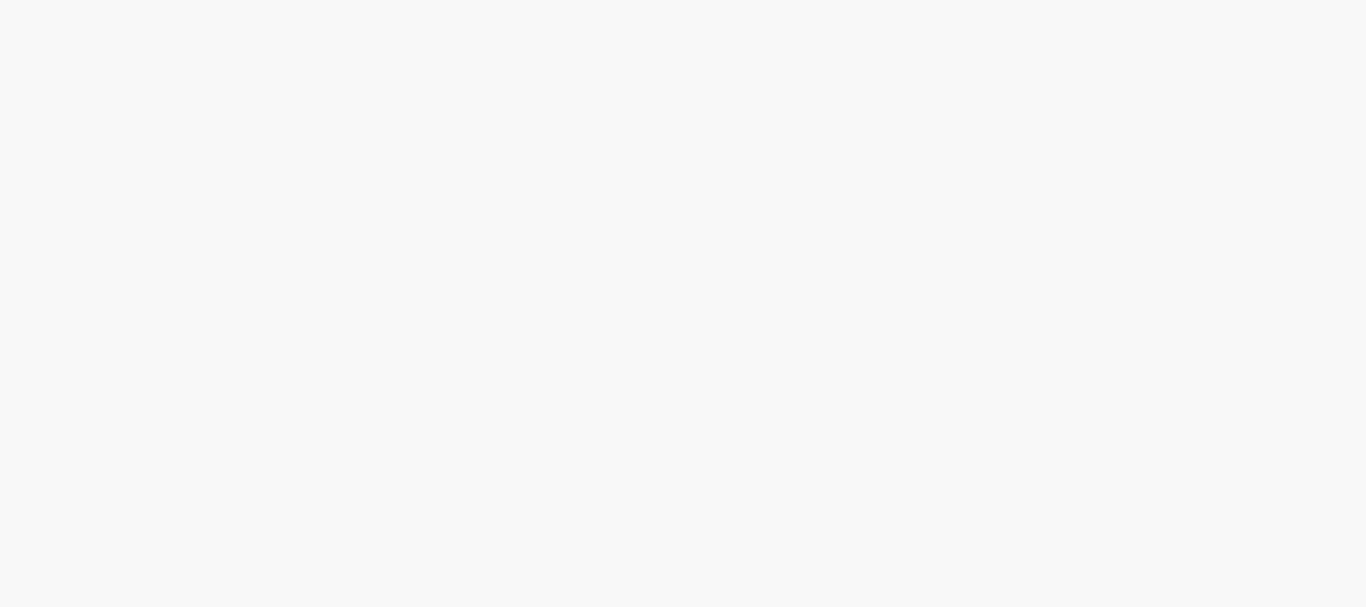 scroll, scrollTop: 0, scrollLeft: 0, axis: both 